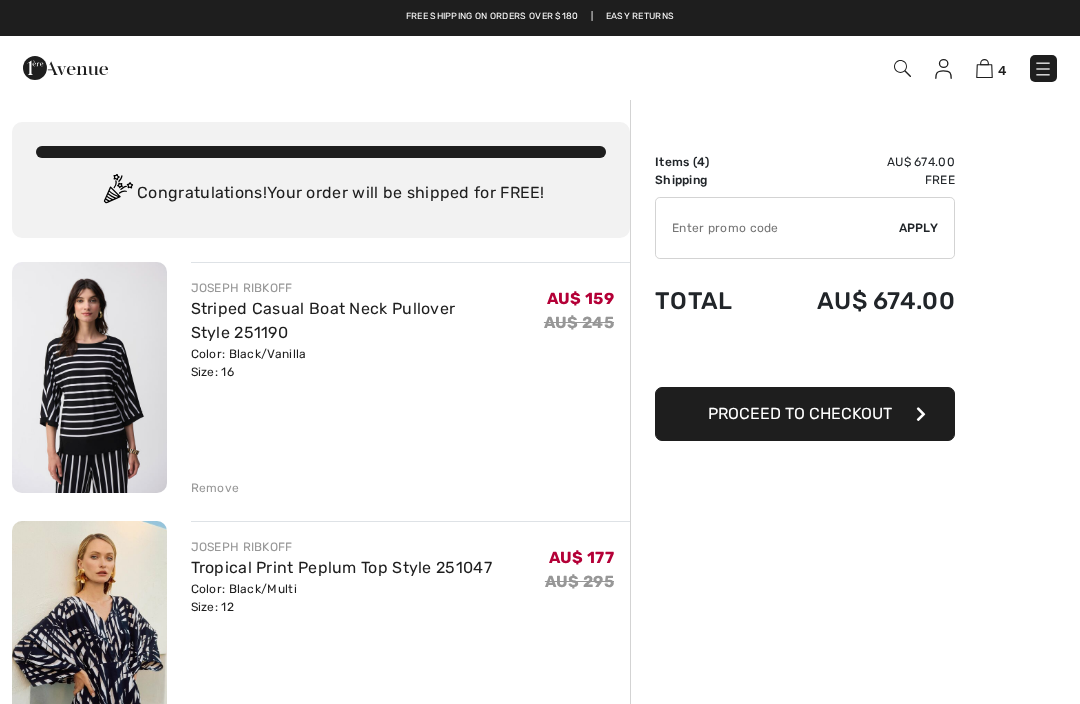 scroll, scrollTop: 0, scrollLeft: 0, axis: both 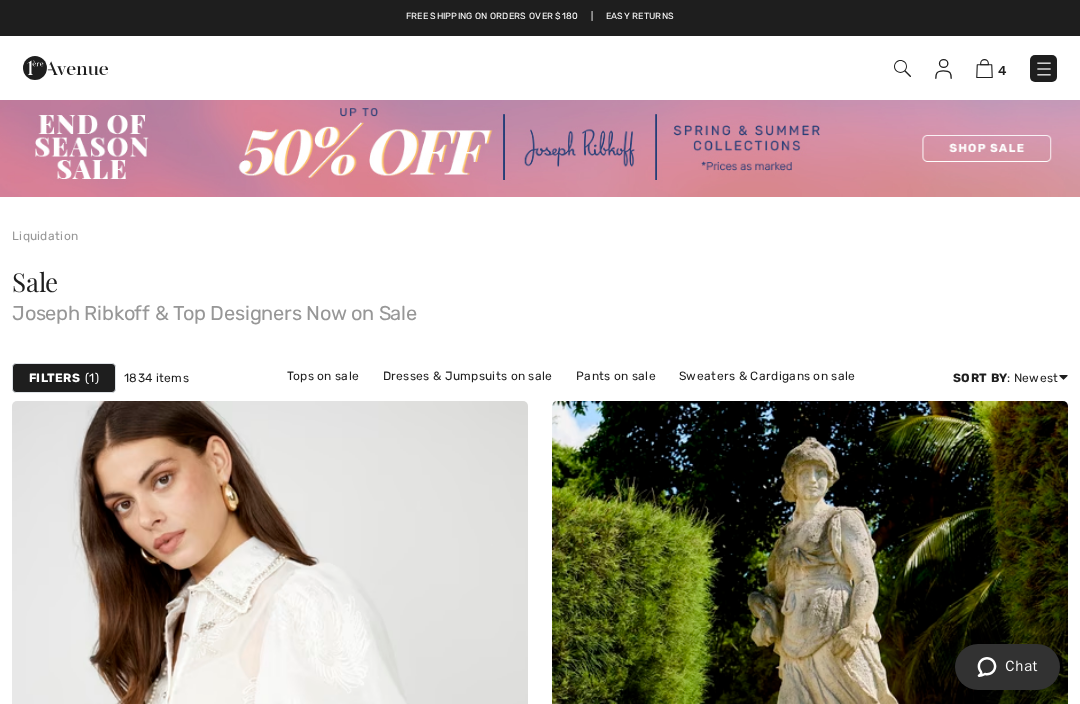 click on "Pants on sale" at bounding box center [616, 376] 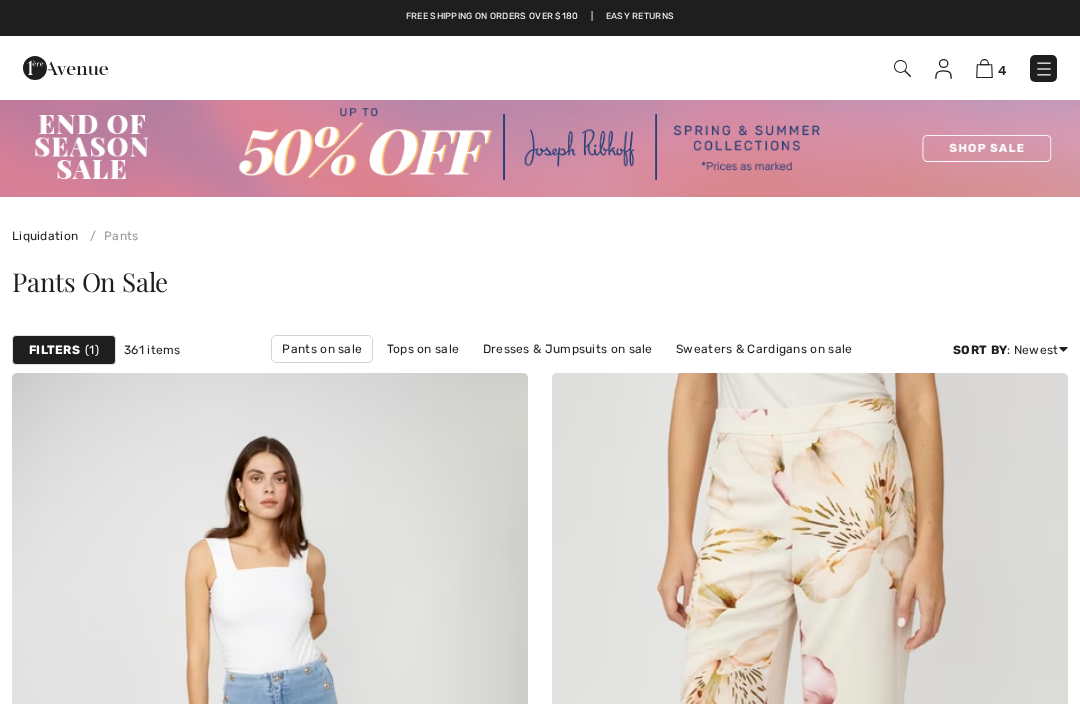 scroll, scrollTop: 0, scrollLeft: 0, axis: both 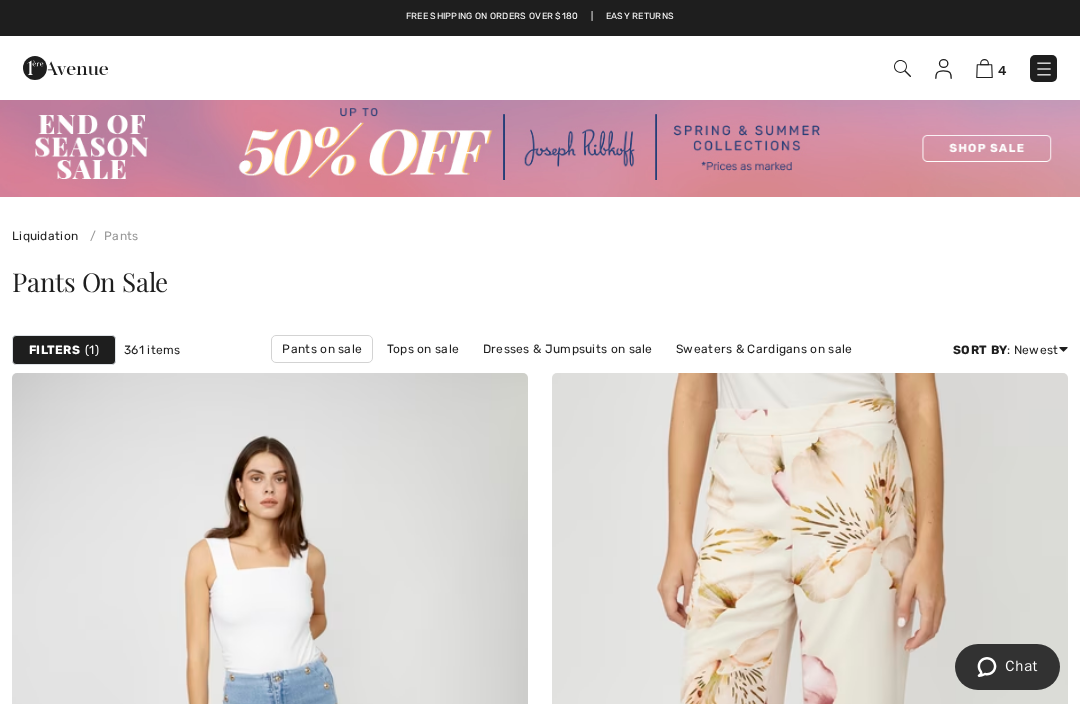 click on "Sort By : Newest
Price: High to Low
Price: Low to High
Discount: High to Low
Discount: Low to High
Newest
Best Sellers" at bounding box center [1010, 350] 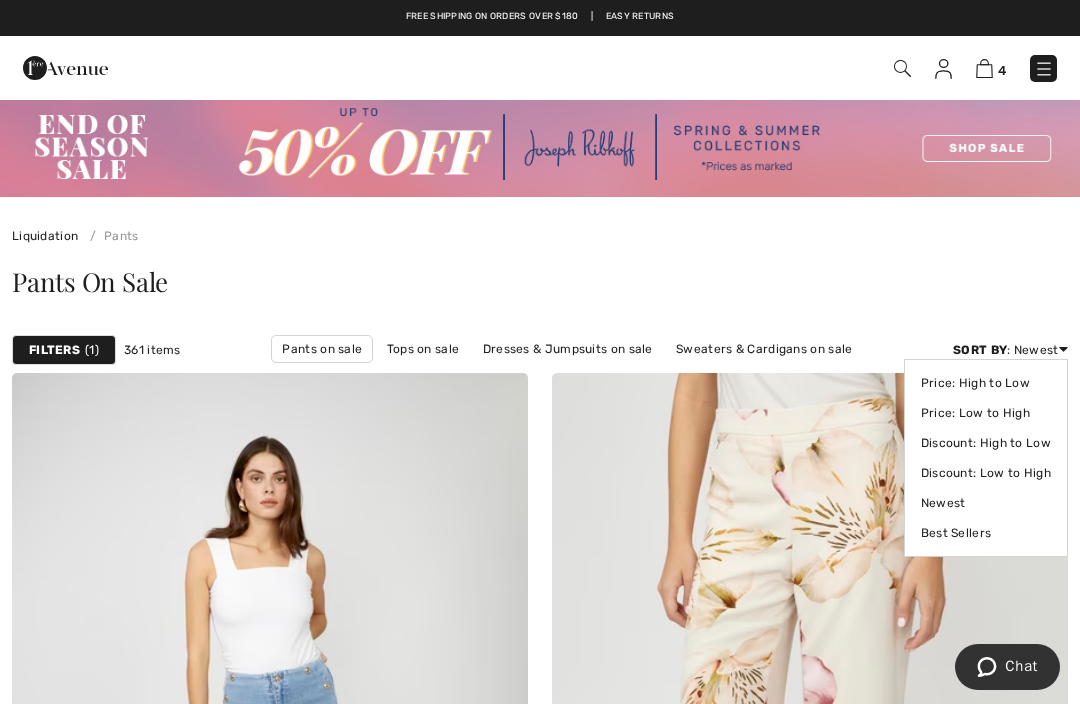 click on "Sort By : Newest
Price: High to Low
Price: Low to High
Discount: High to Low
Discount: Low to High
Newest
Best Sellers" at bounding box center (1010, 350) 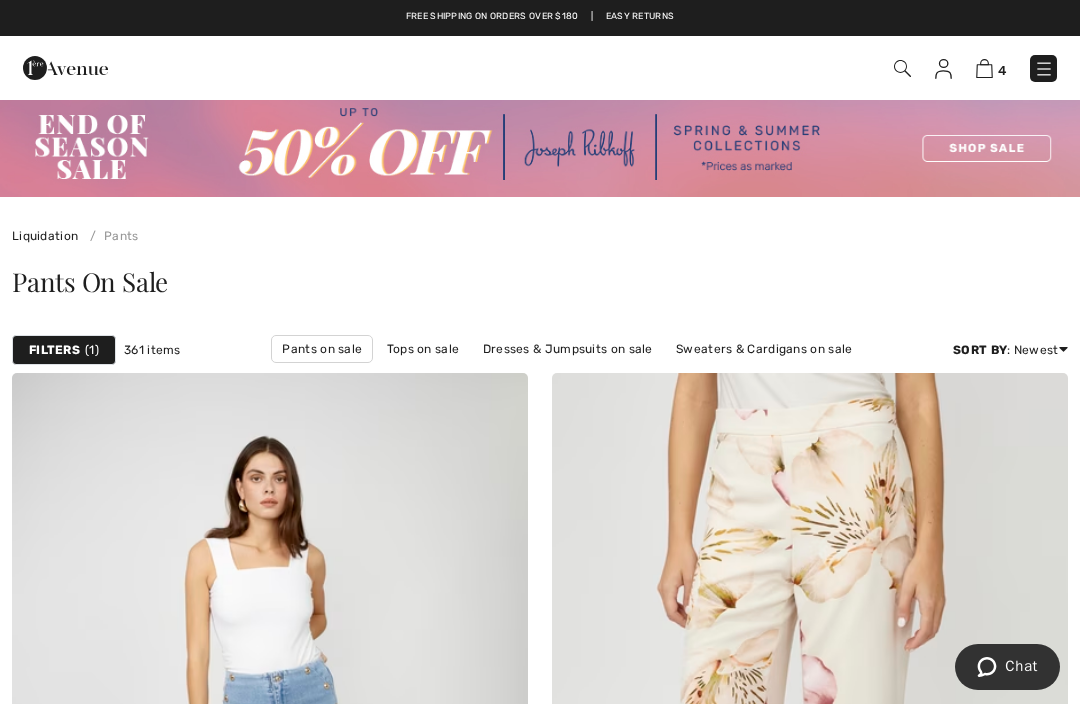 click on "Sort By : Newest
Price: High to Low
Price: Low to High
Discount: High to Low
Discount: Low to High
Newest
Best Sellers" at bounding box center (1010, 350) 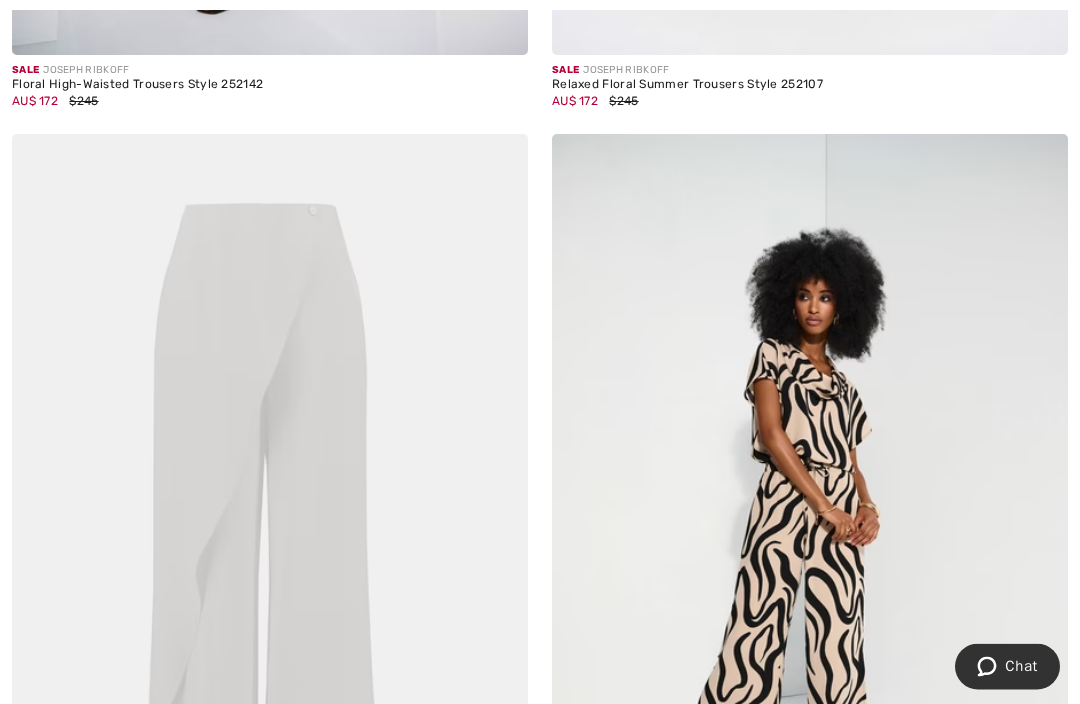 scroll, scrollTop: 13165, scrollLeft: 0, axis: vertical 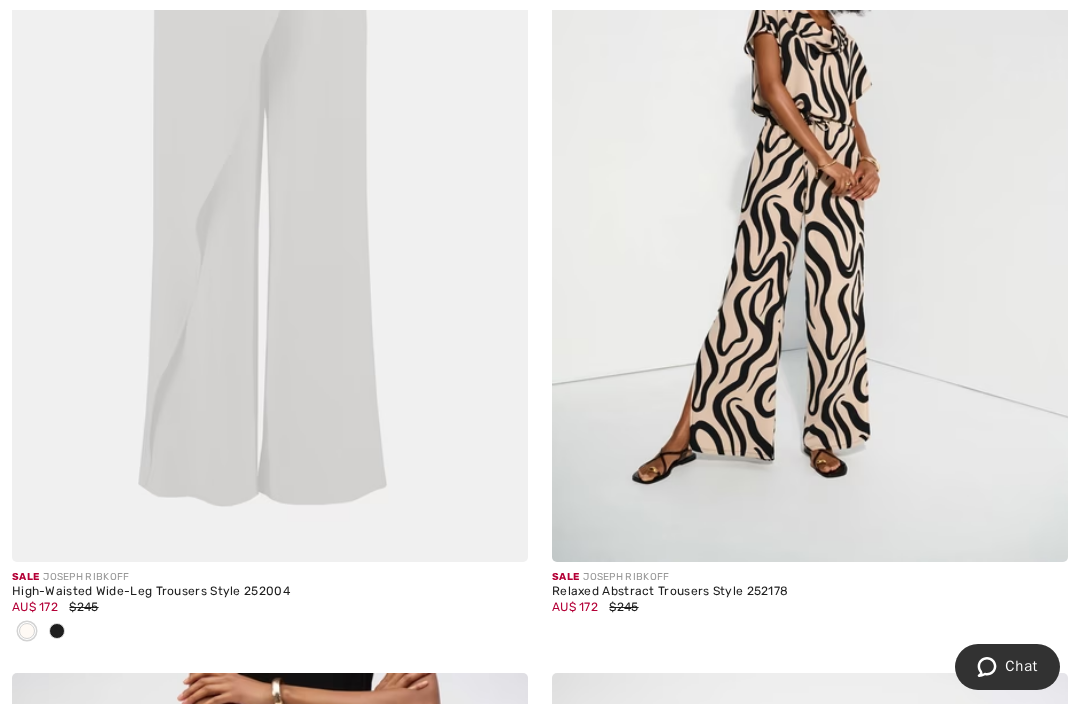 click at bounding box center [270, 175] 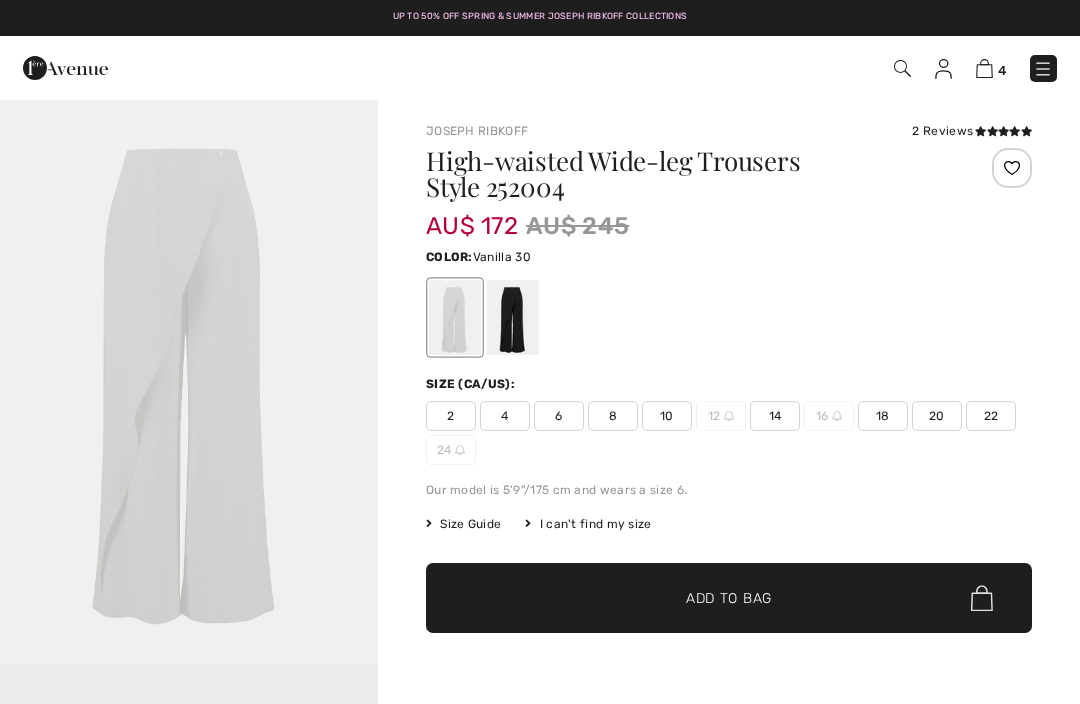 scroll, scrollTop: 0, scrollLeft: 0, axis: both 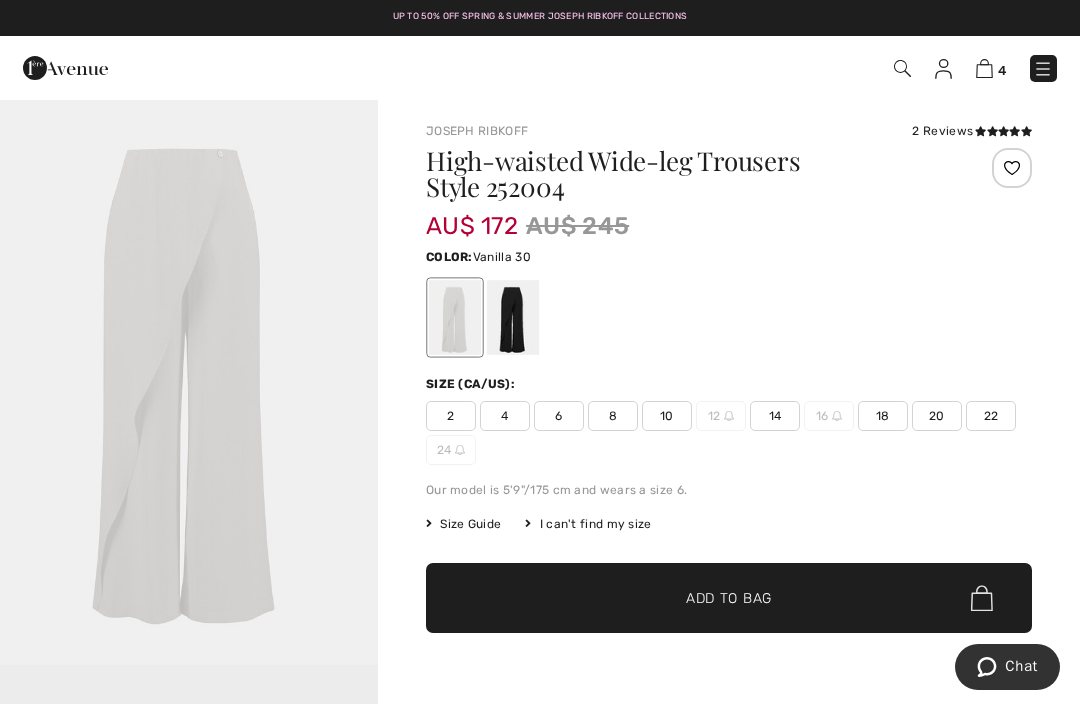 click at bounding box center [513, 317] 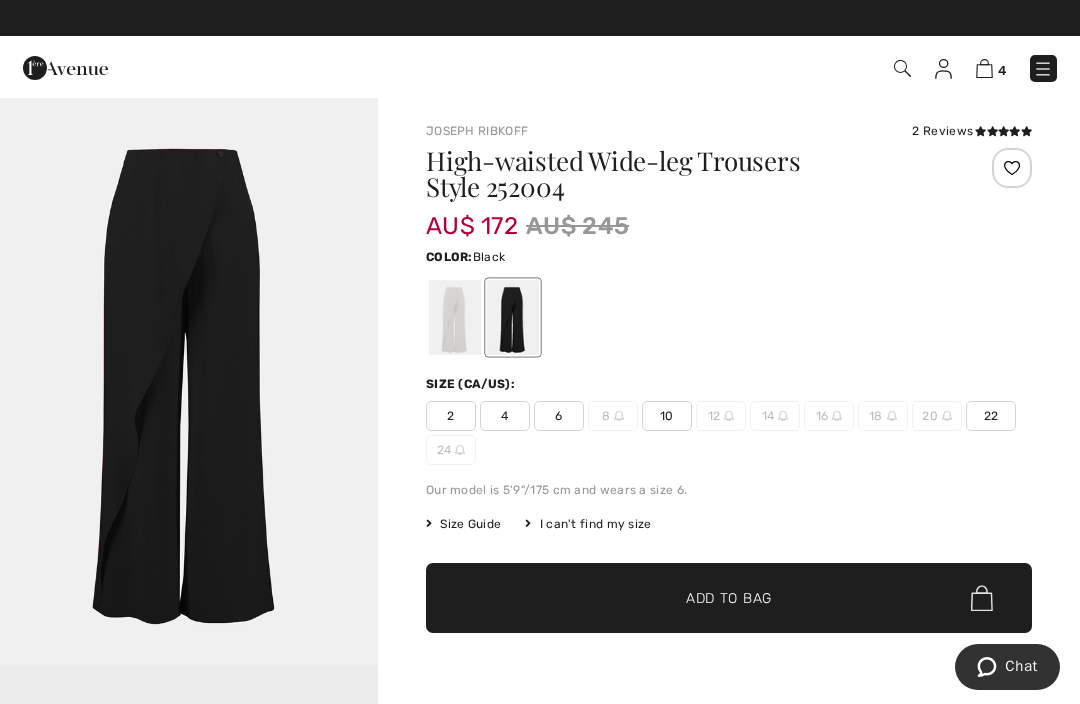 scroll, scrollTop: 77, scrollLeft: 0, axis: vertical 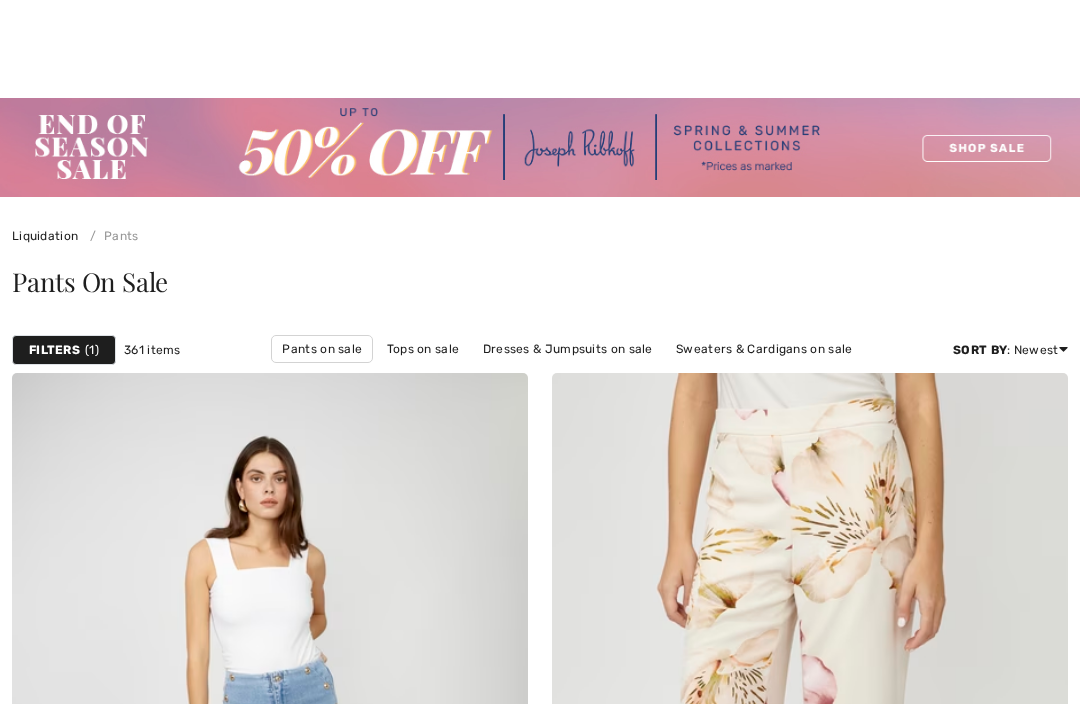 checkbox on "true" 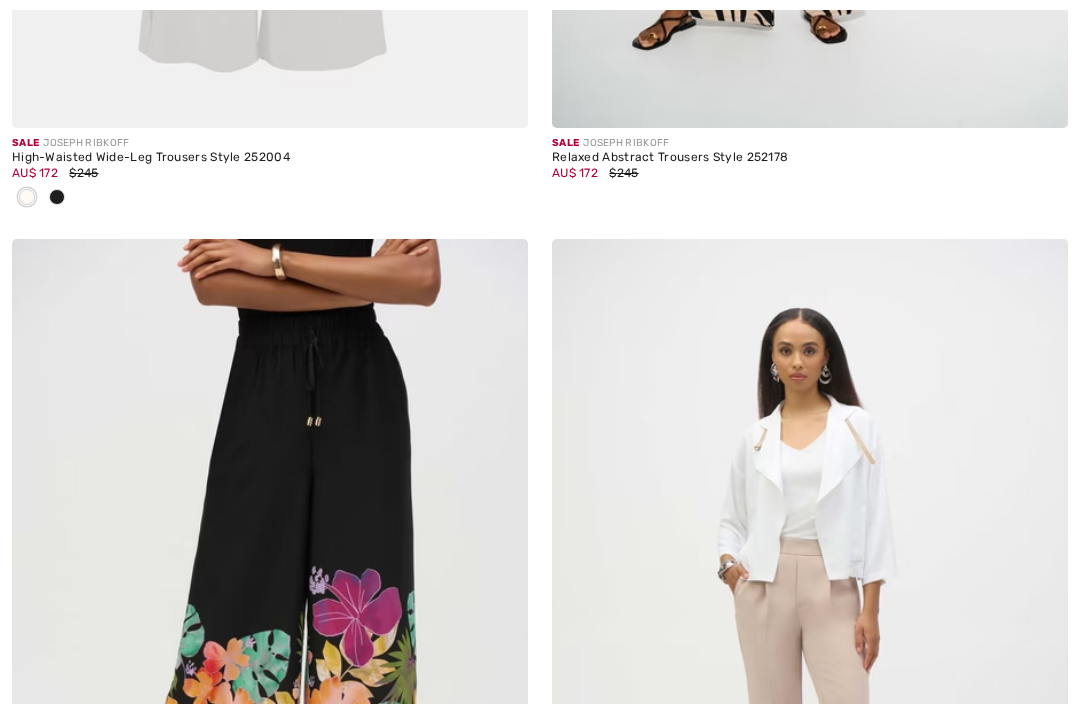 scroll, scrollTop: 0, scrollLeft: 0, axis: both 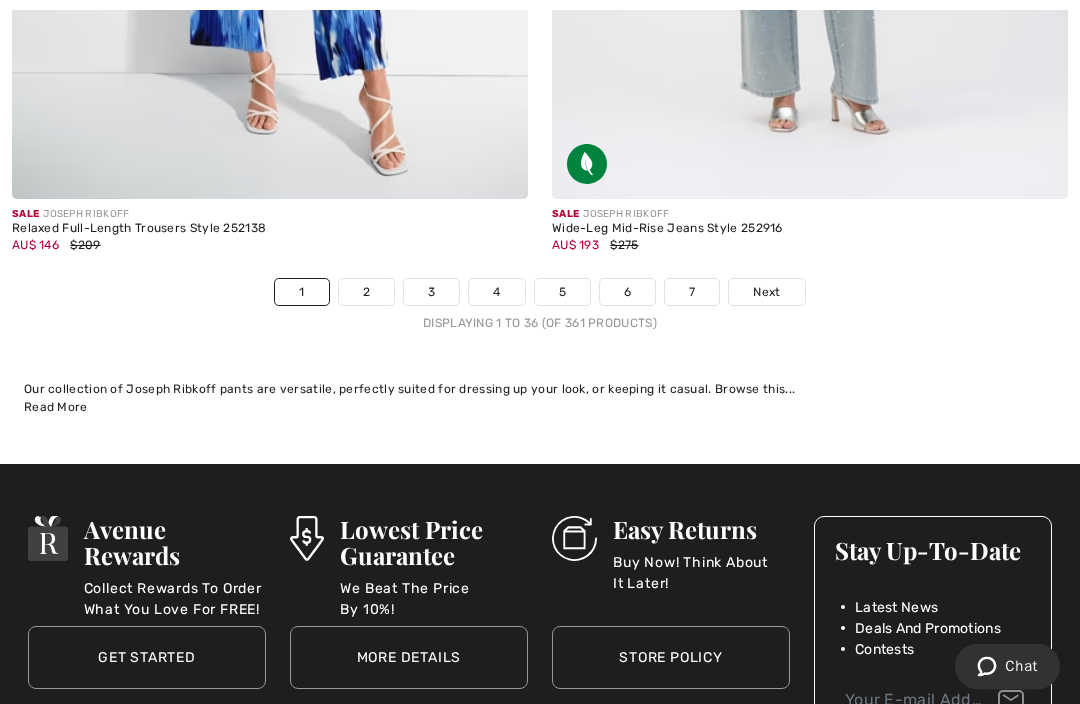 click on "Next" at bounding box center (766, 293) 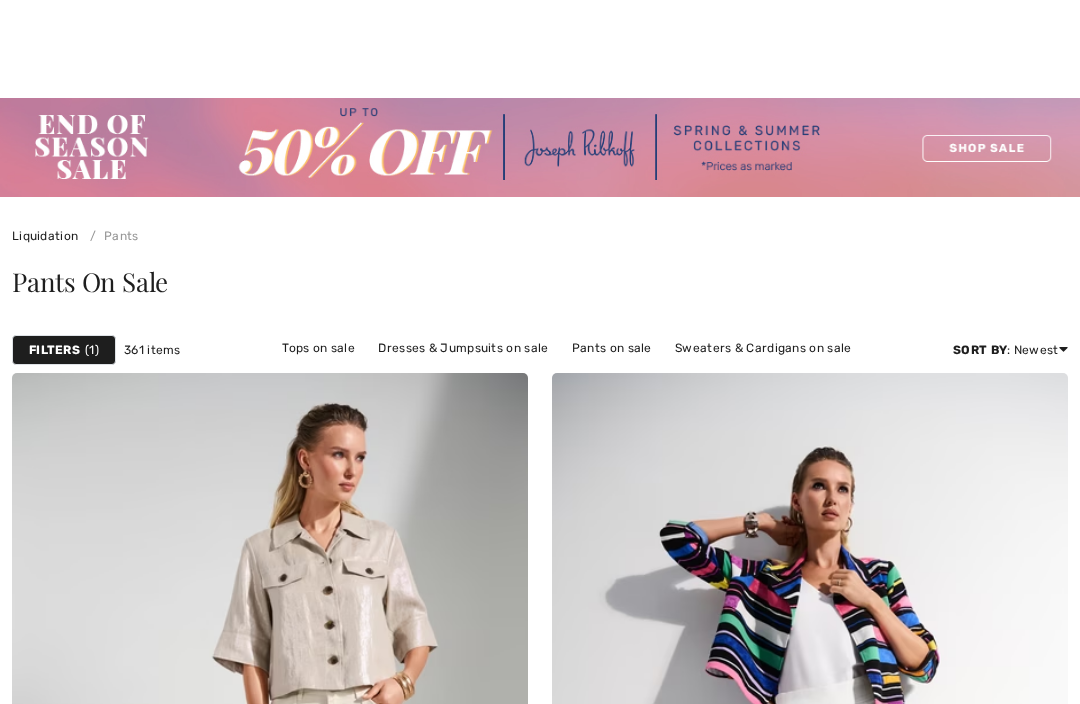 scroll, scrollTop: 162, scrollLeft: 0, axis: vertical 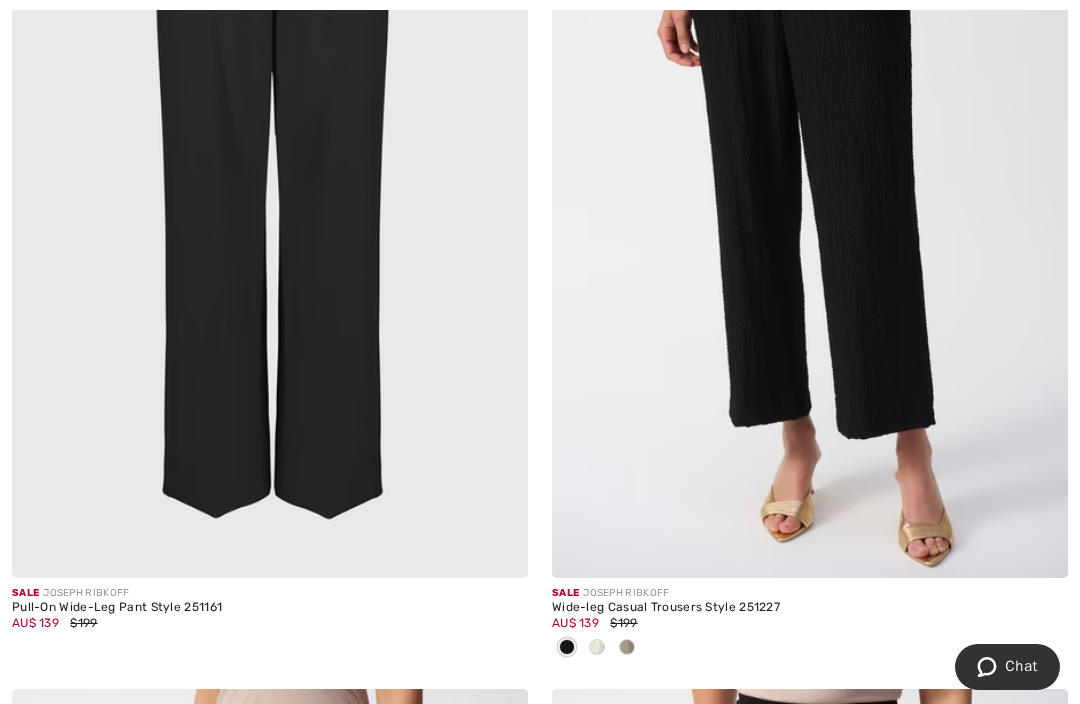 click at bounding box center [810, 191] 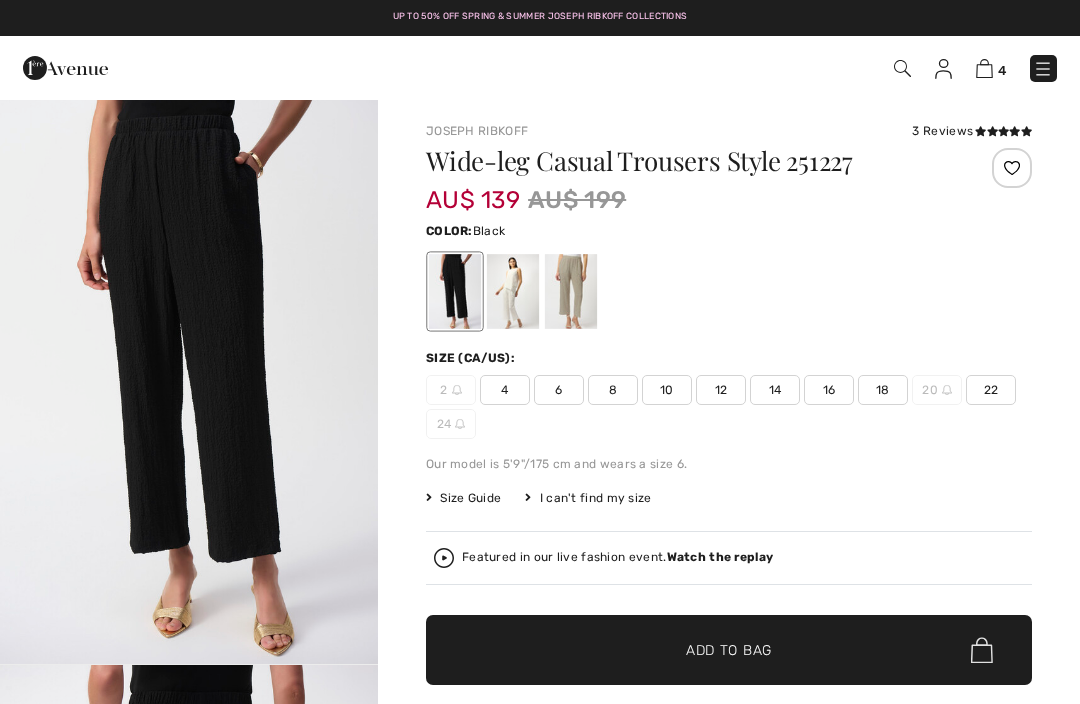 scroll, scrollTop: 0, scrollLeft: 0, axis: both 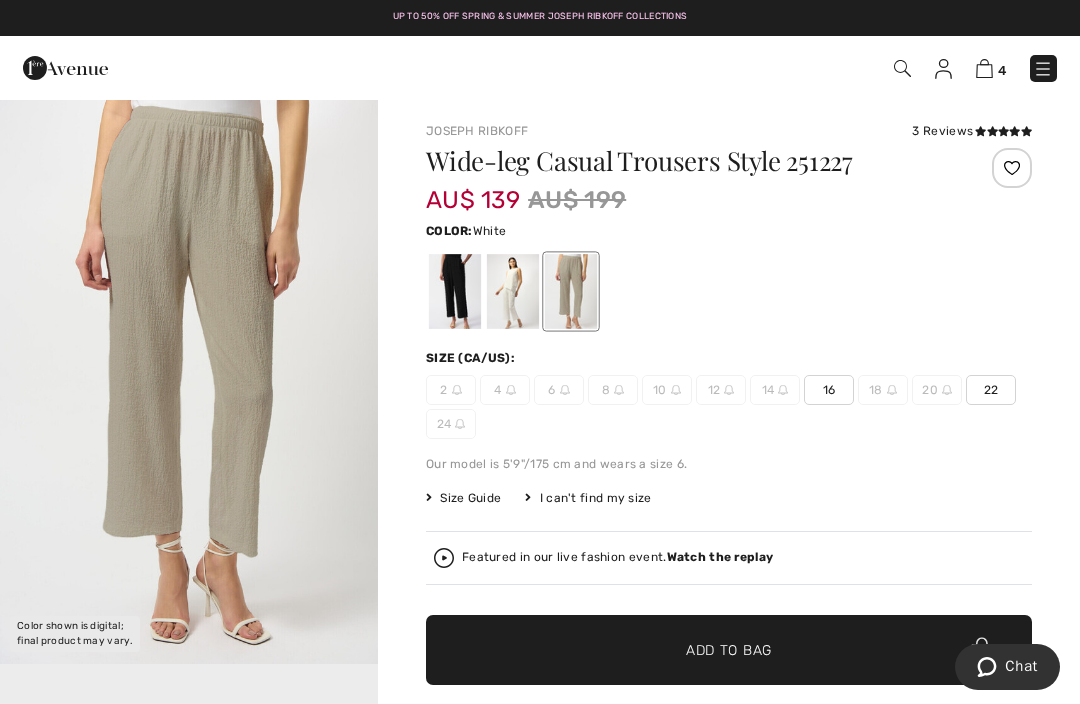 click at bounding box center [513, 291] 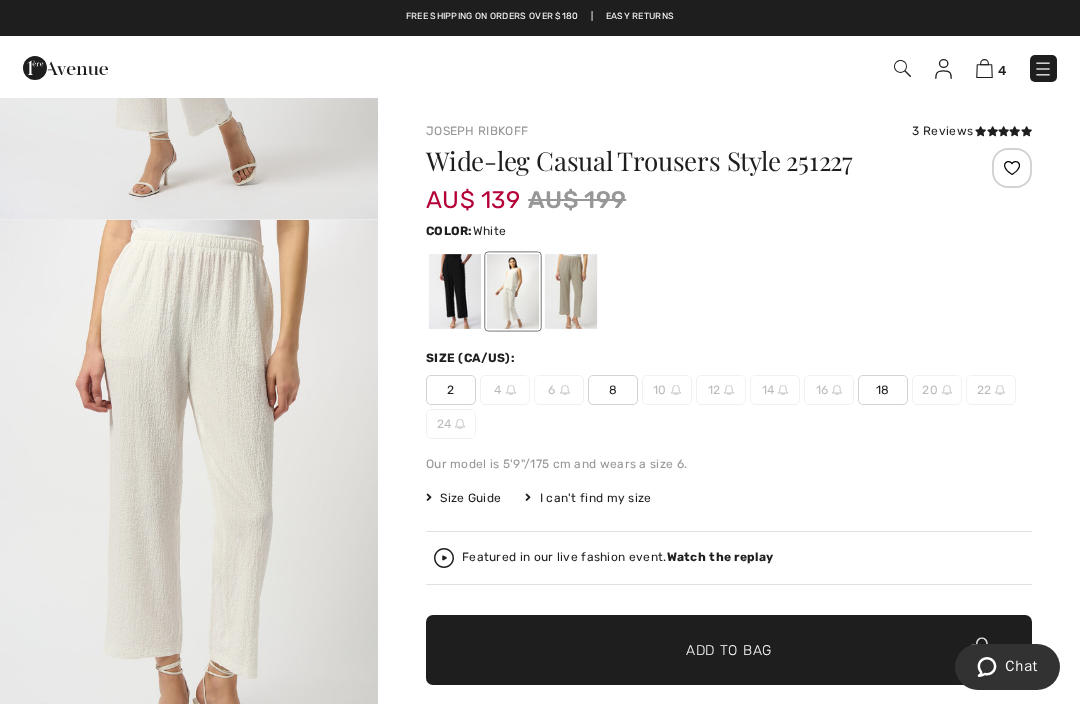 scroll, scrollTop: 557, scrollLeft: 0, axis: vertical 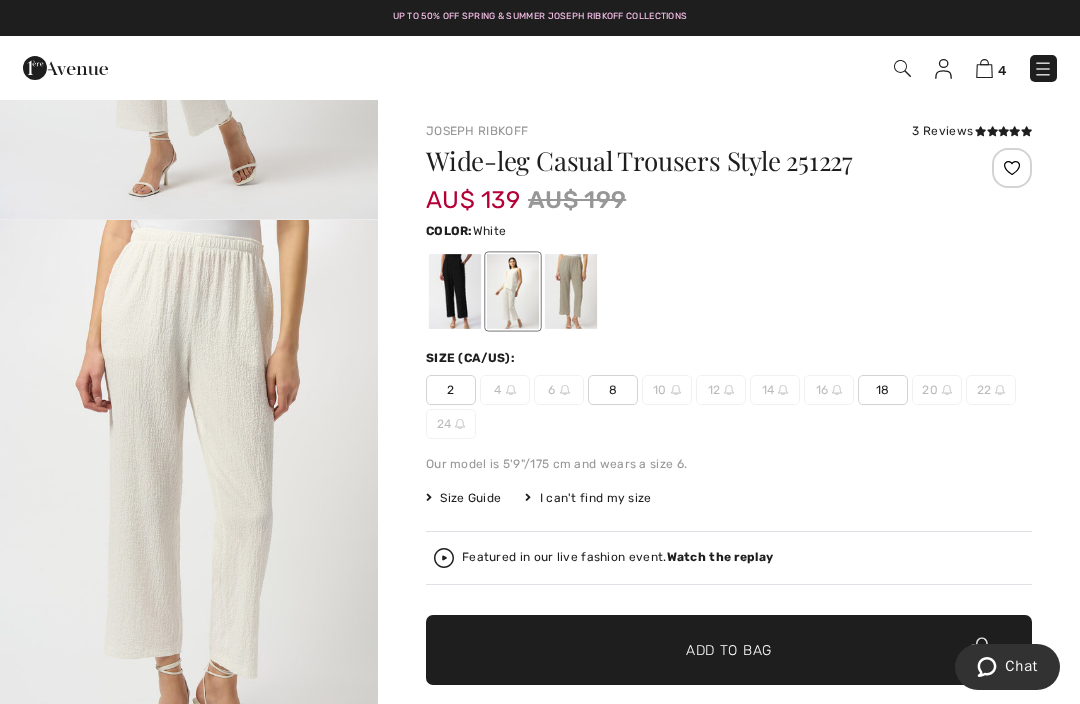 click at bounding box center [455, 291] 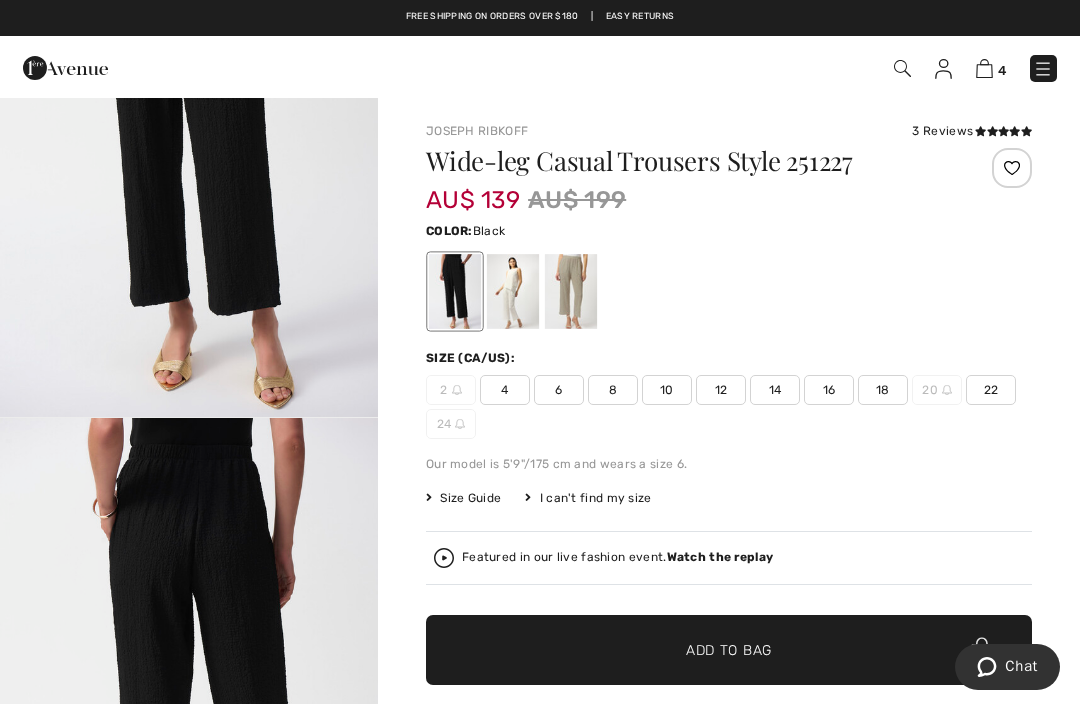scroll, scrollTop: 384, scrollLeft: 0, axis: vertical 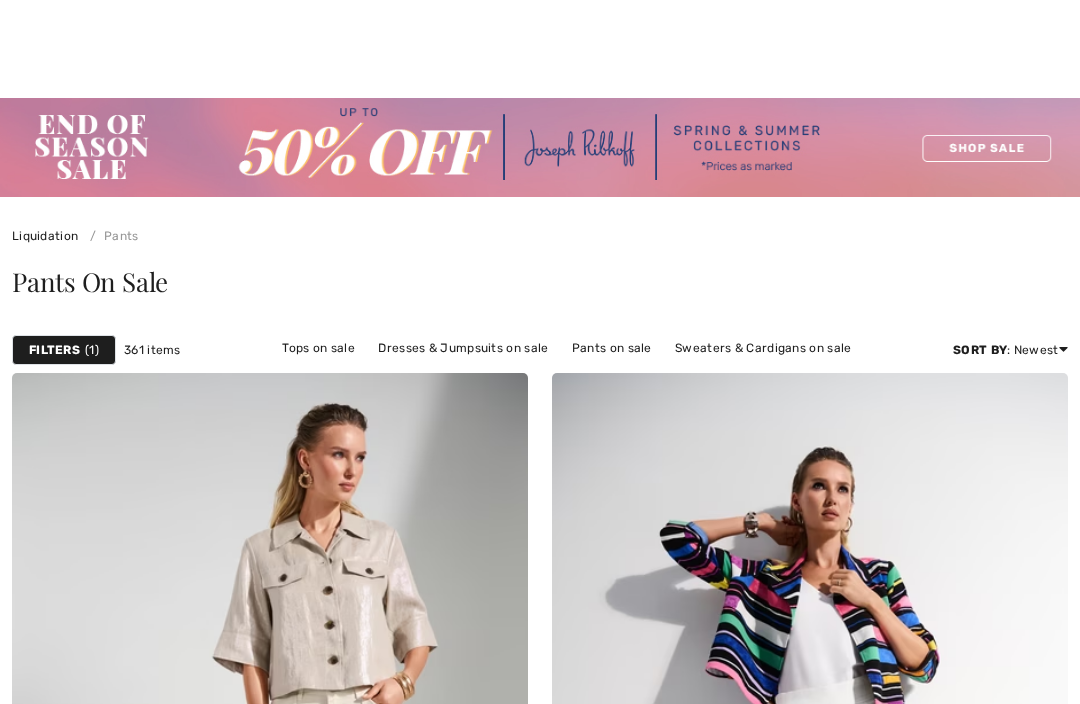 checkbox on "true" 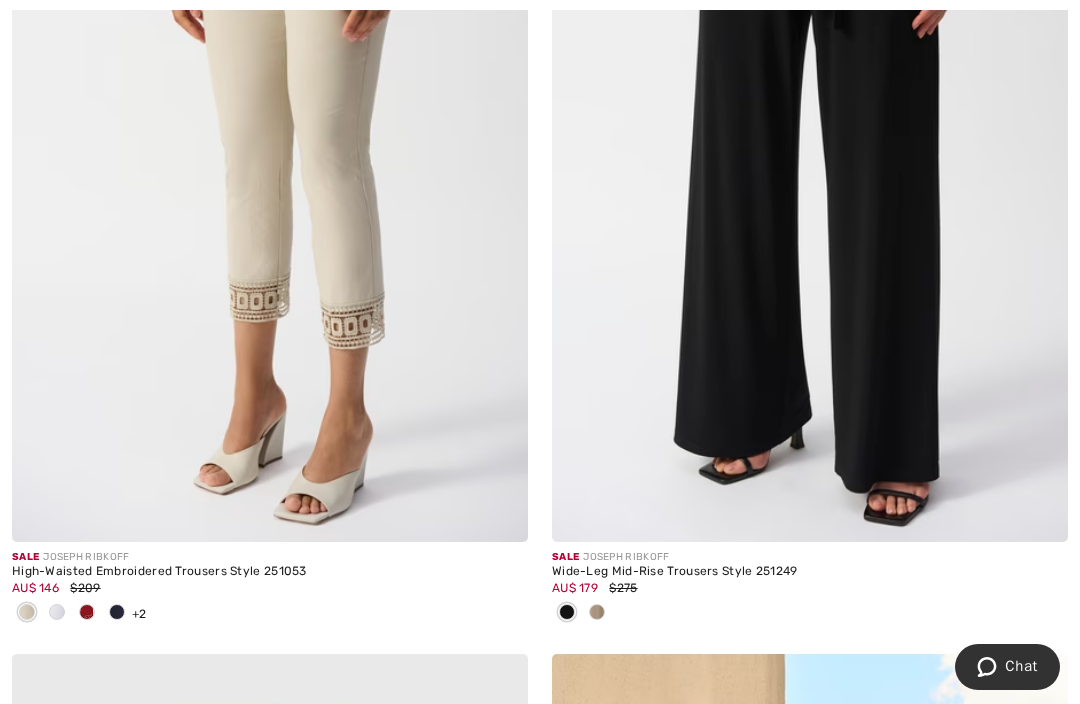 scroll, scrollTop: 13595, scrollLeft: 0, axis: vertical 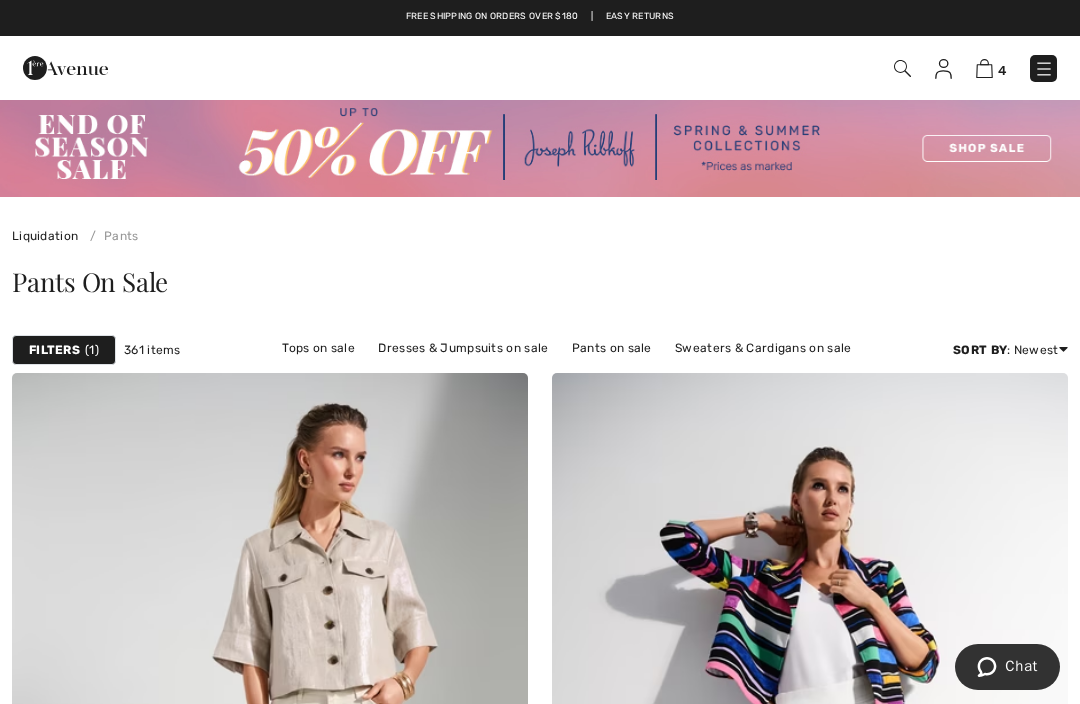 click at bounding box center [540, 147] 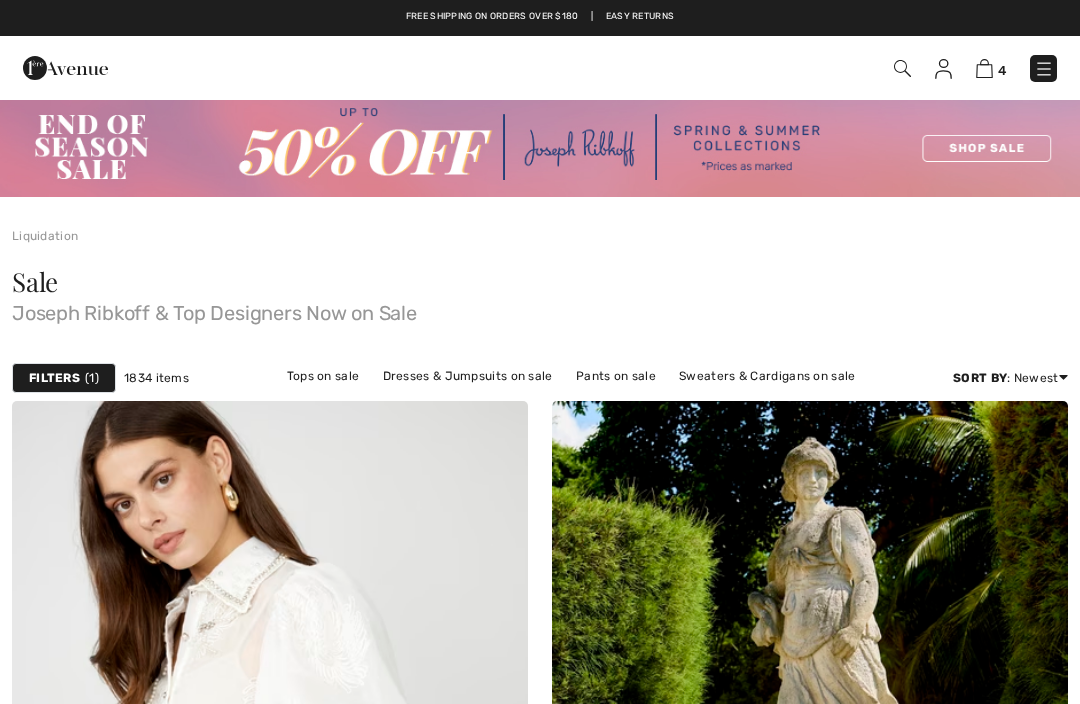 scroll, scrollTop: 0, scrollLeft: 0, axis: both 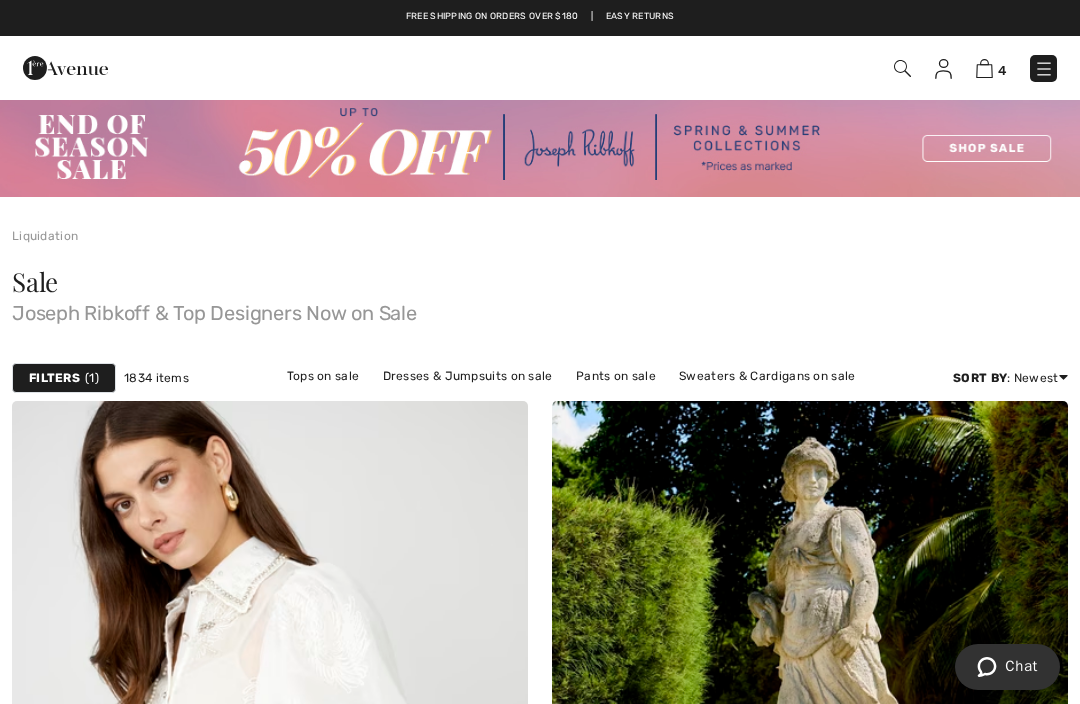 click on "Filters" at bounding box center [54, 378] 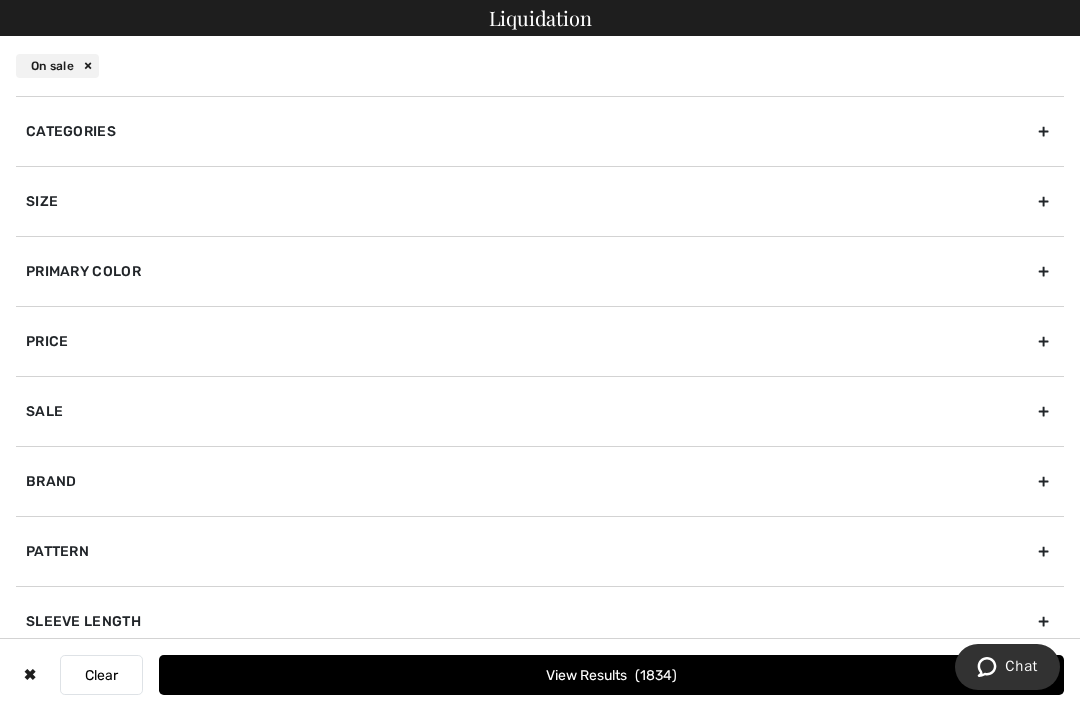 click on "Categories" at bounding box center (540, 131) 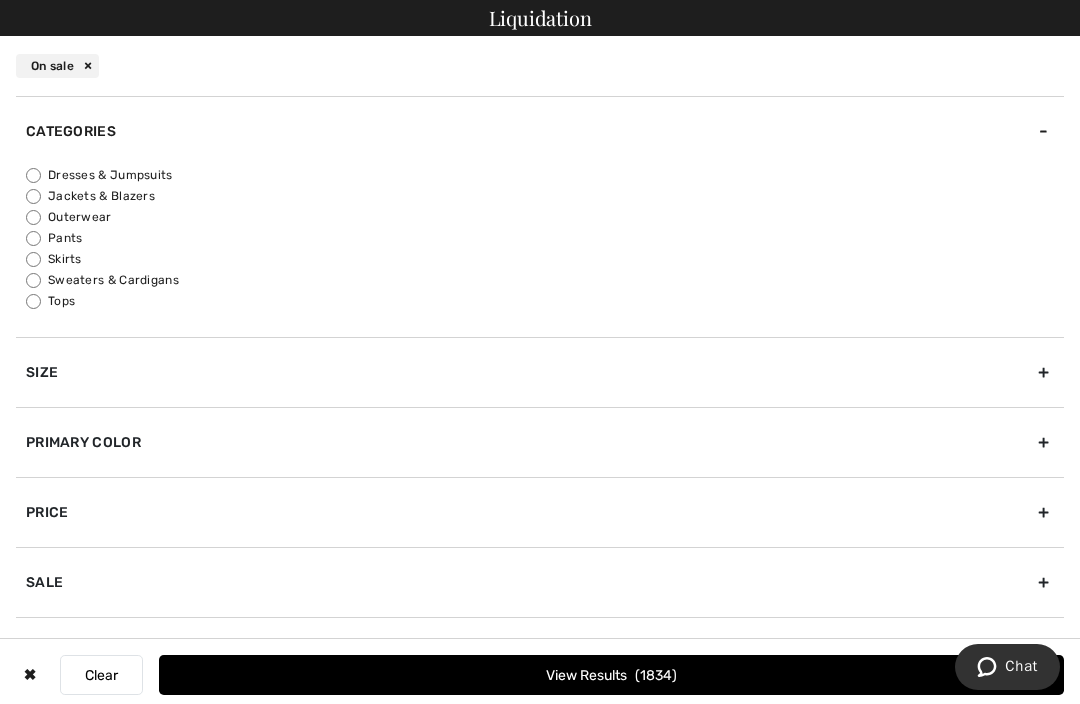 click on "Outerwear" at bounding box center (545, 217) 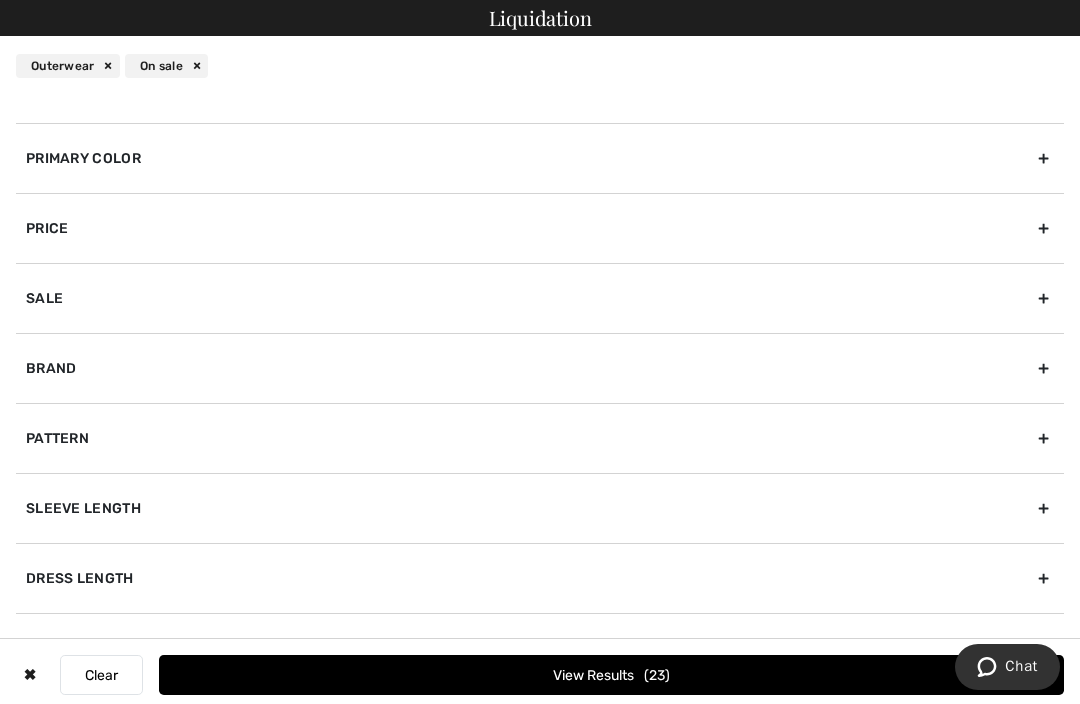 scroll, scrollTop: 284, scrollLeft: 0, axis: vertical 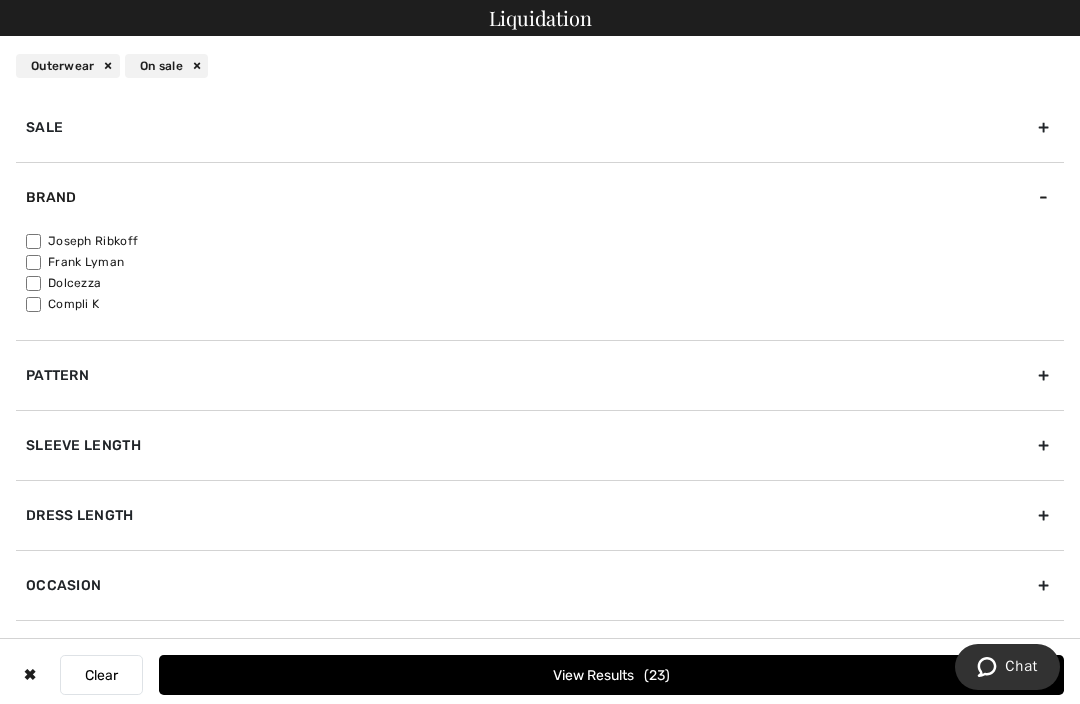 click on "Joseph Ribkoff" at bounding box center [33, 241] 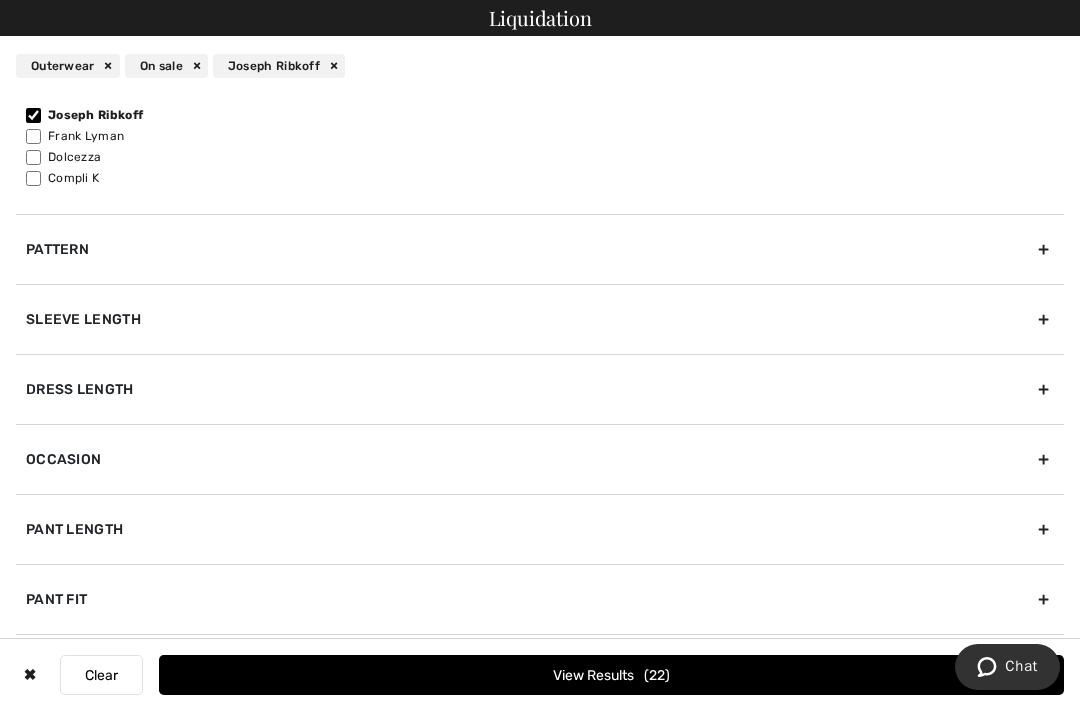 scroll, scrollTop: 410, scrollLeft: 0, axis: vertical 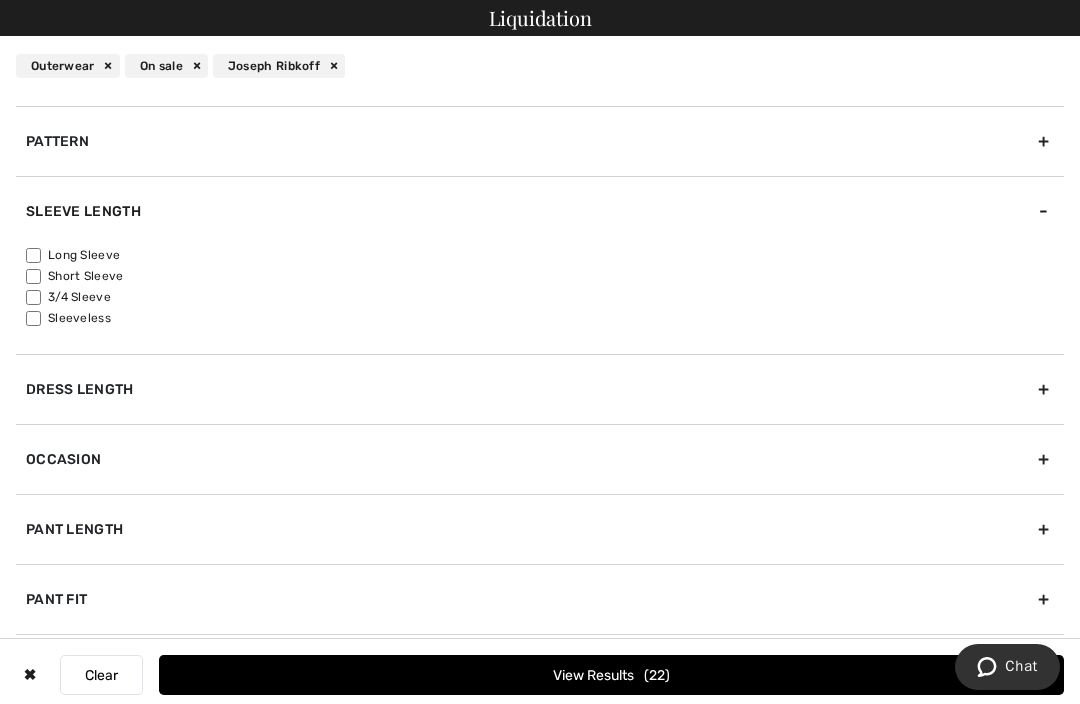 click on "3/4 Sleeve" at bounding box center [33, 297] 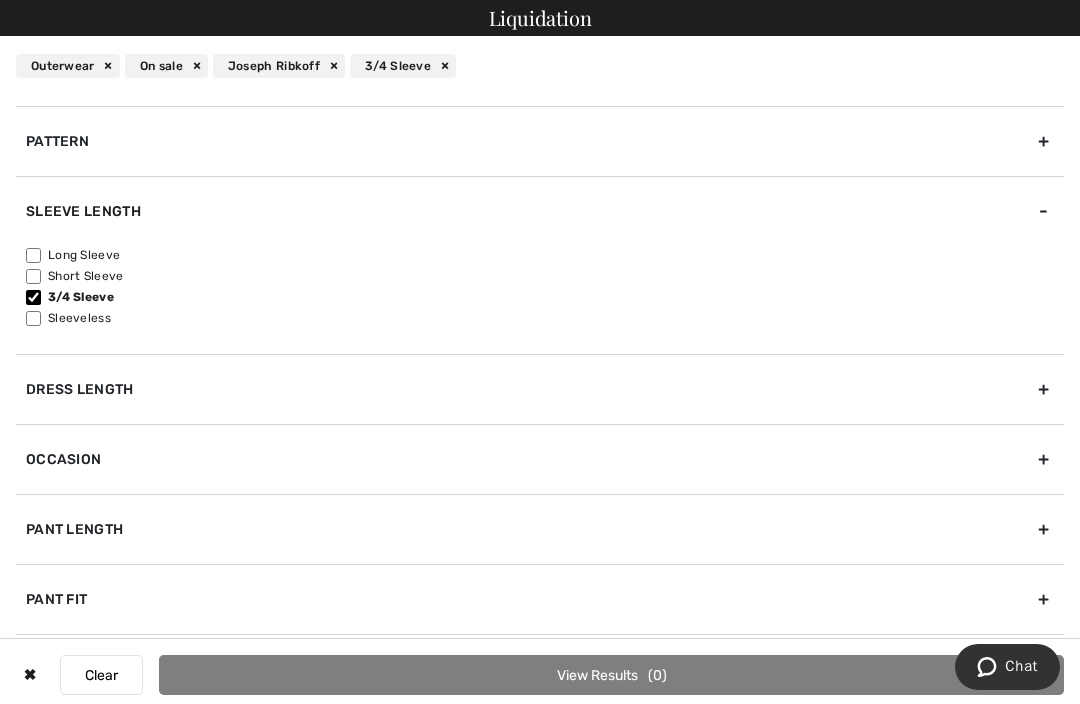 click on "Long Sleeve" at bounding box center (33, 255) 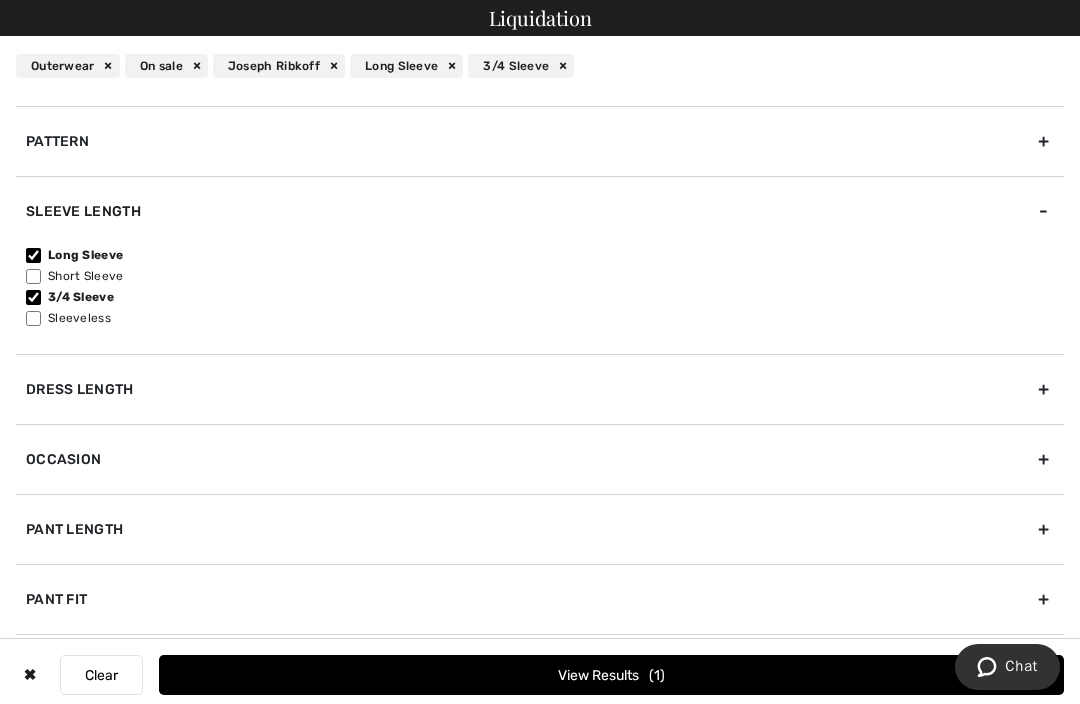scroll, scrollTop: 371, scrollLeft: 0, axis: vertical 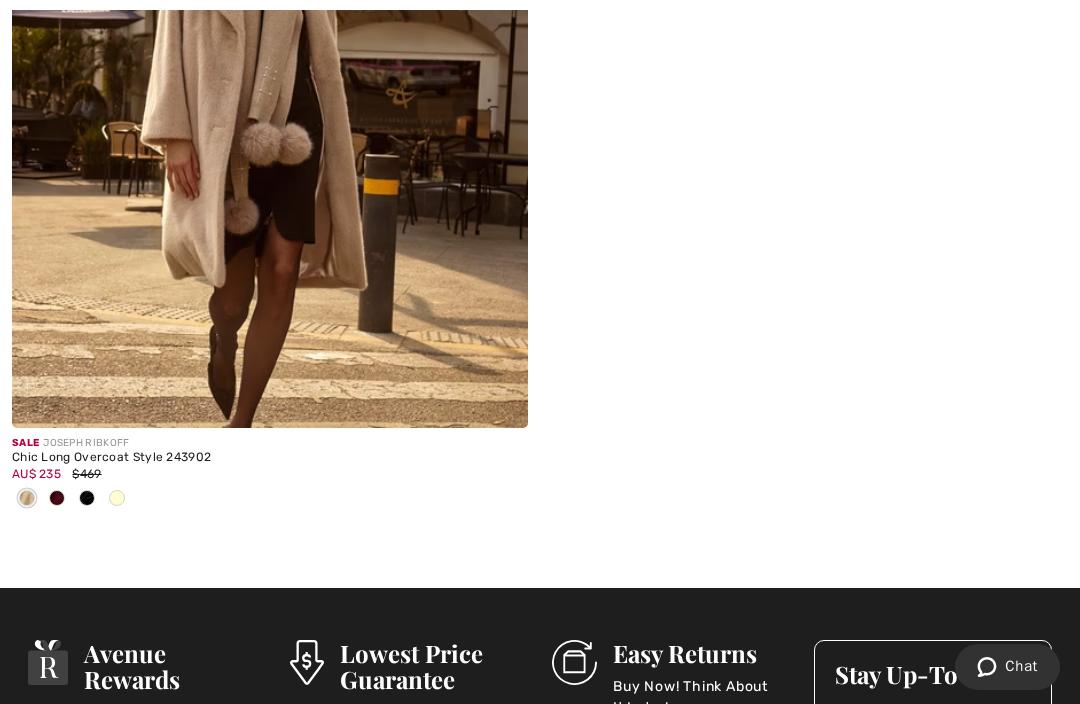 click at bounding box center (486, 386) 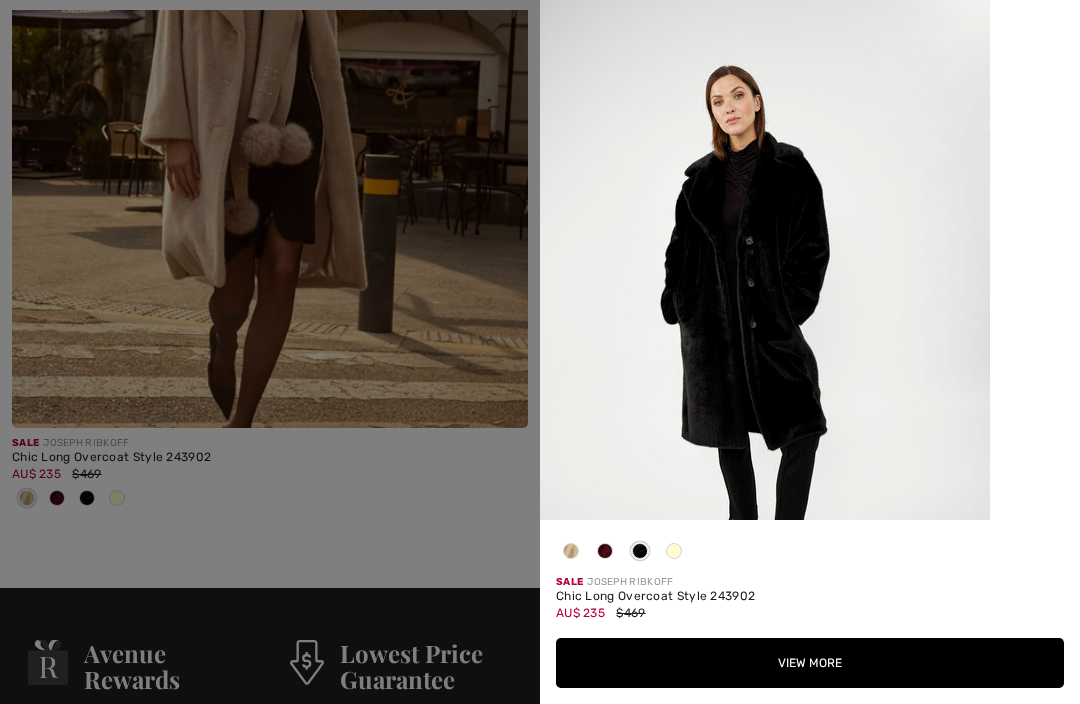 scroll, scrollTop: 0, scrollLeft: 0, axis: both 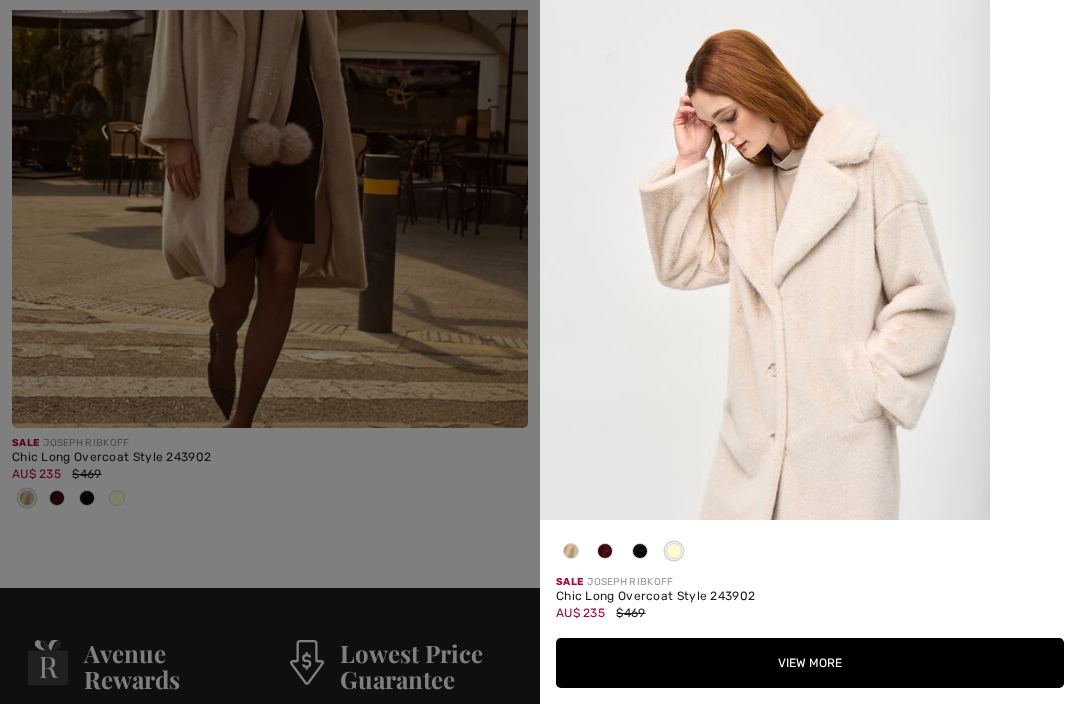 click at bounding box center [540, 352] 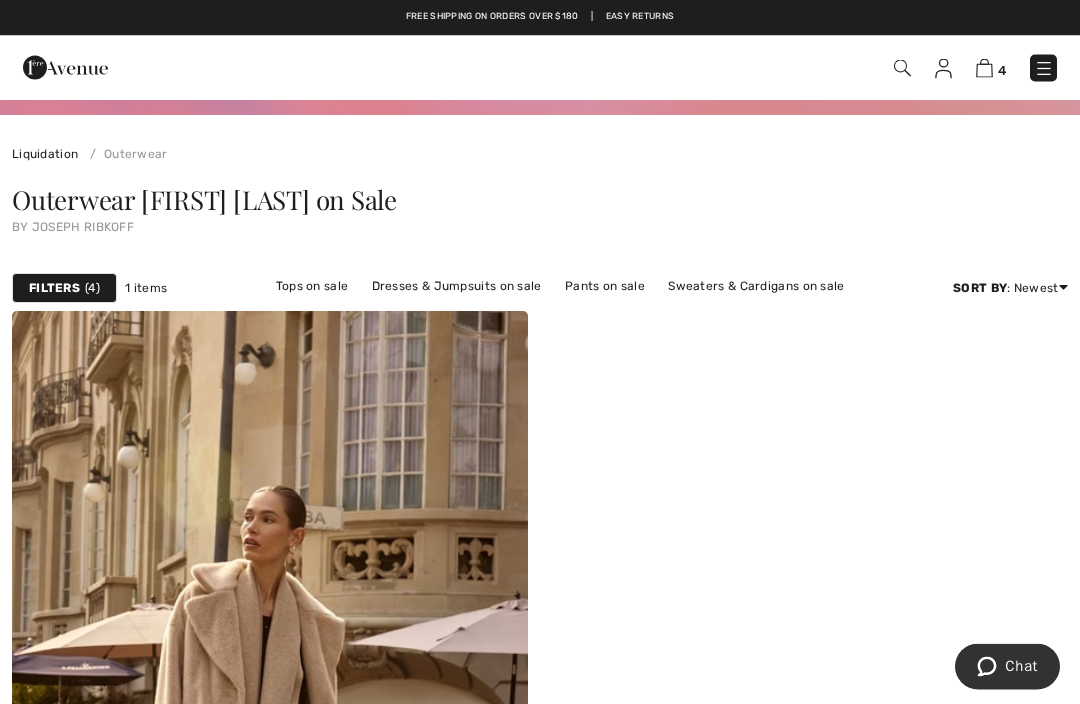 scroll, scrollTop: 0, scrollLeft: 0, axis: both 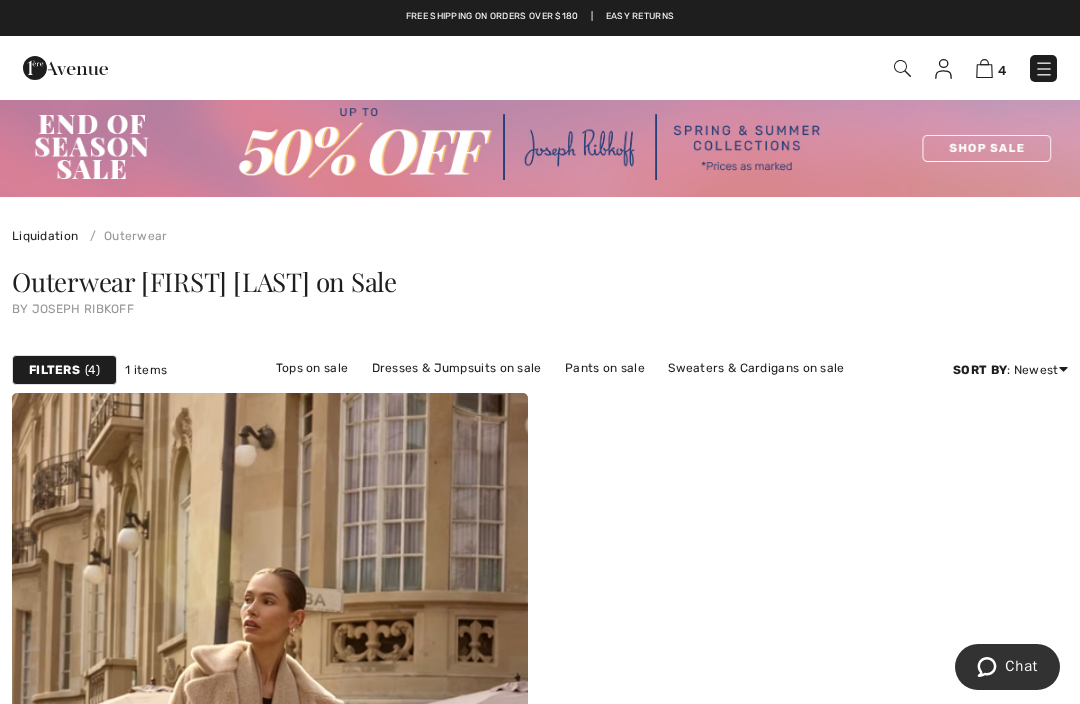 click on "Filters 4" at bounding box center (64, 370) 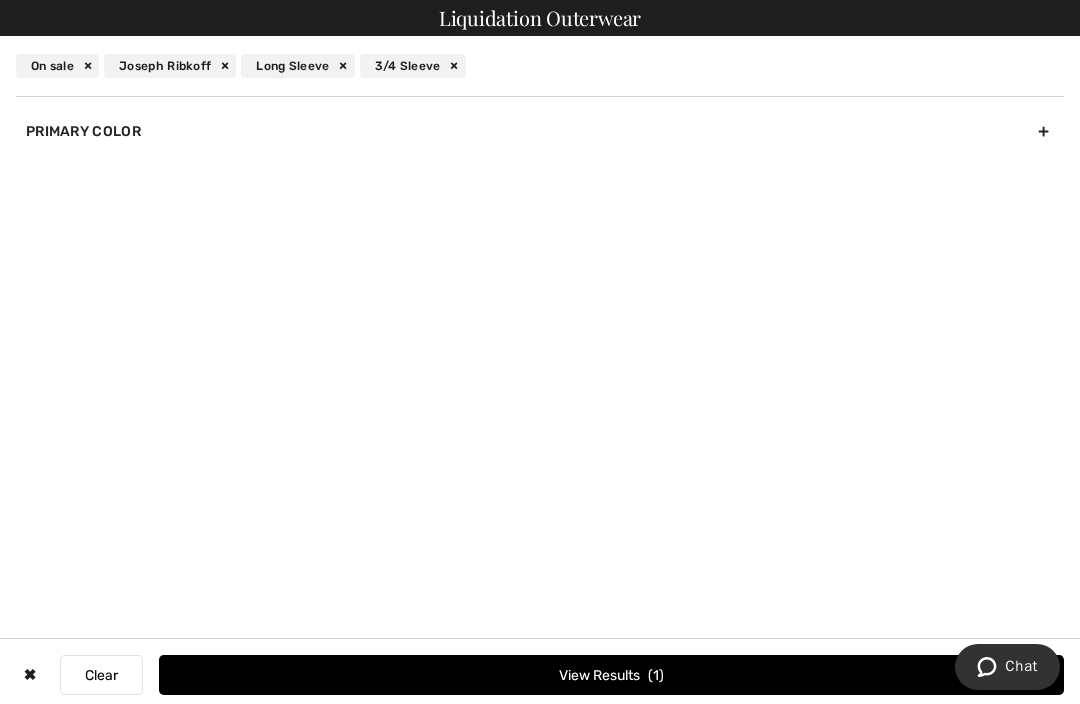 scroll, scrollTop: 0, scrollLeft: 0, axis: both 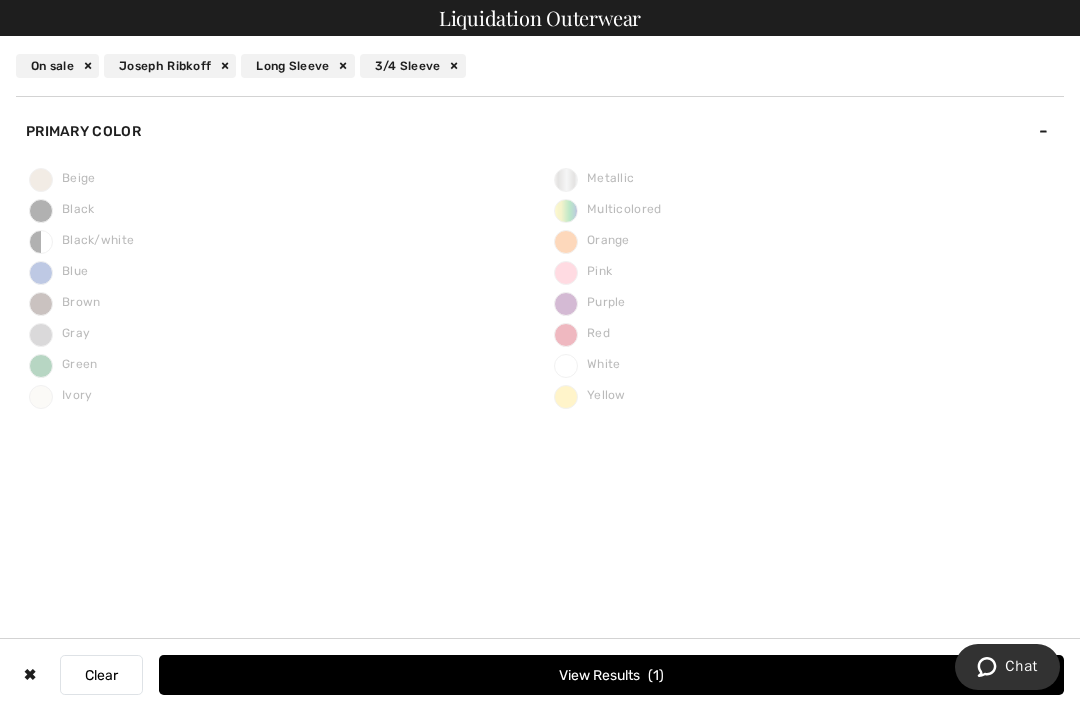 click on "3/4 Sleeve" at bounding box center [413, 66] 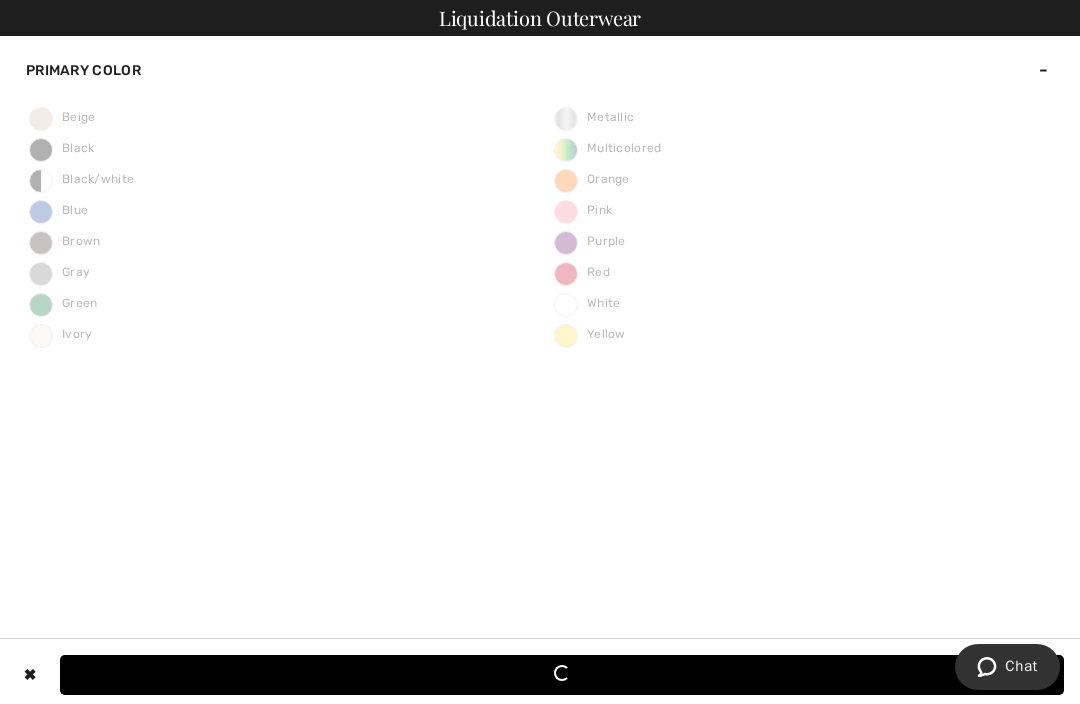 click on "Primary Color" at bounding box center [540, 70] 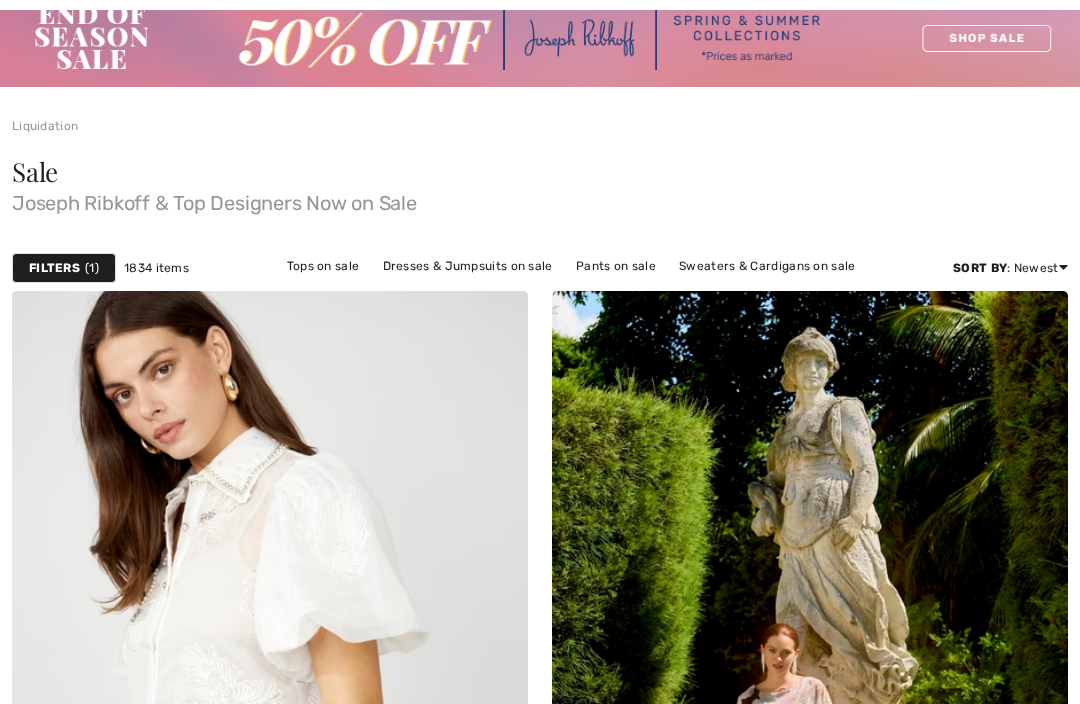 scroll, scrollTop: 244, scrollLeft: 0, axis: vertical 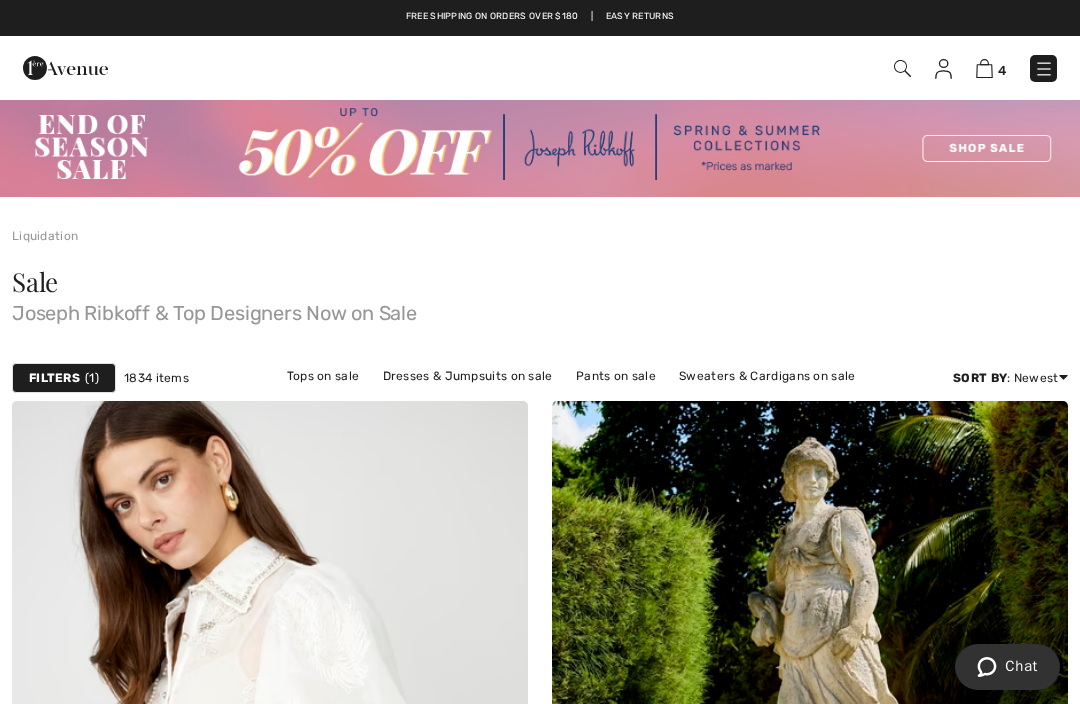 click on "Tops on sale" at bounding box center [323, 376] 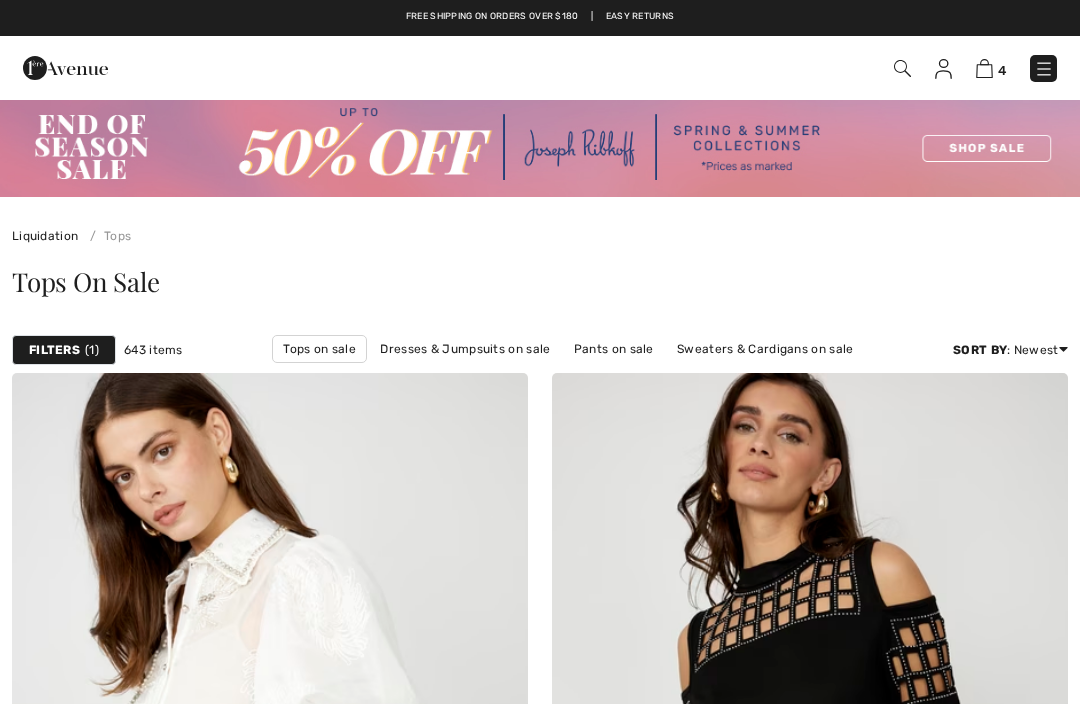 scroll, scrollTop: 0, scrollLeft: 0, axis: both 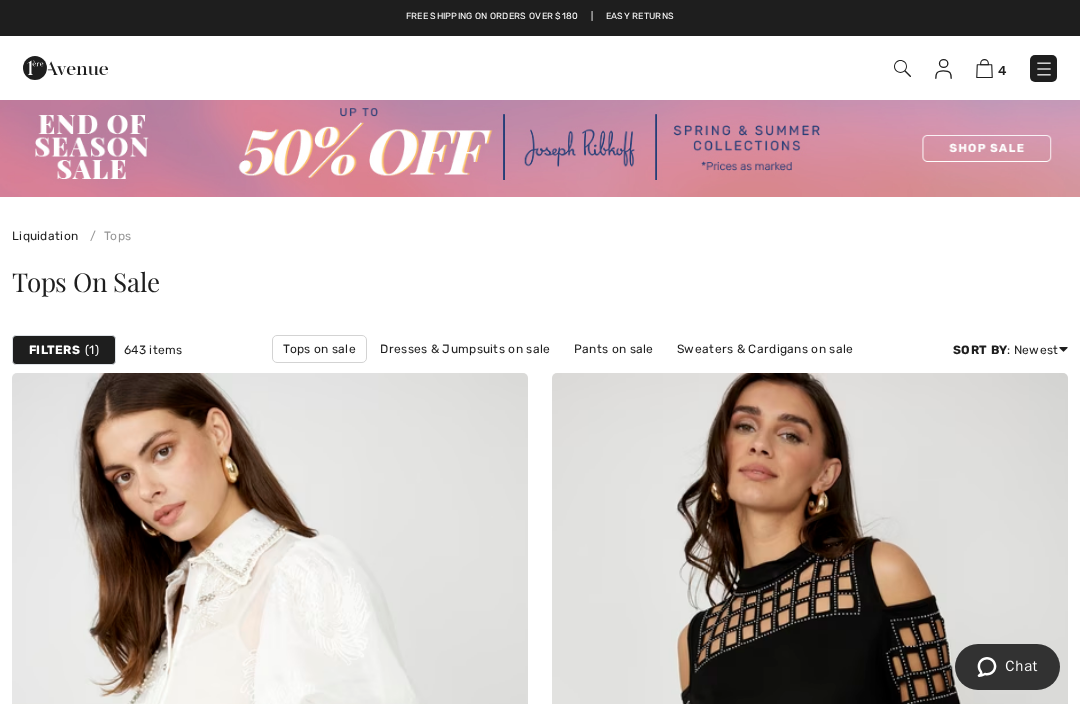 click on "Filters" at bounding box center [54, 350] 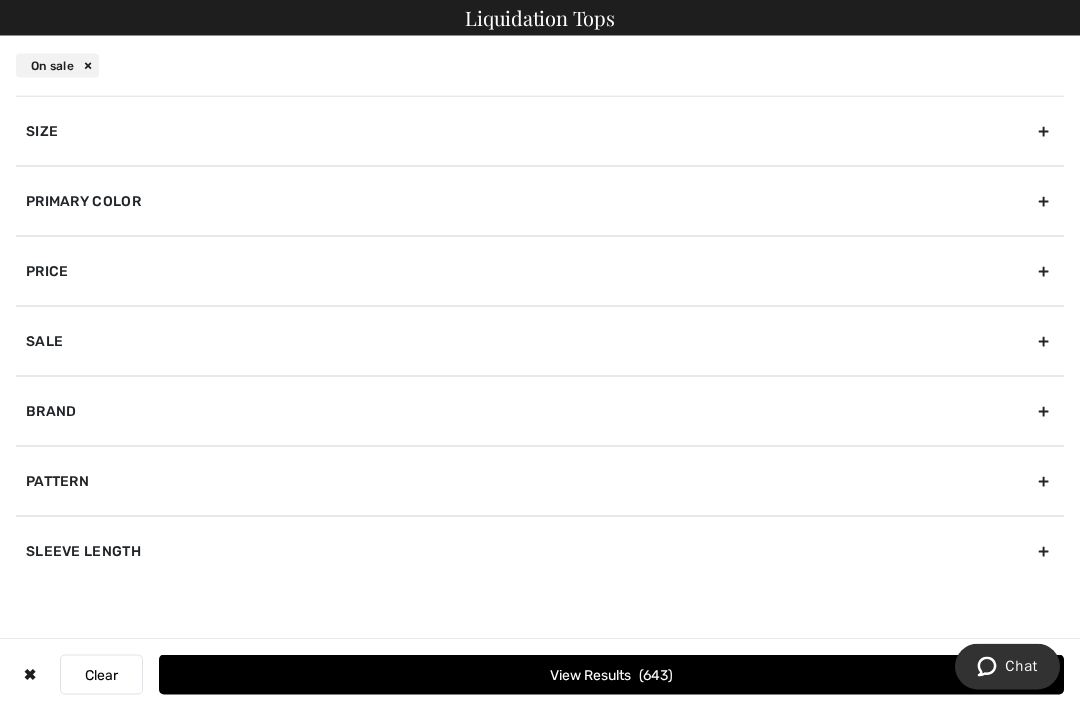 scroll, scrollTop: 204, scrollLeft: 0, axis: vertical 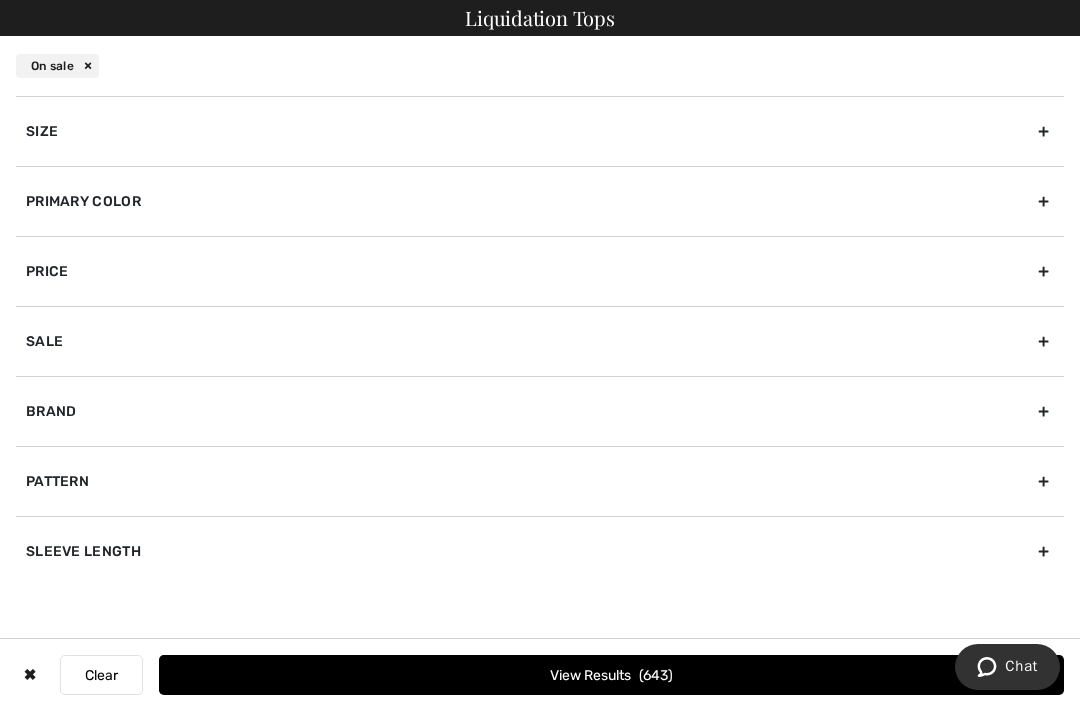 click on "Primary Color" at bounding box center [540, 201] 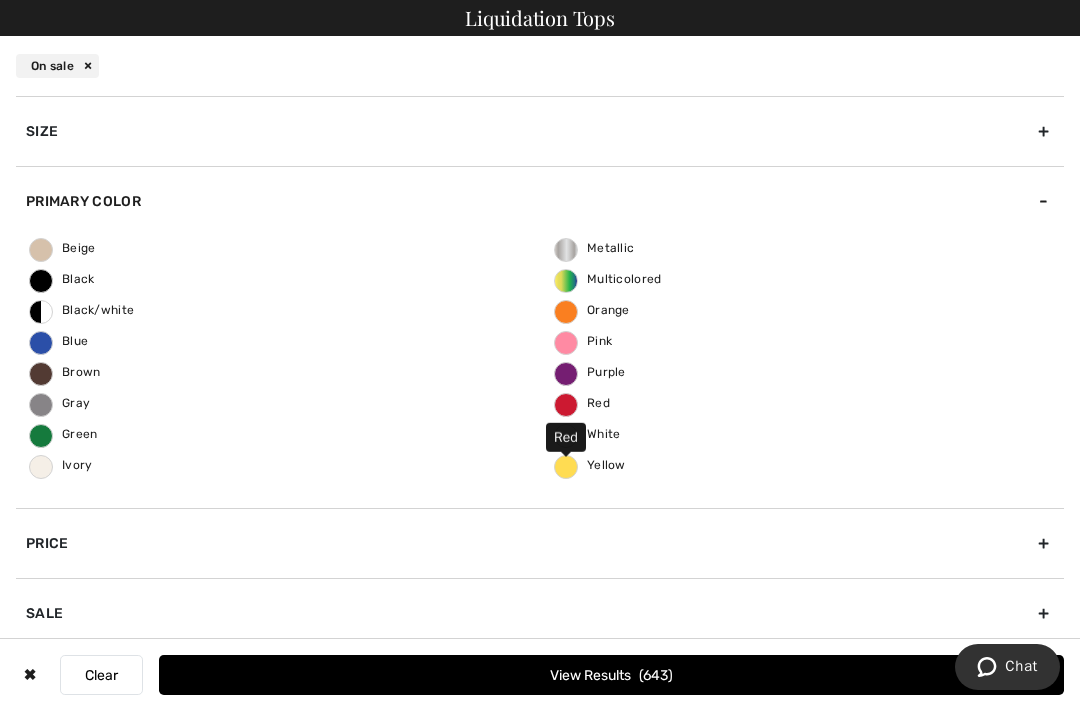 click on "Red" at bounding box center [582, 403] 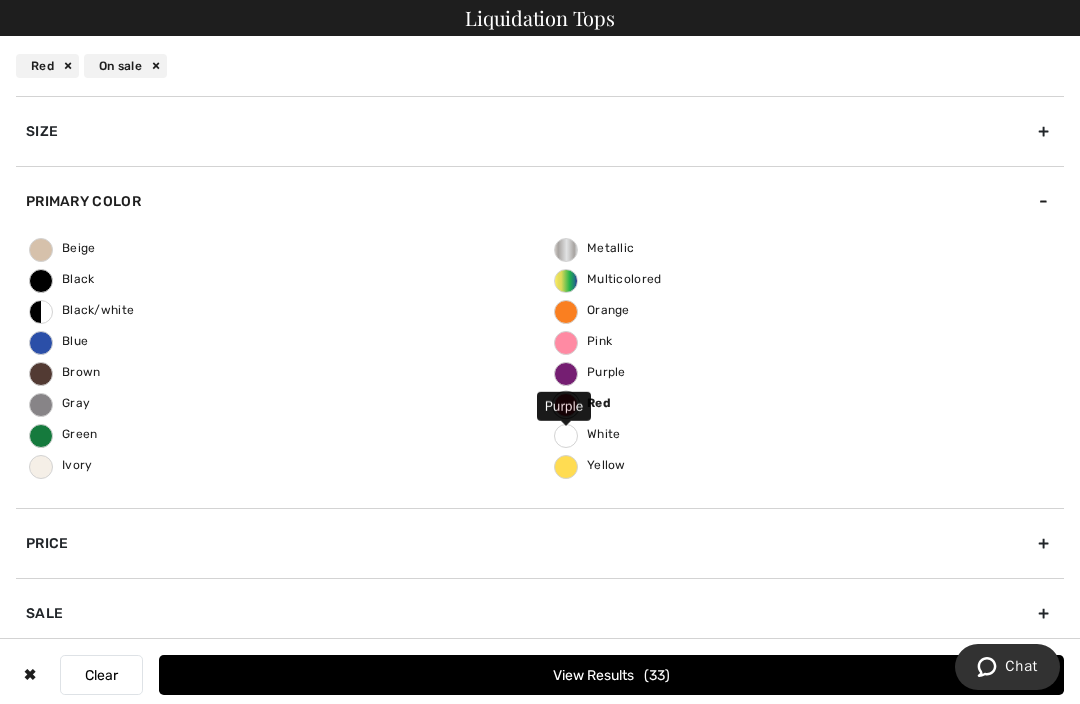 click on "Purple" at bounding box center (590, 372) 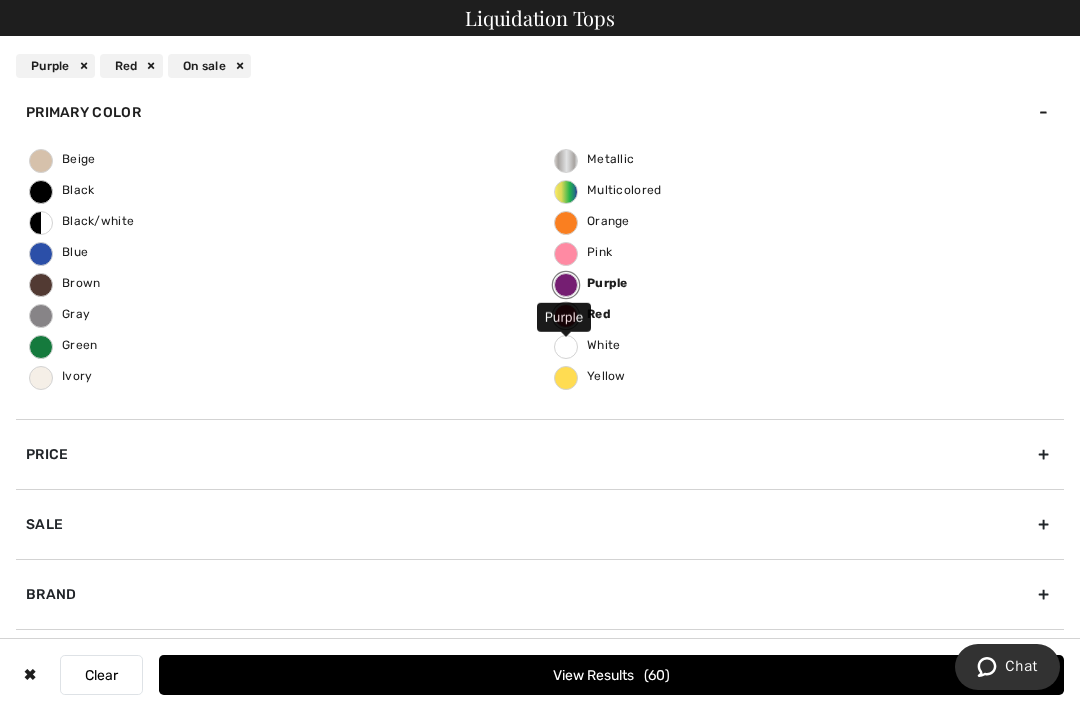 scroll, scrollTop: 88, scrollLeft: 0, axis: vertical 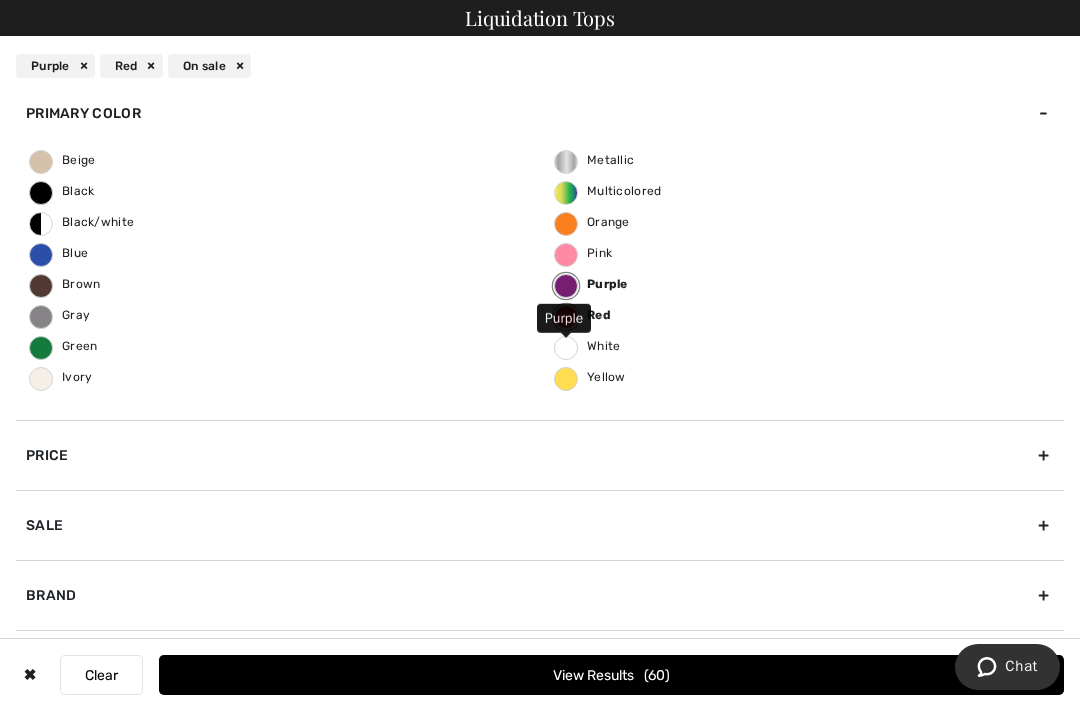 click on "View Results 60" at bounding box center [611, 675] 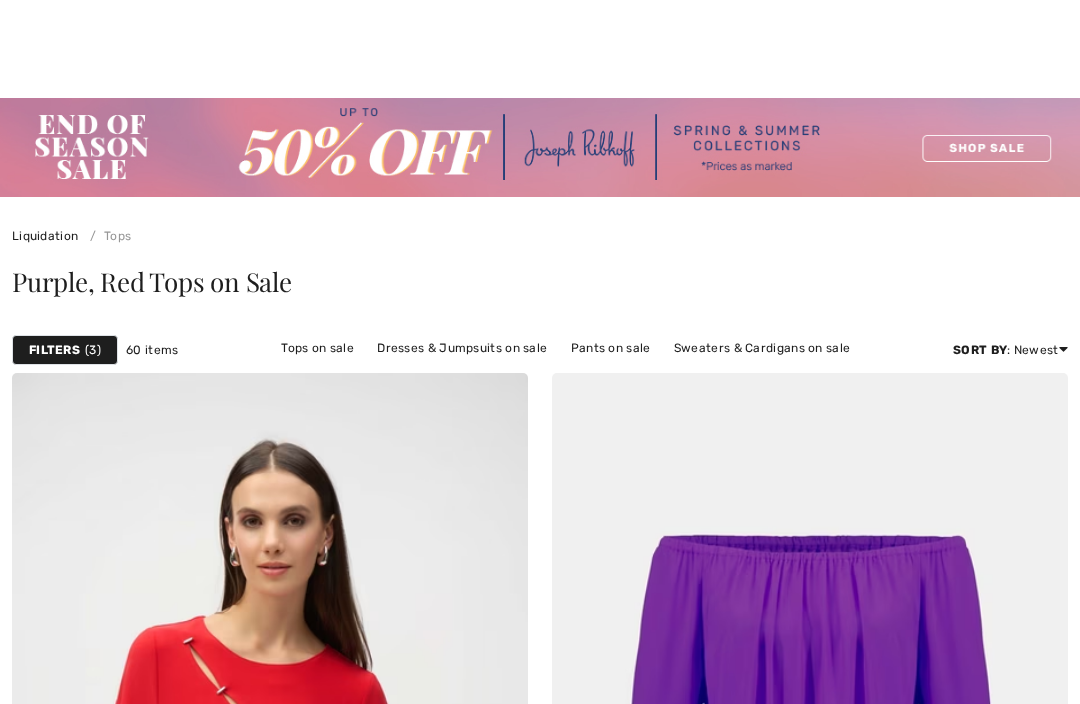 scroll, scrollTop: 823, scrollLeft: 0, axis: vertical 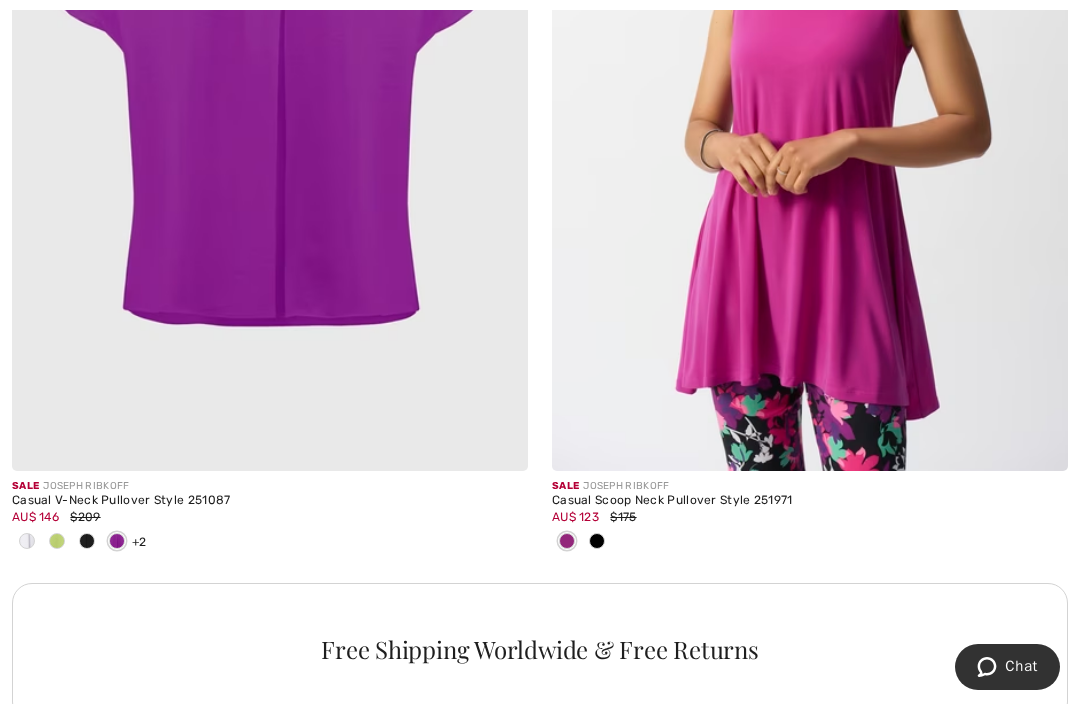 click at bounding box center (270, 84) 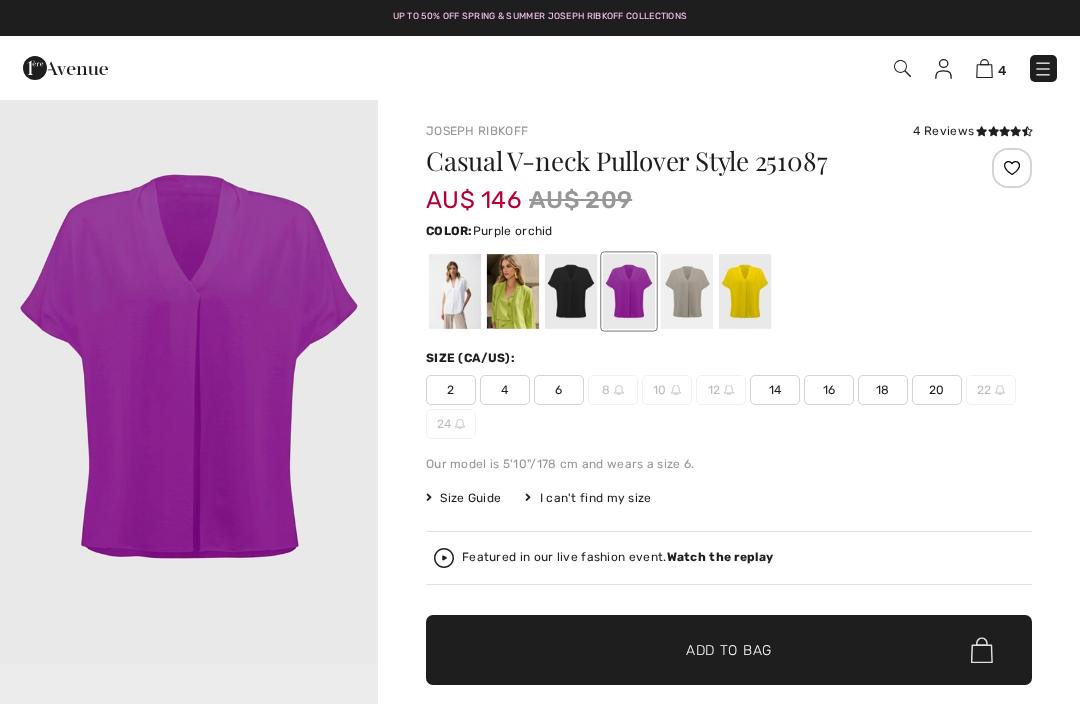scroll, scrollTop: 0, scrollLeft: 0, axis: both 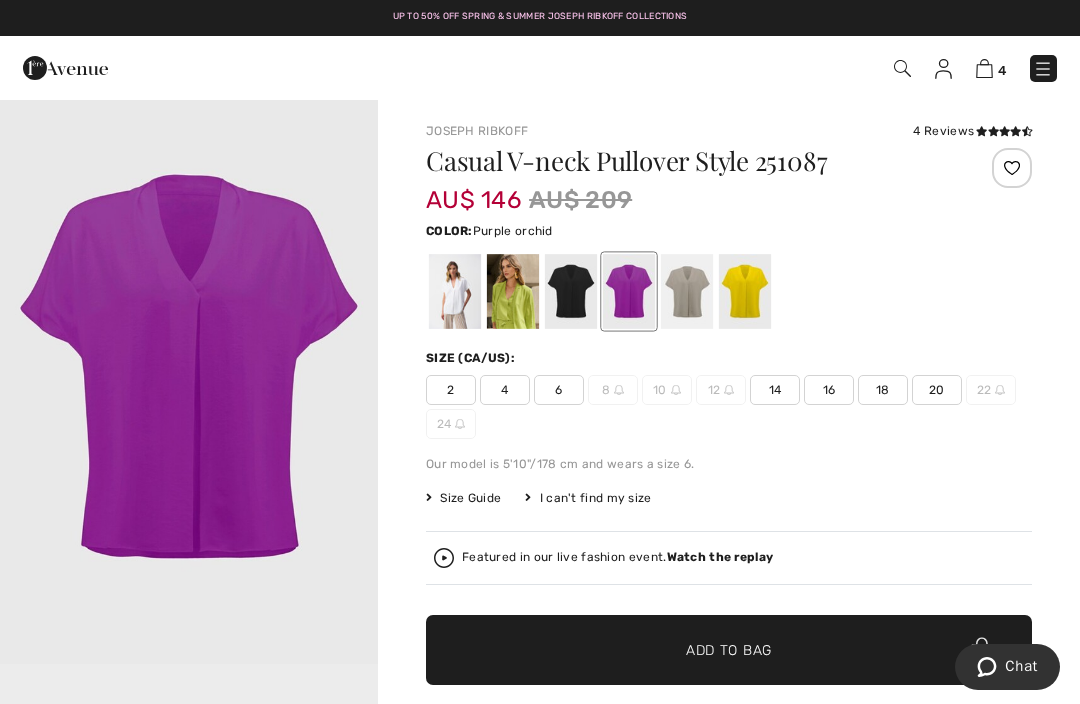 click at bounding box center [571, 291] 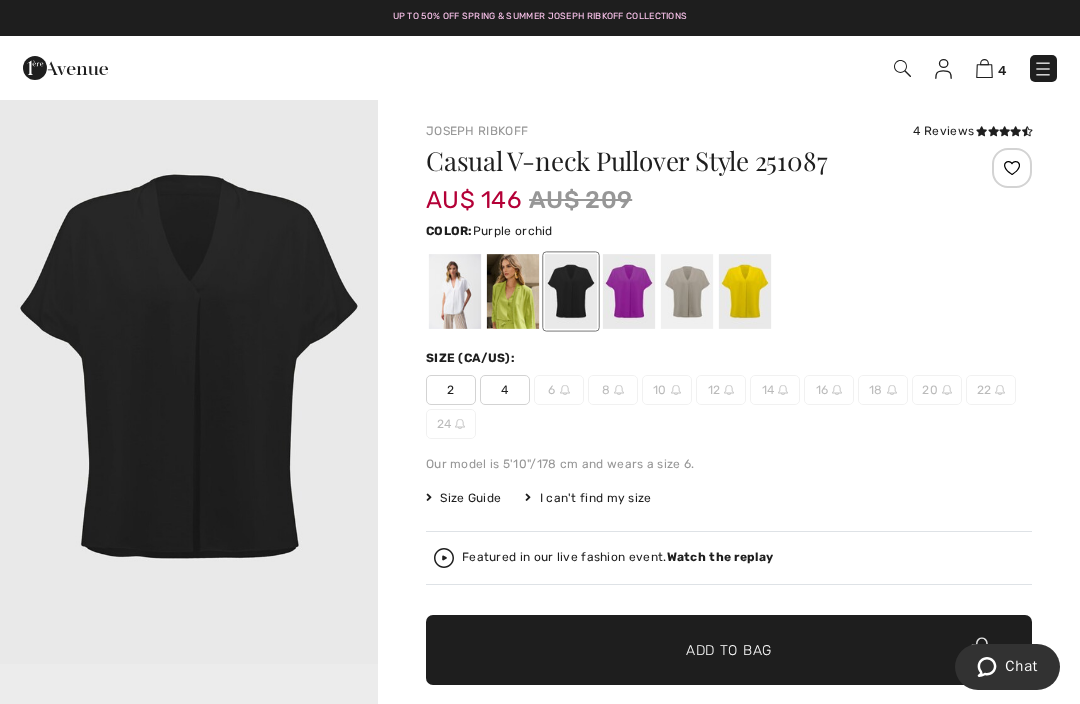 click at bounding box center [629, 291] 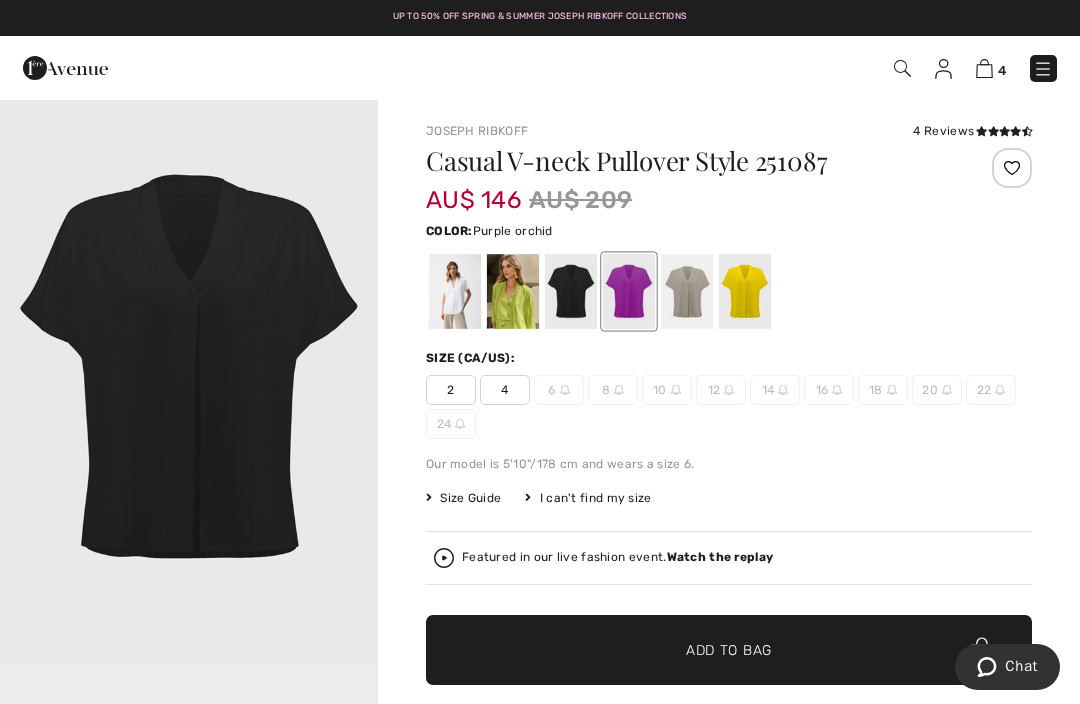 click at bounding box center [629, 291] 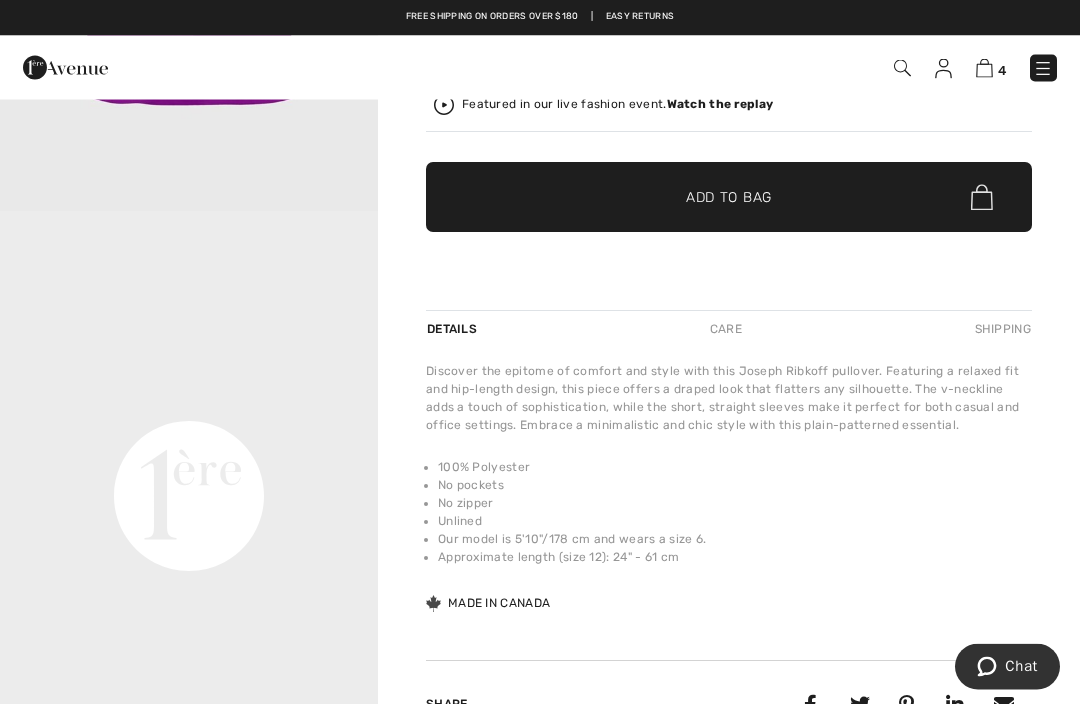 scroll, scrollTop: 443, scrollLeft: 0, axis: vertical 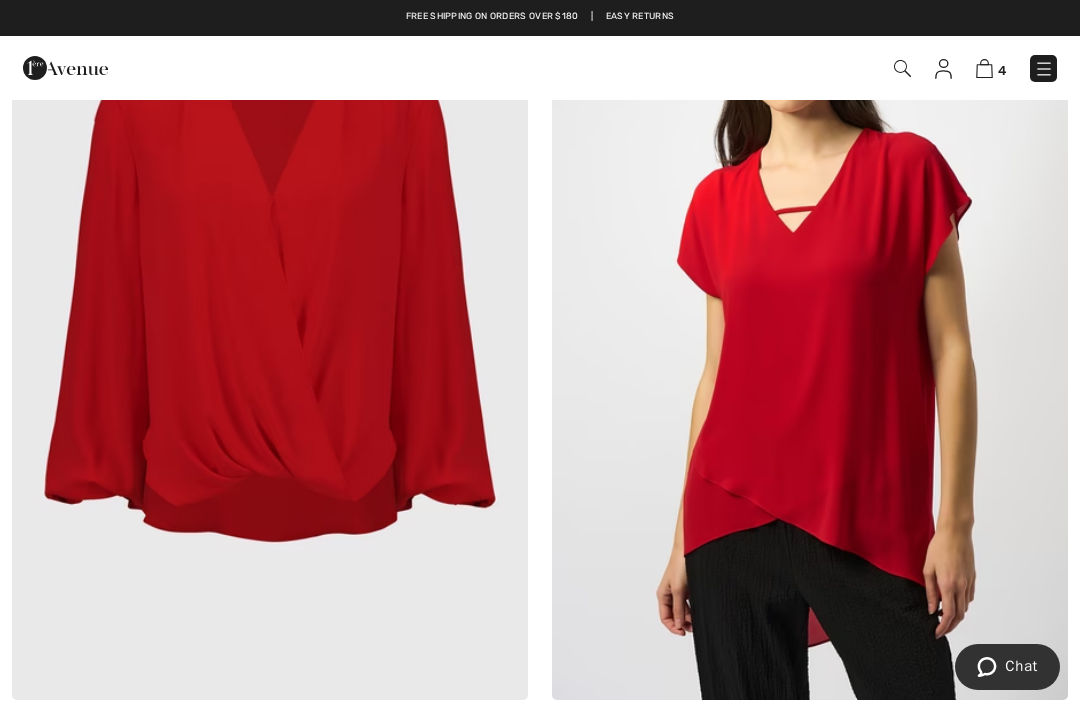 click at bounding box center [270, 313] 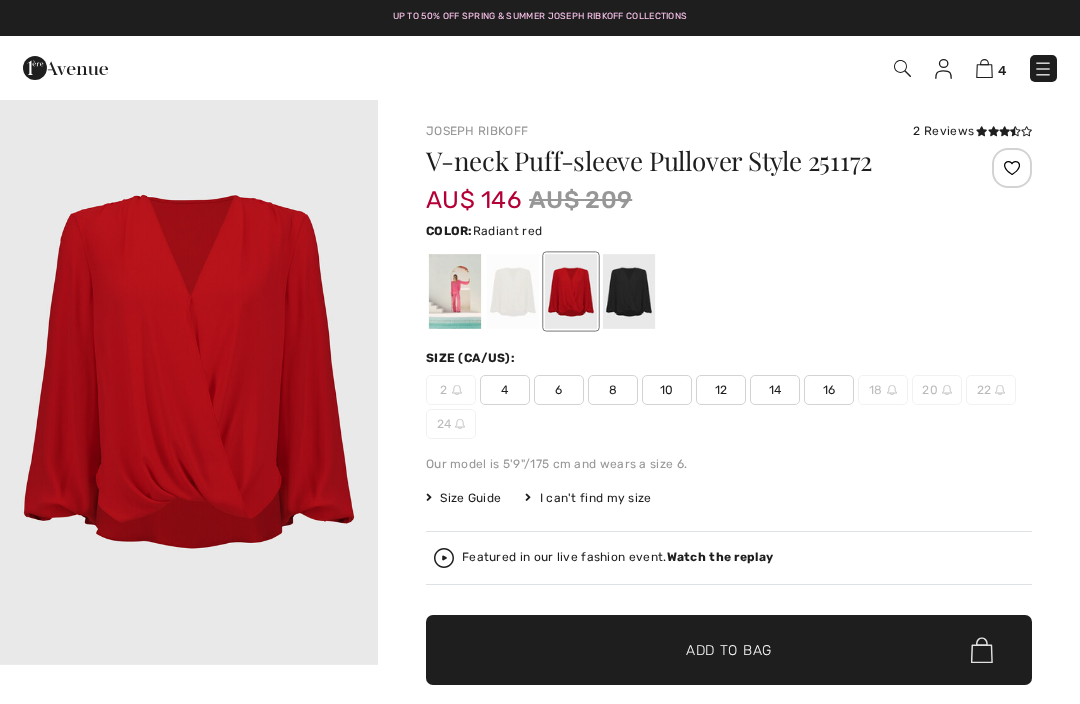 scroll, scrollTop: 0, scrollLeft: 0, axis: both 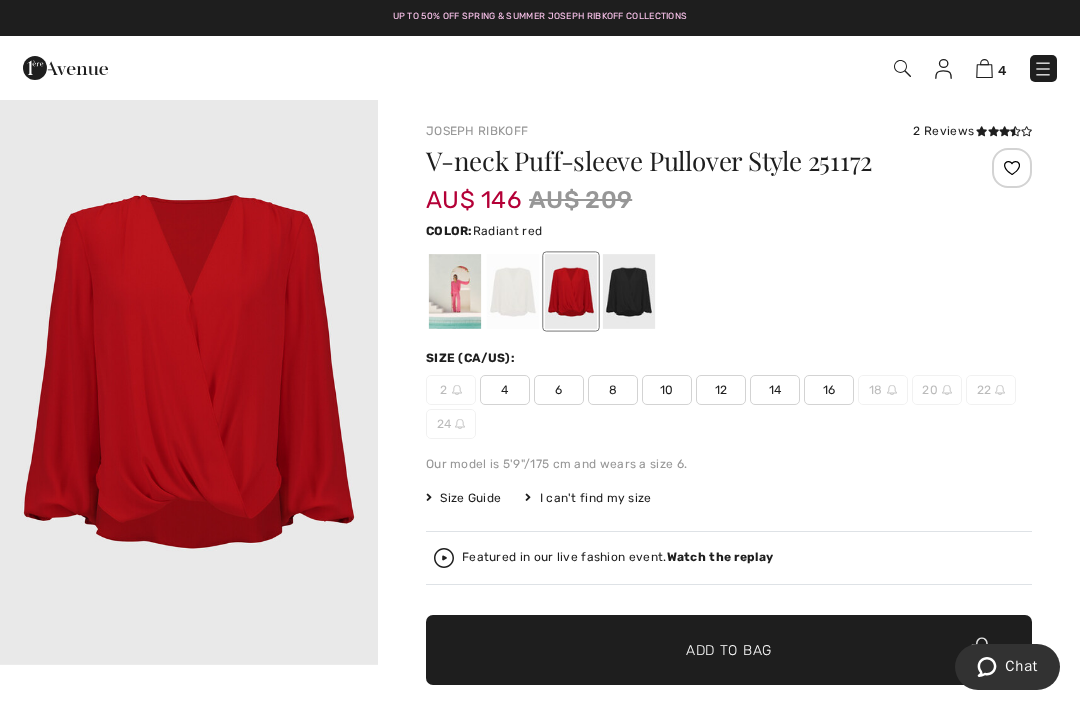 click at bounding box center (455, 291) 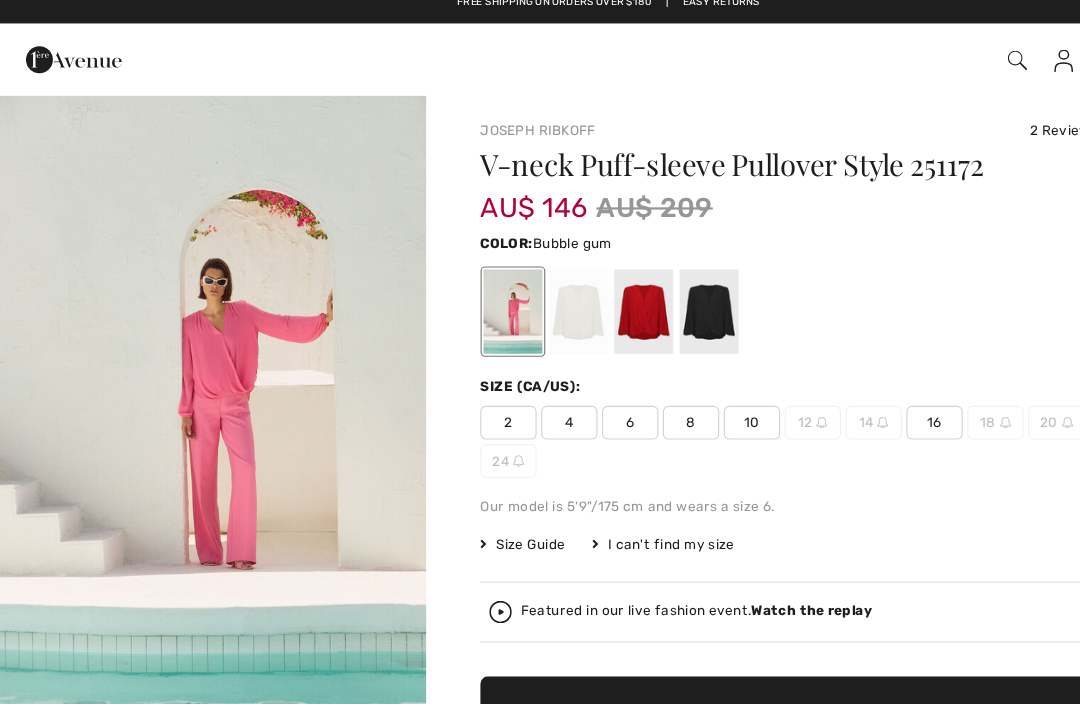 click at bounding box center (629, 291) 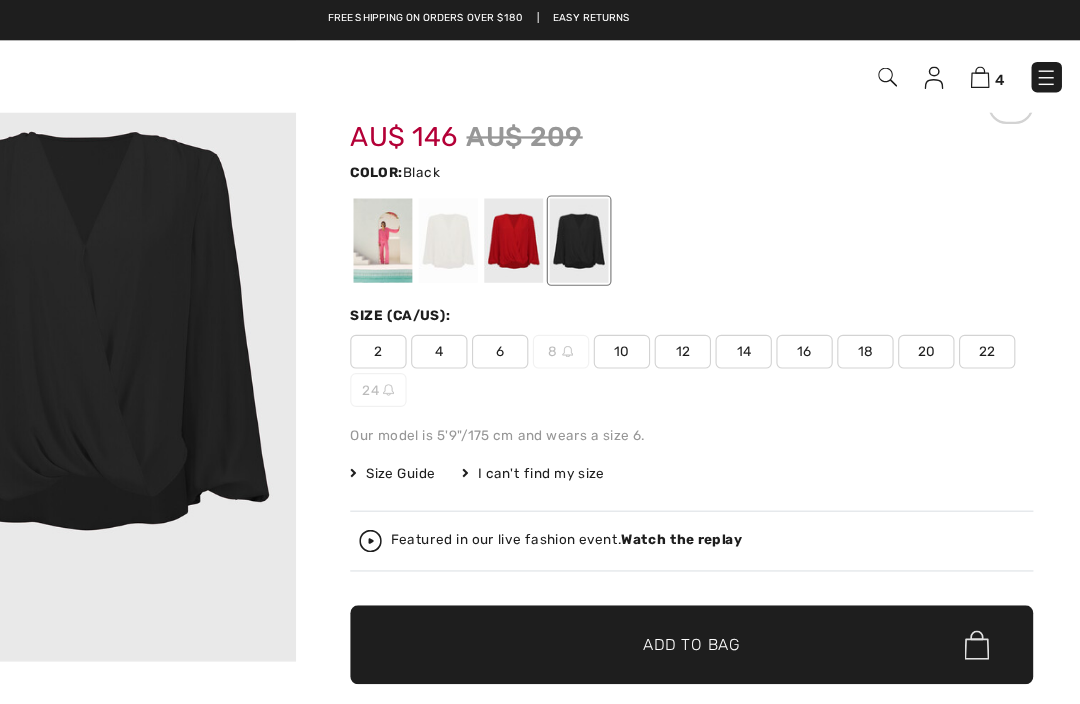 scroll, scrollTop: 0, scrollLeft: 0, axis: both 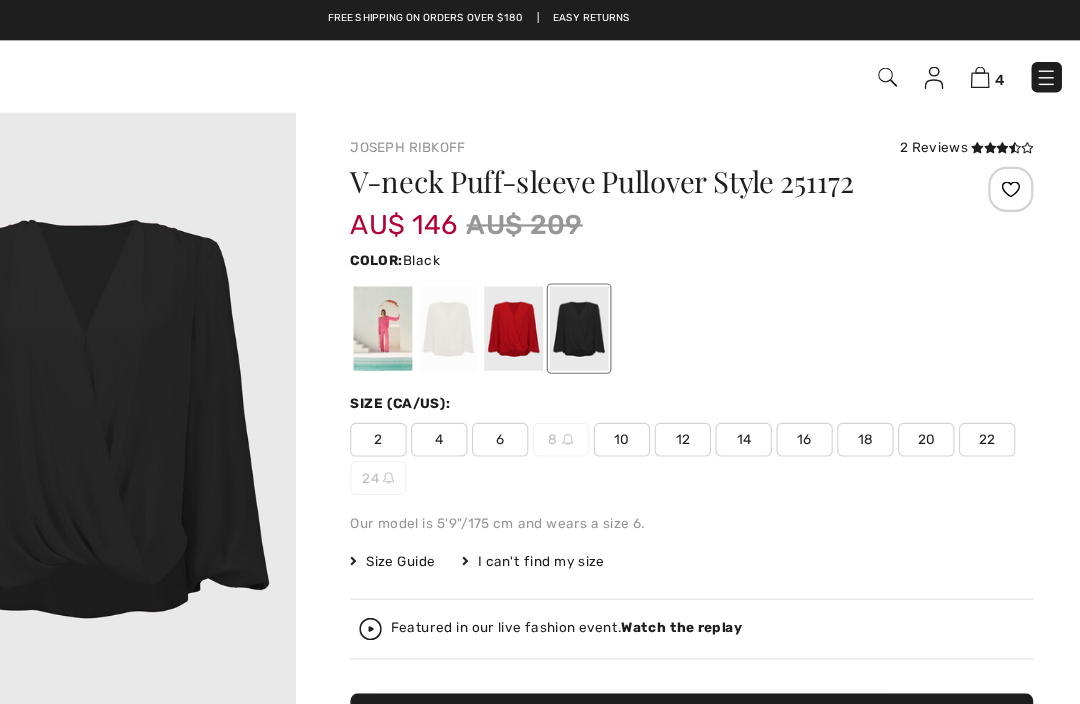 click on "22" at bounding box center [991, 390] 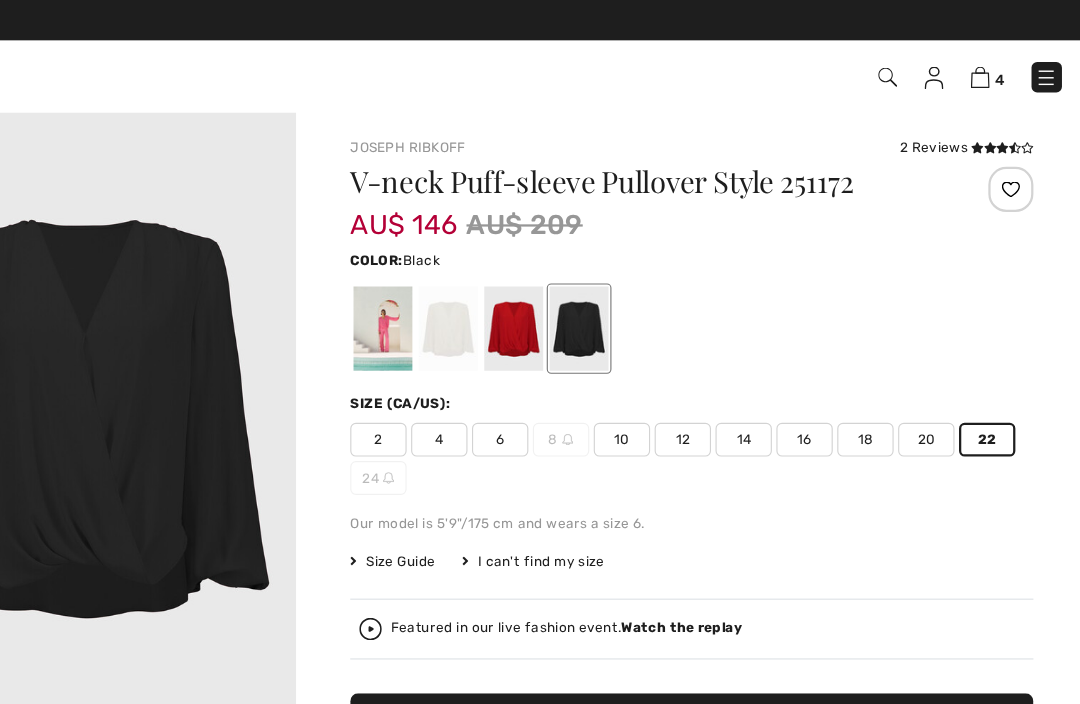 click at bounding box center [571, 291] 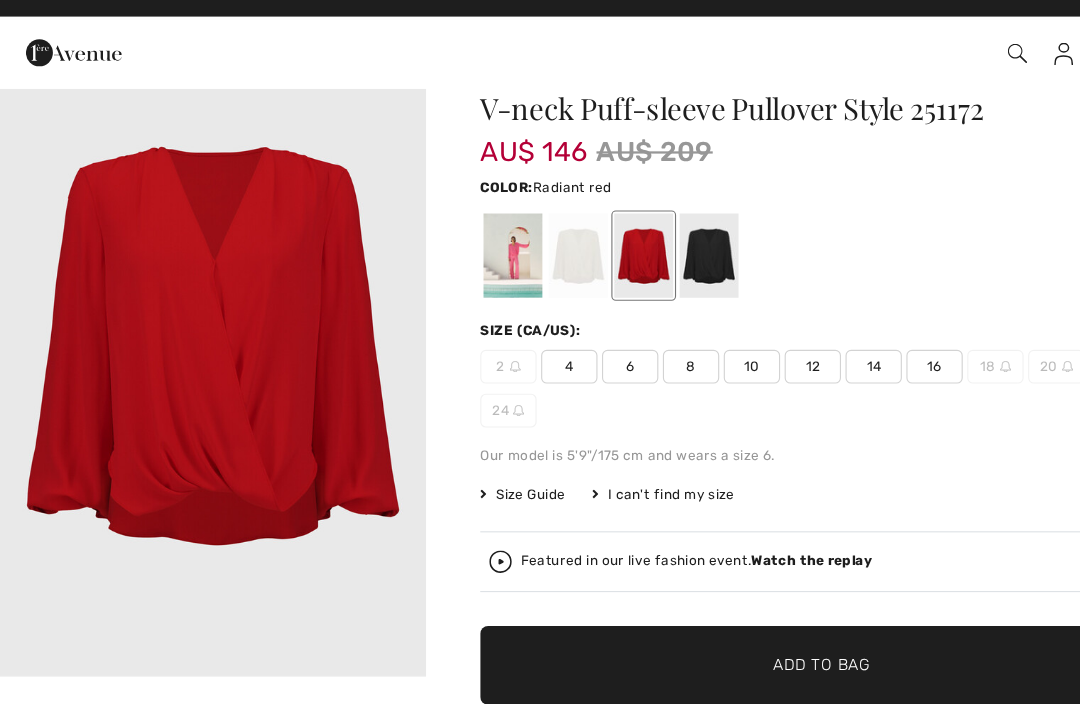 scroll, scrollTop: 45, scrollLeft: 0, axis: vertical 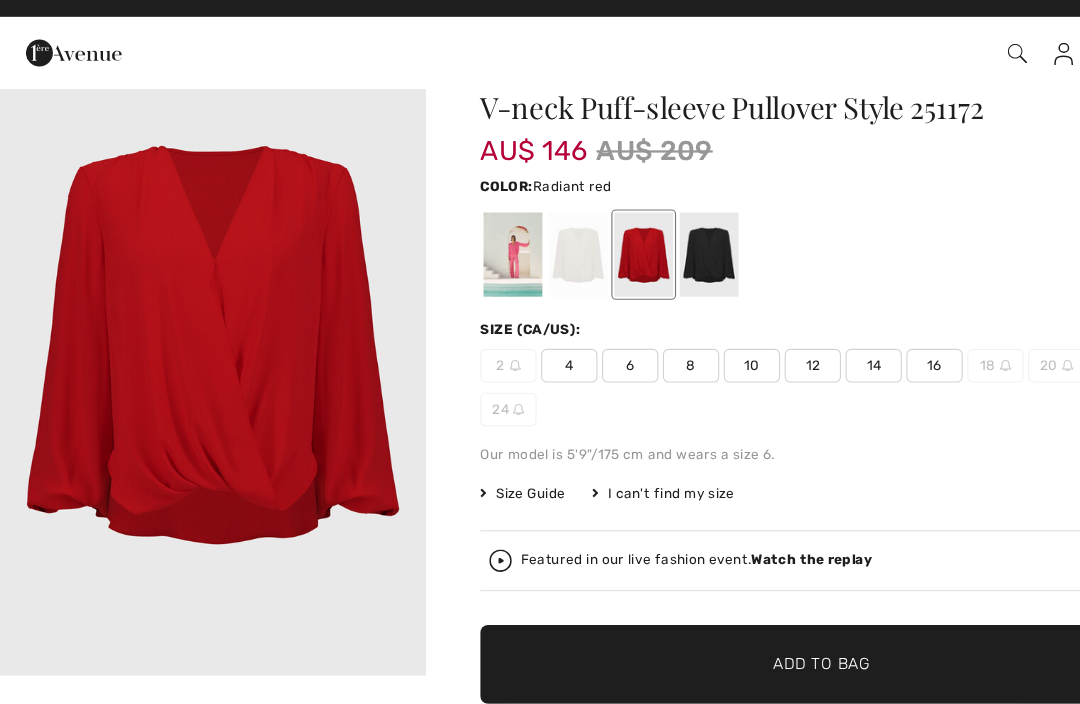 click on "Size Guide" at bounding box center (463, 458) 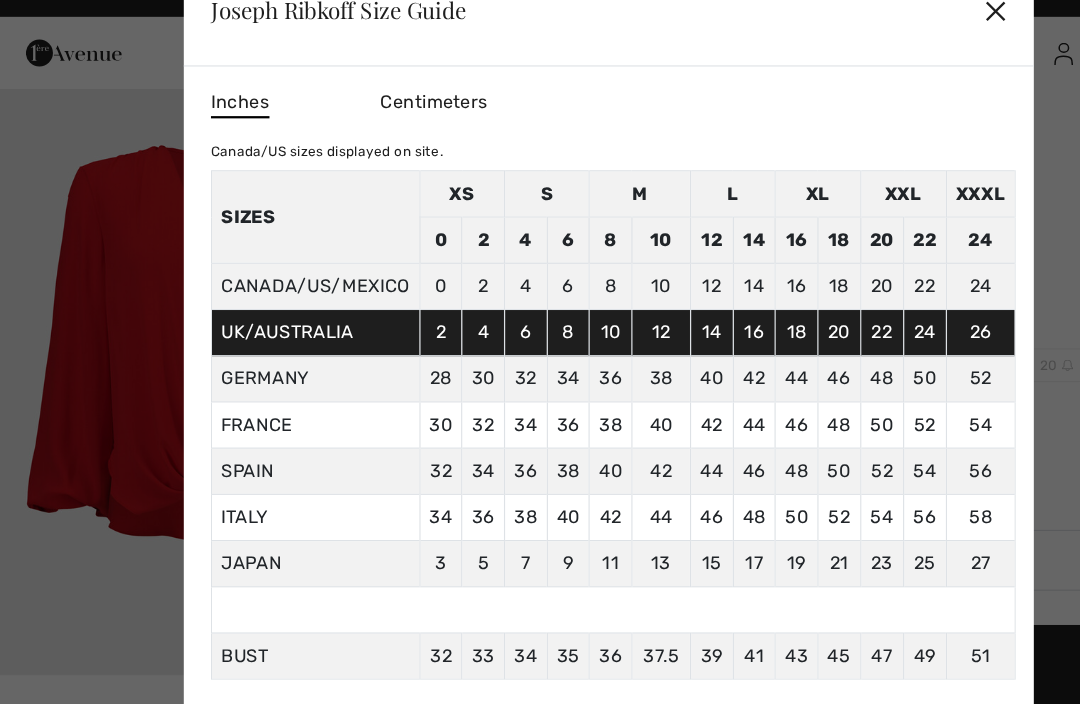 click on "✕" at bounding box center [883, 30] 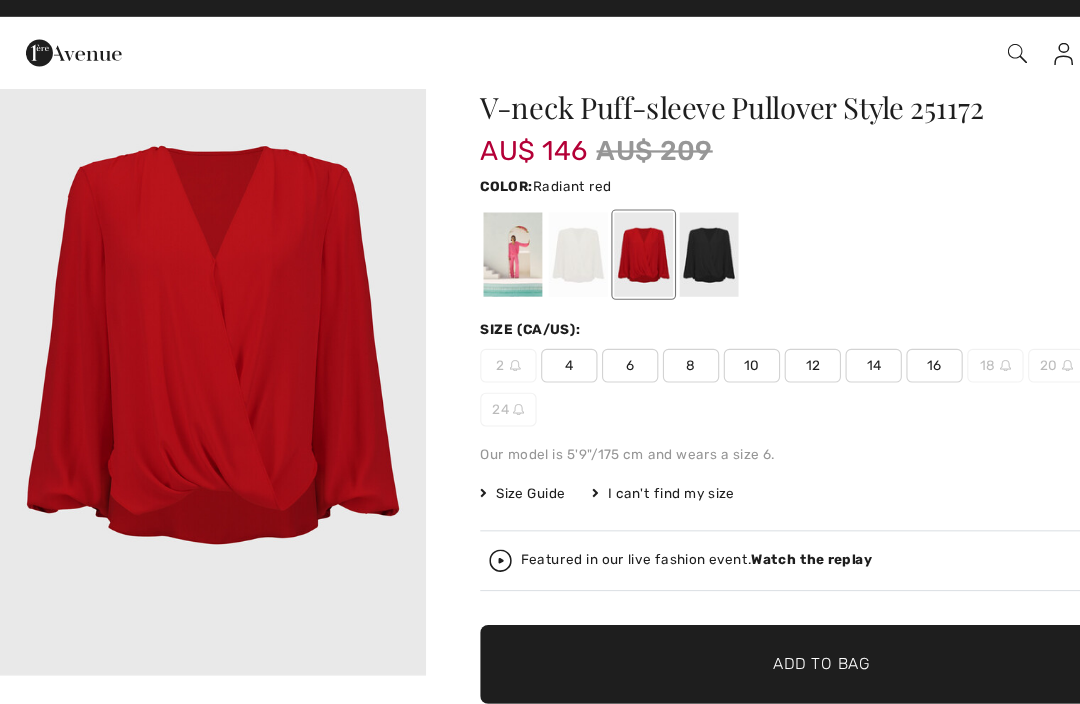click at bounding box center (629, 246) 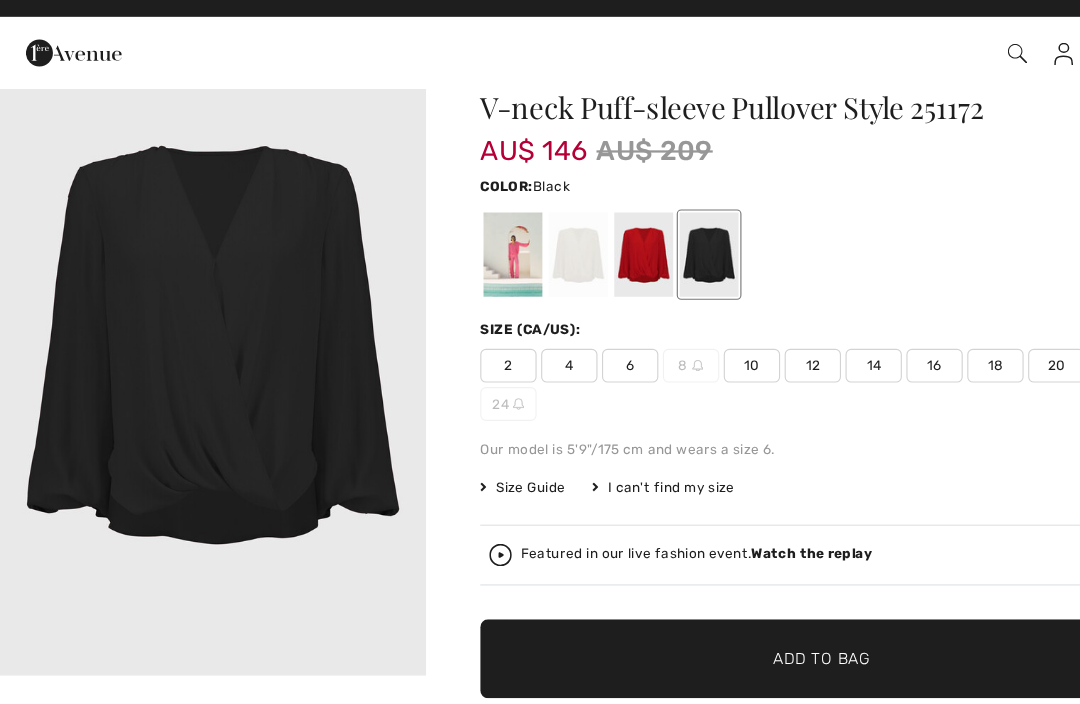 click at bounding box center [513, 246] 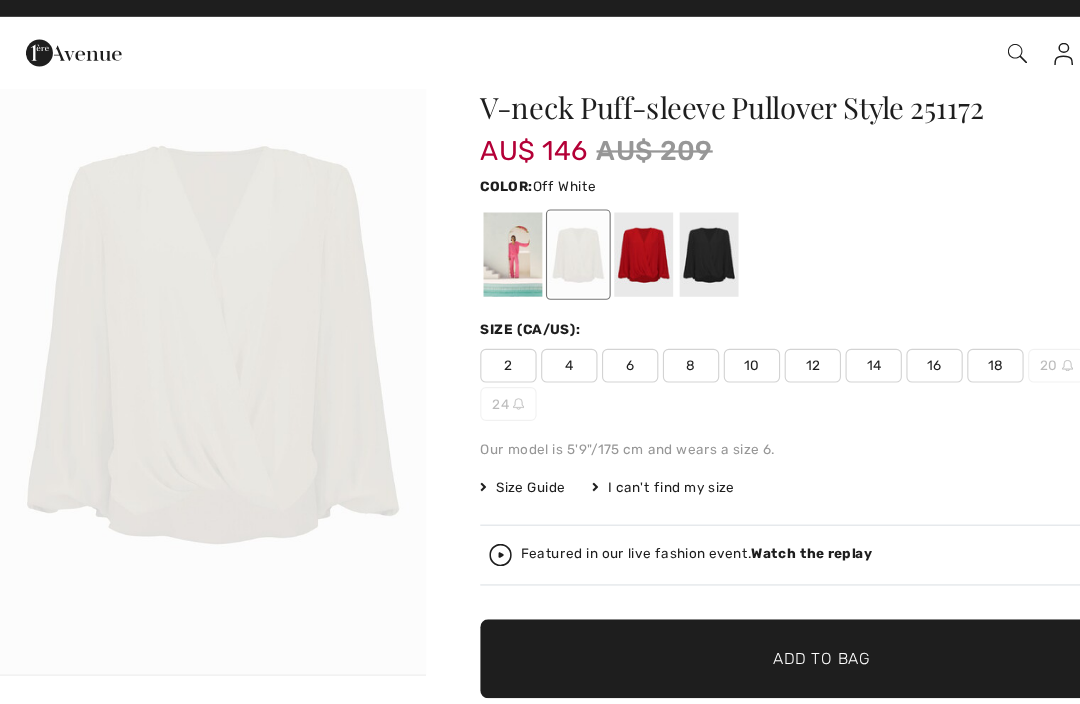 click at bounding box center (455, 246) 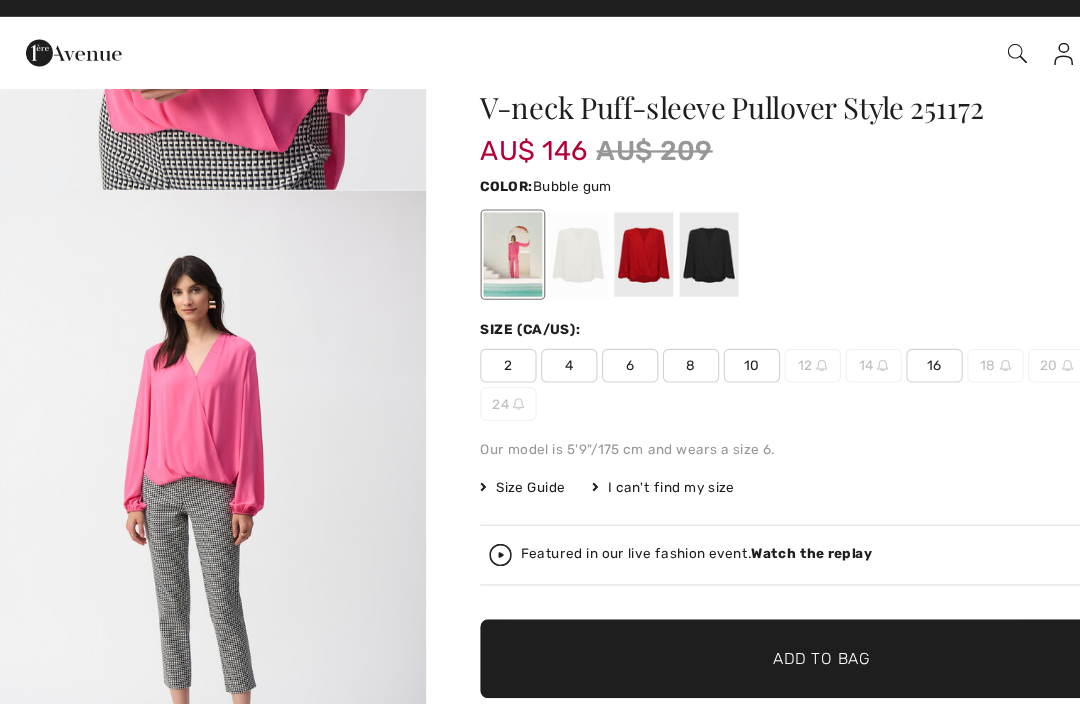 scroll, scrollTop: 2168, scrollLeft: 0, axis: vertical 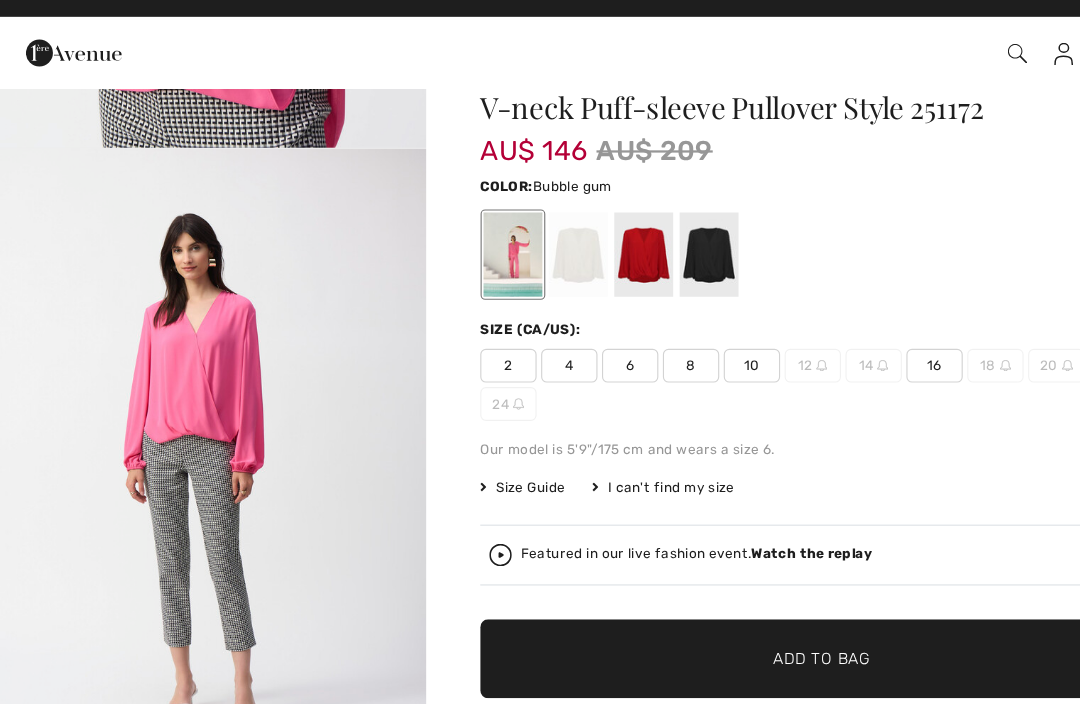 click at bounding box center [189, 436] 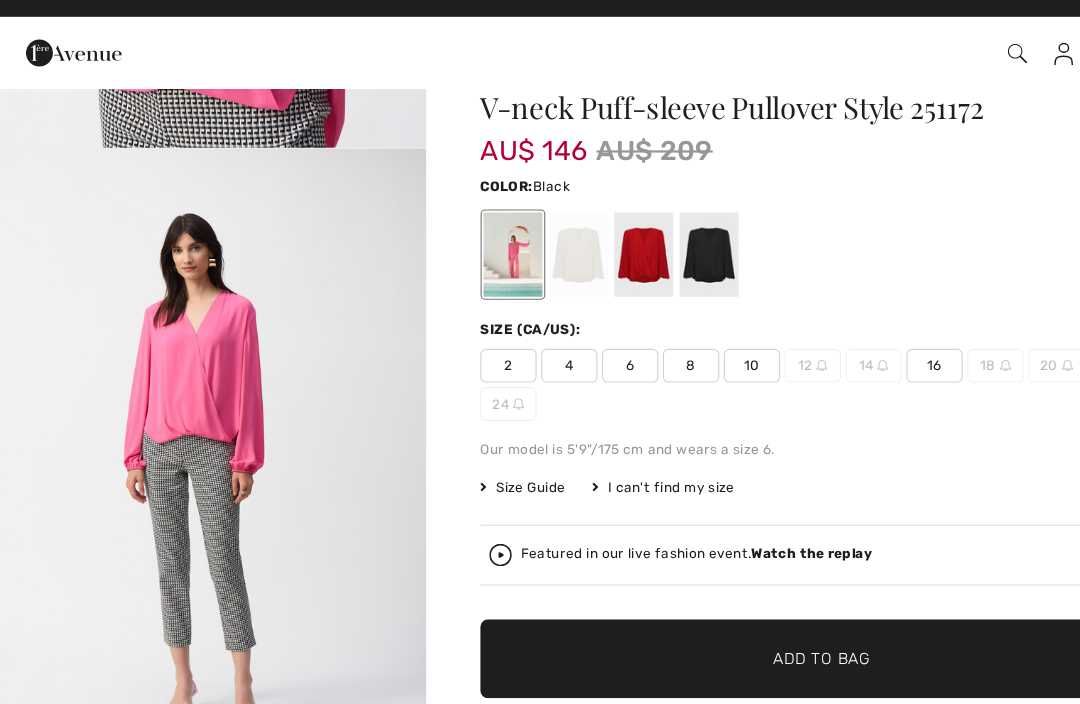 click at bounding box center (629, 246) 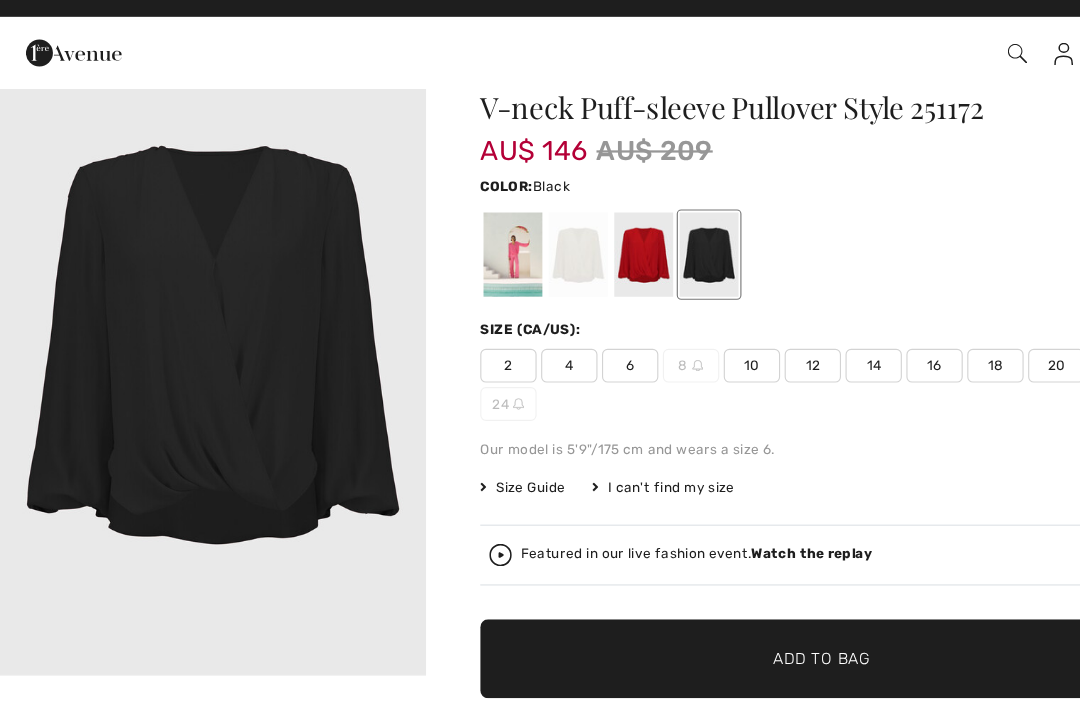 scroll, scrollTop: 0, scrollLeft: 0, axis: both 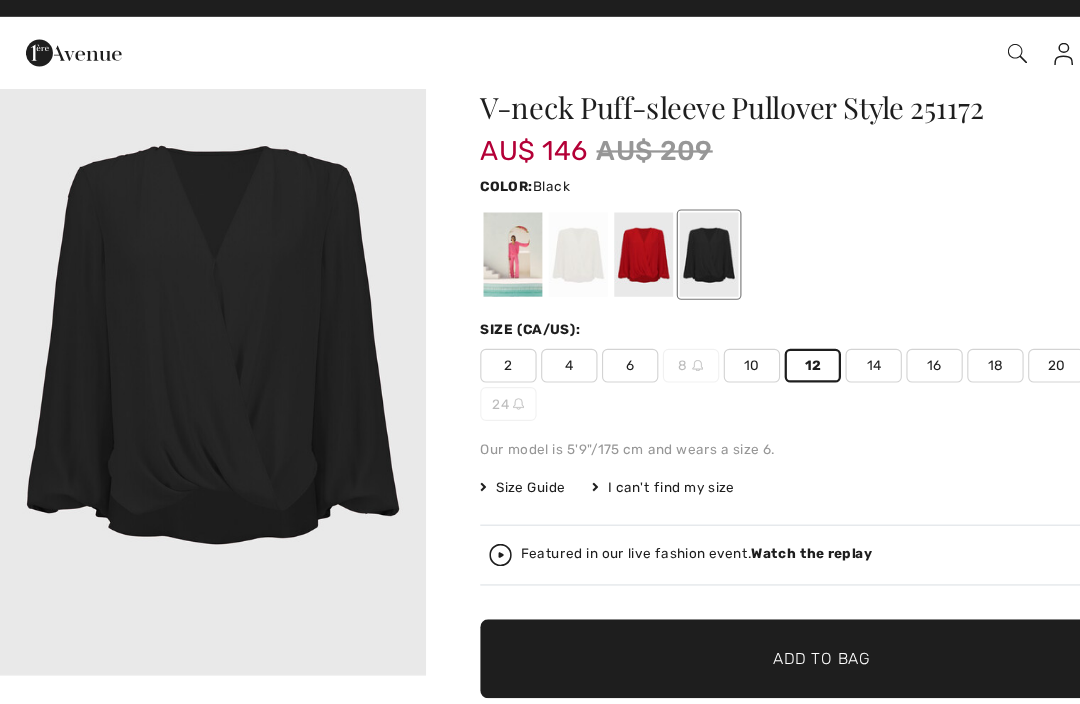 click on "I can't find my size" at bounding box center [588, 453] 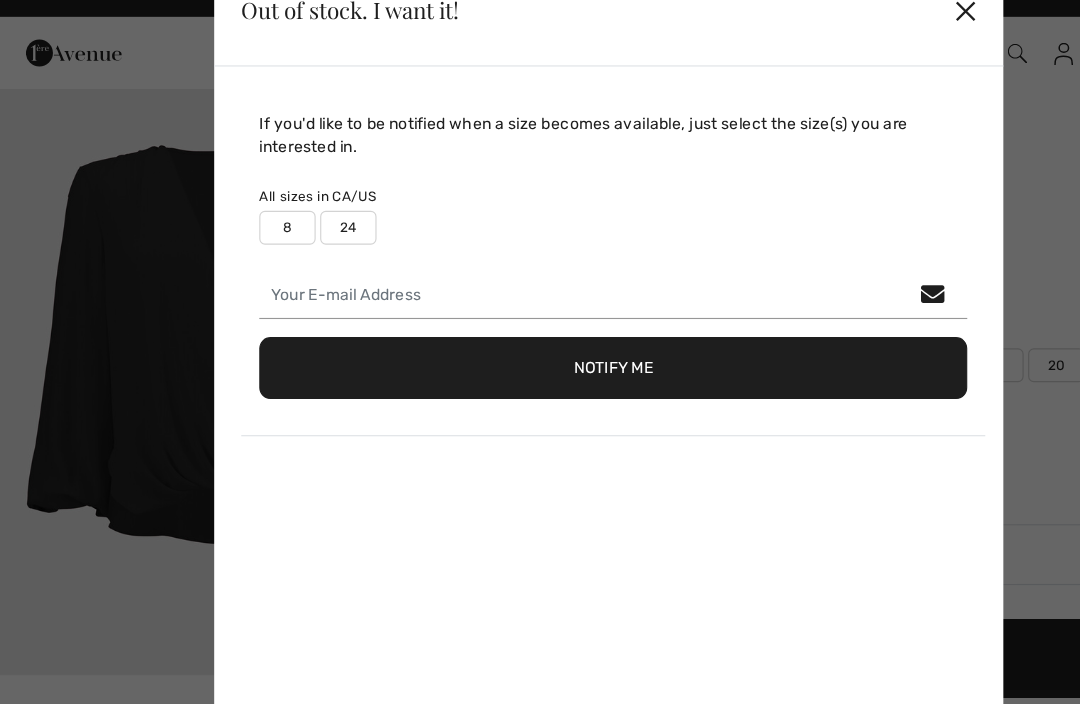 click on "✕" at bounding box center (856, 30) 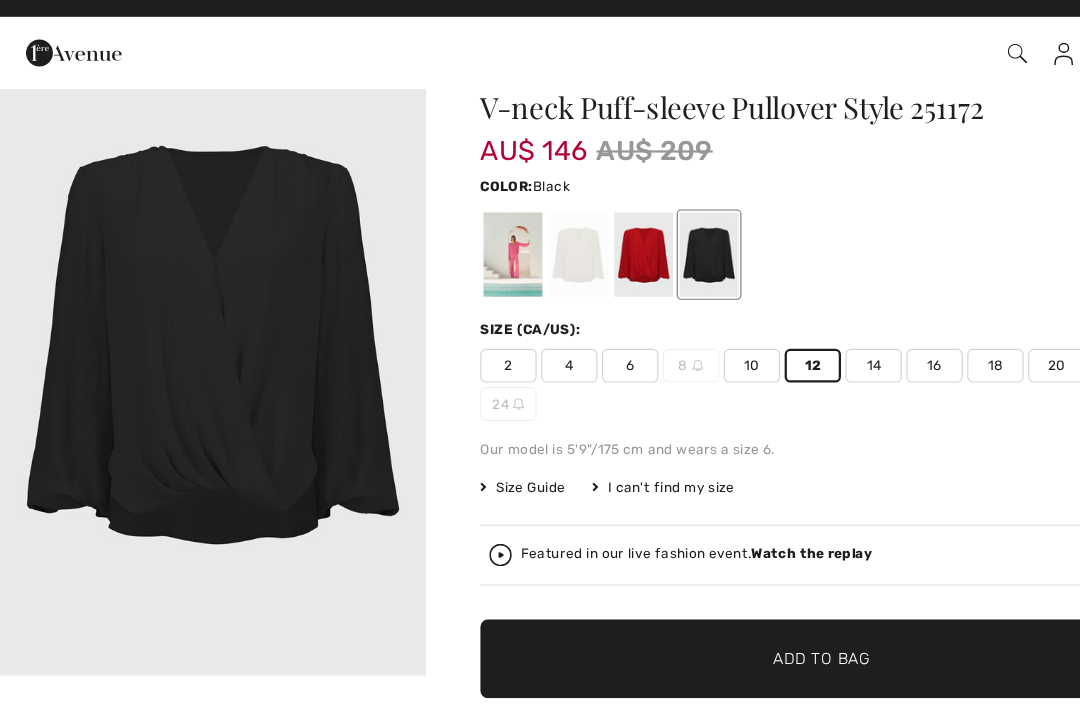 click on "Size Guide" at bounding box center (463, 453) 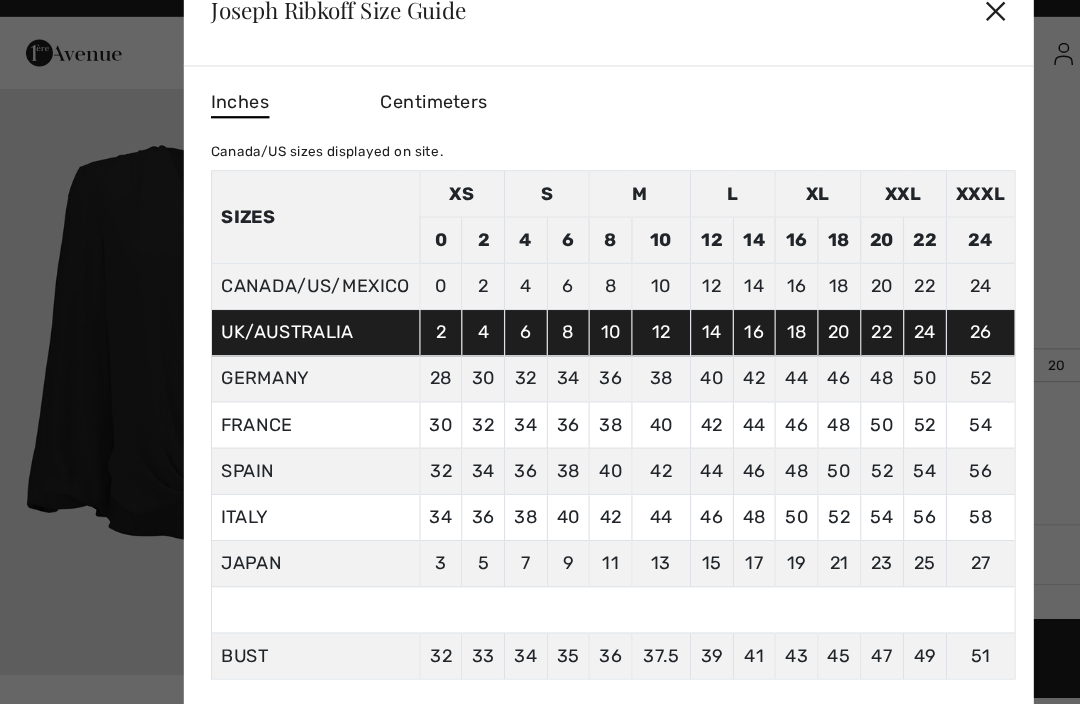 click on "✕" at bounding box center (883, 30) 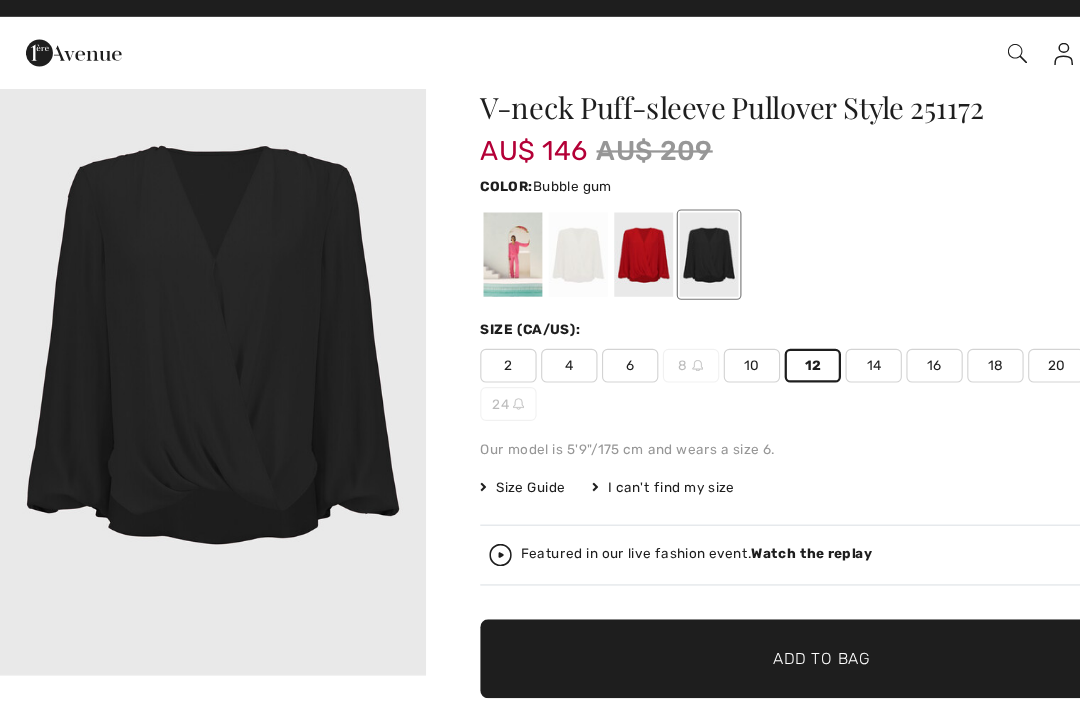 click at bounding box center (455, 246) 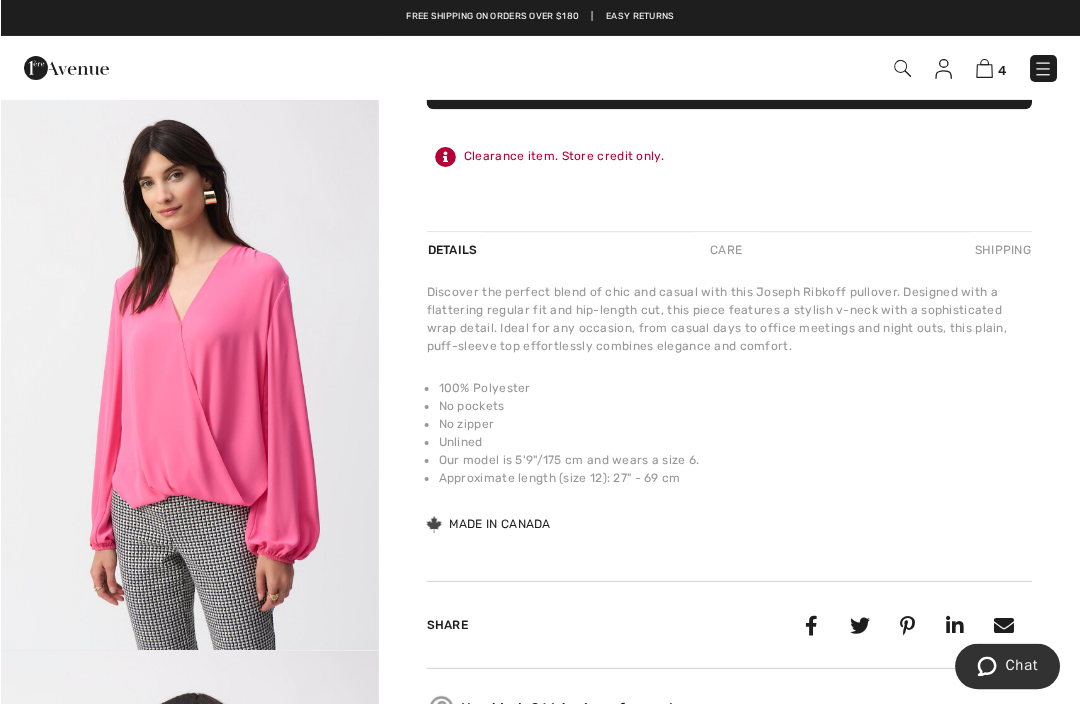 scroll, scrollTop: 580, scrollLeft: 0, axis: vertical 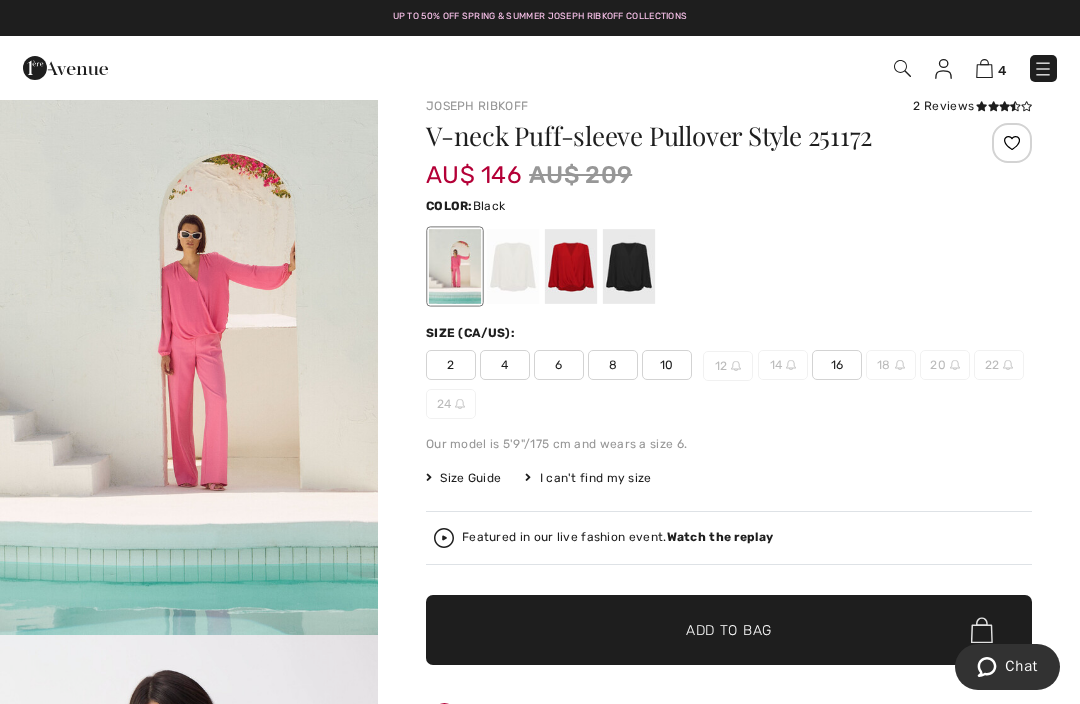 click at bounding box center [629, 266] 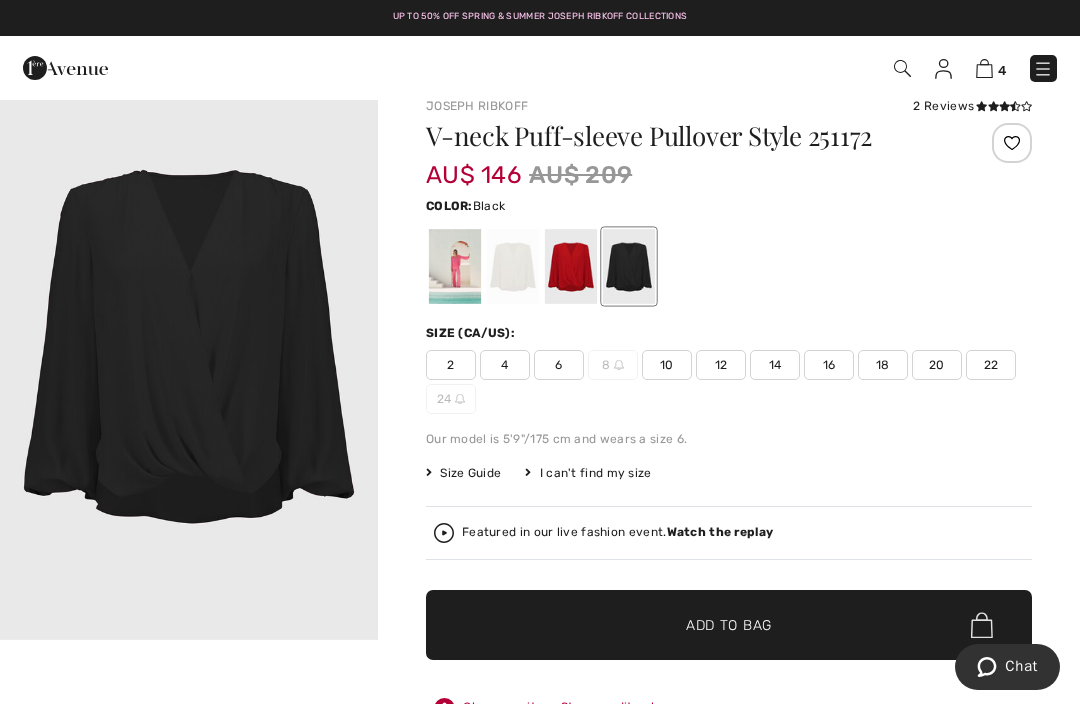 scroll, scrollTop: 0, scrollLeft: 0, axis: both 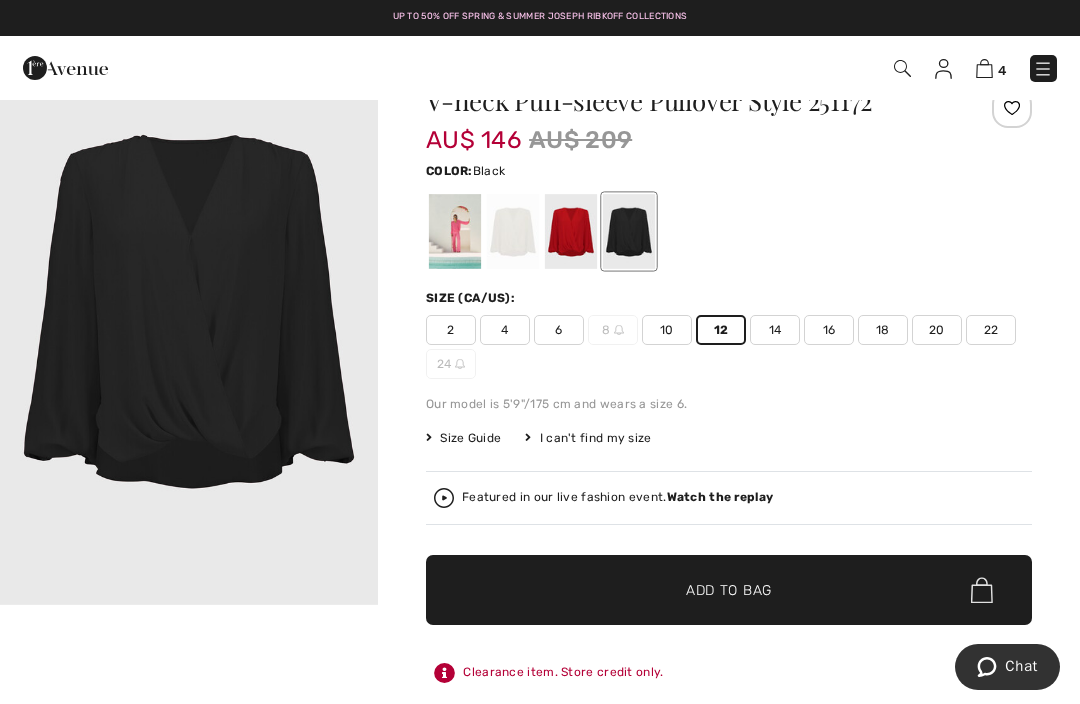 click on "✔ Added to Bag
Add to Bag" at bounding box center (729, 590) 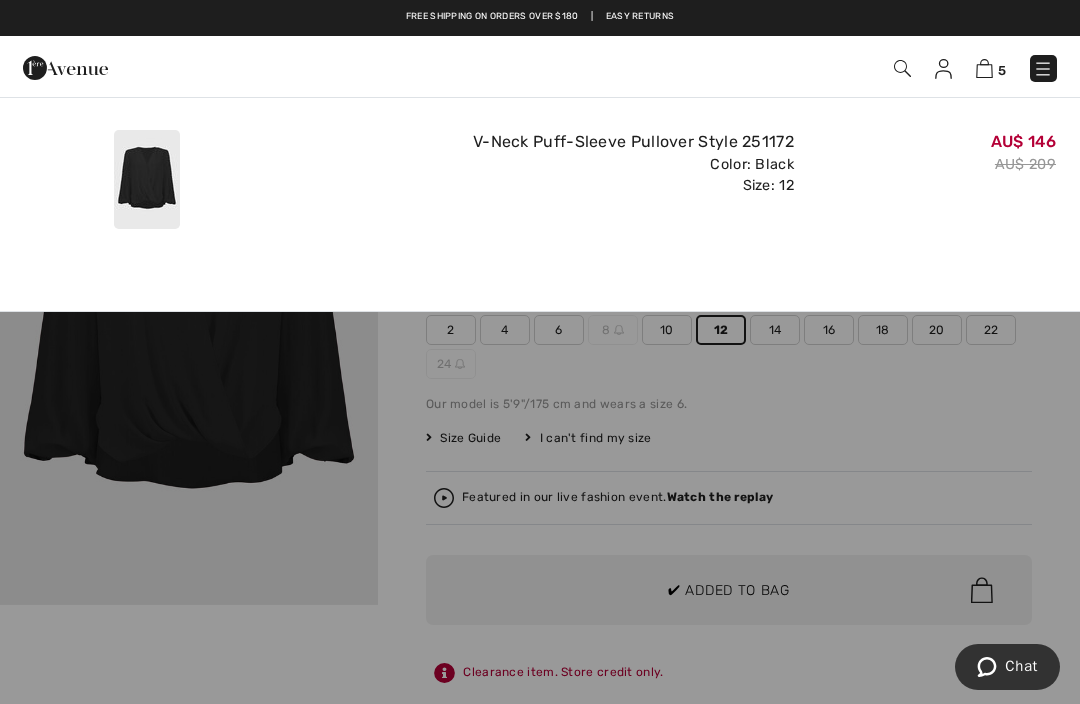 click at bounding box center (984, 68) 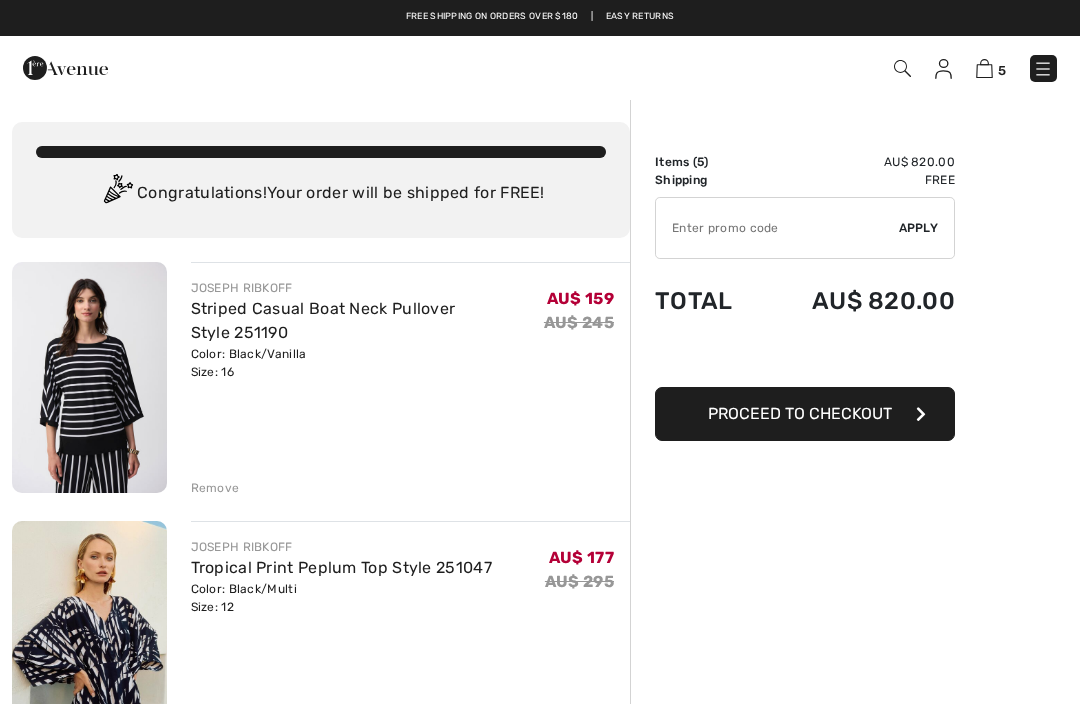 scroll, scrollTop: 0, scrollLeft: 0, axis: both 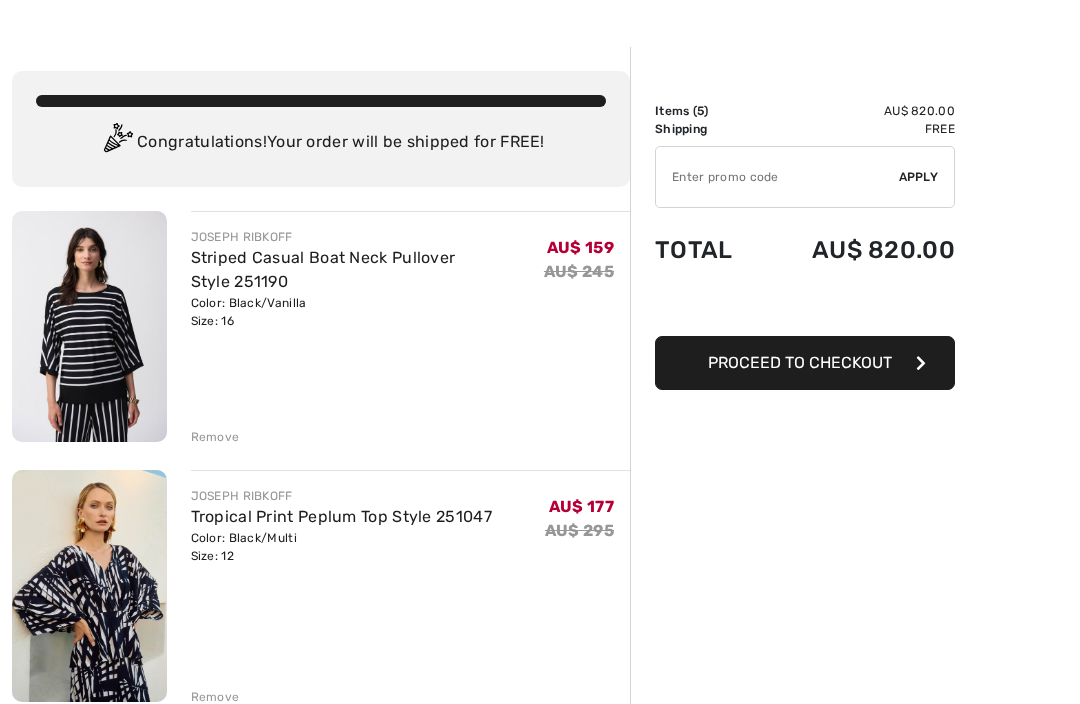 click on "Remove" at bounding box center [215, 437] 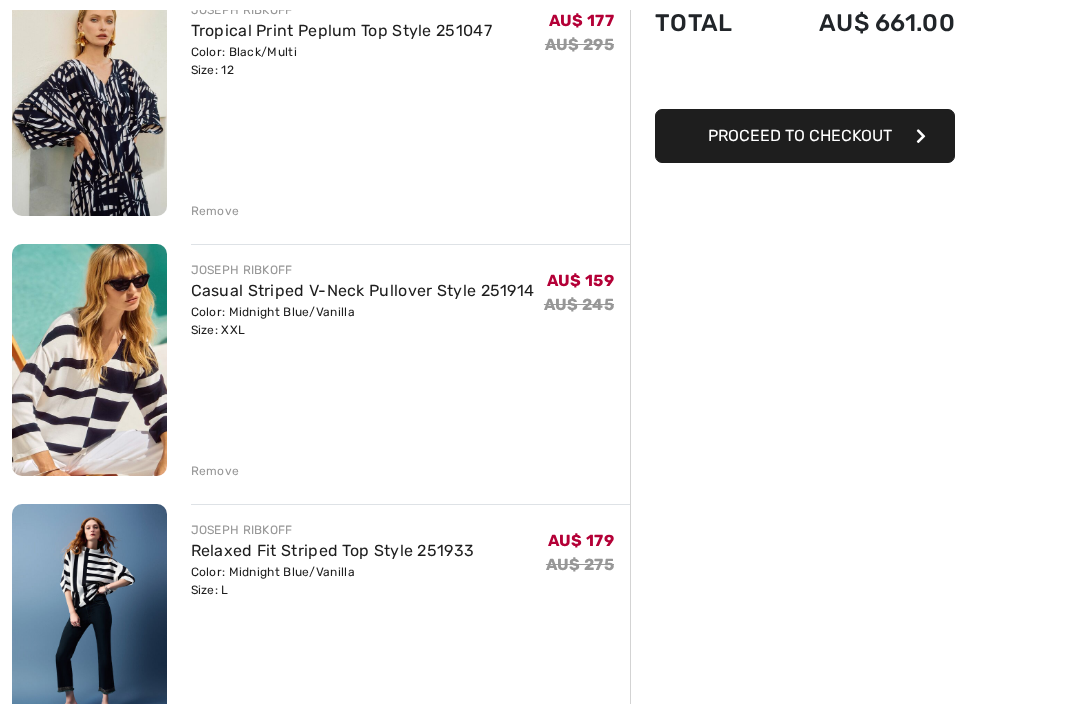scroll, scrollTop: 340, scrollLeft: 0, axis: vertical 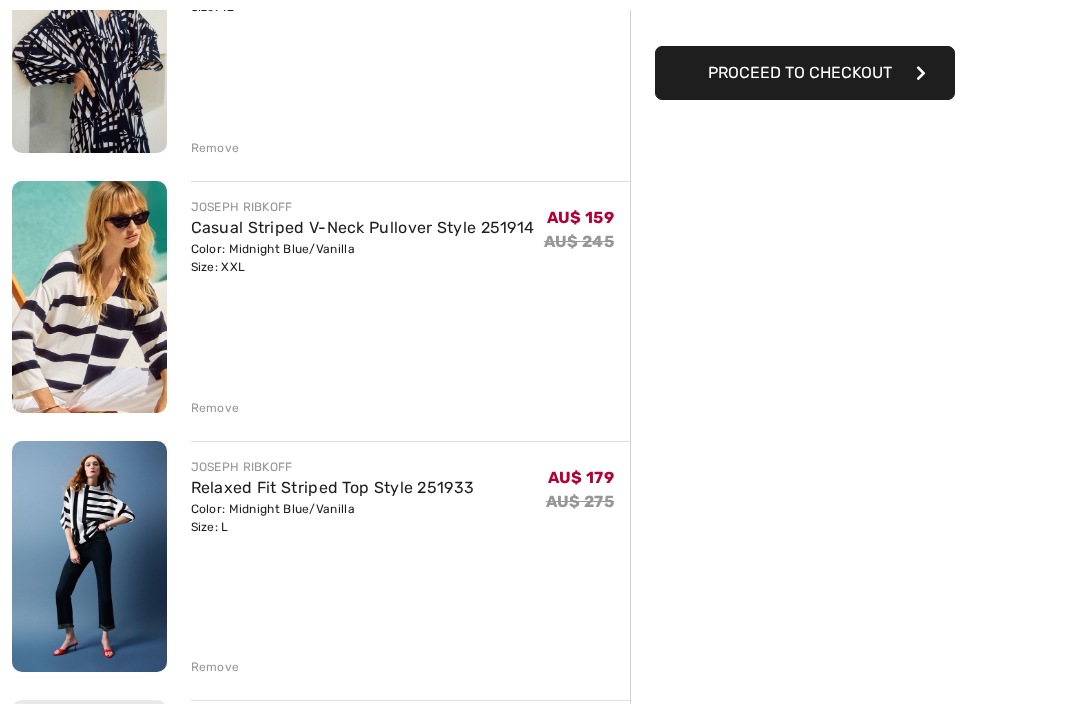 click on "Remove" at bounding box center (215, 409) 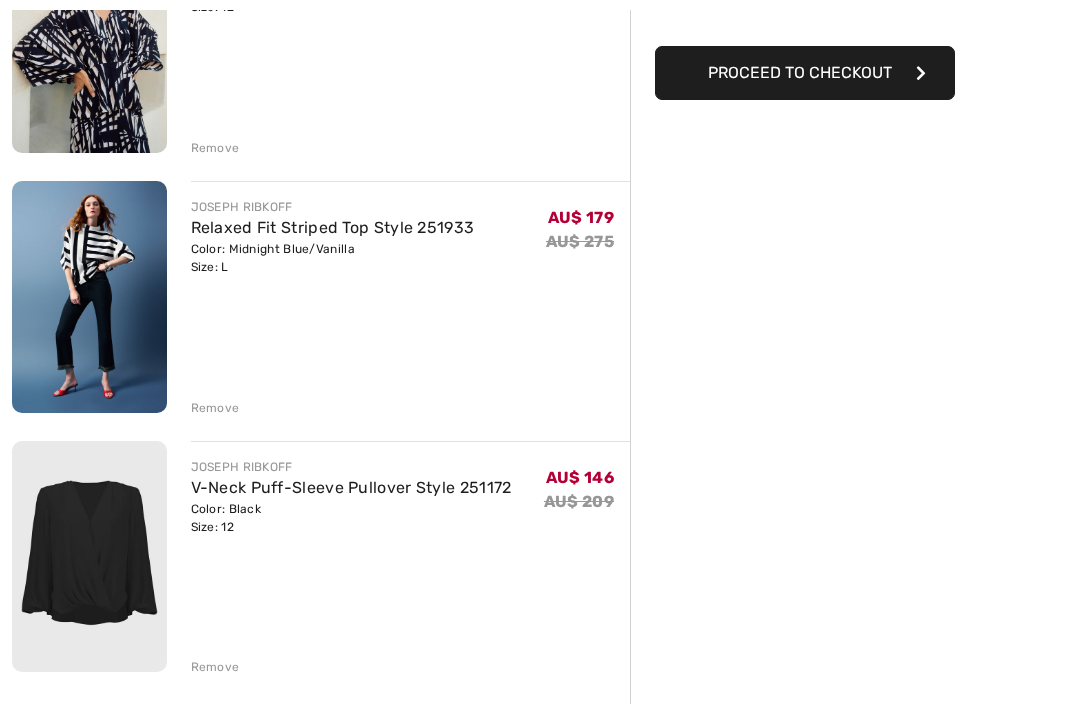 click on "JOSEPH RIBKOFF
Tropical Print Peplum Top Style 251047
Color: Black/Multi
Size: 12
Final Sale
AU$ 177
AU$ 295
AU$ 177
AU$ 295
Remove
JOSEPH RIBKOFF
Final Sale" at bounding box center (321, 536) 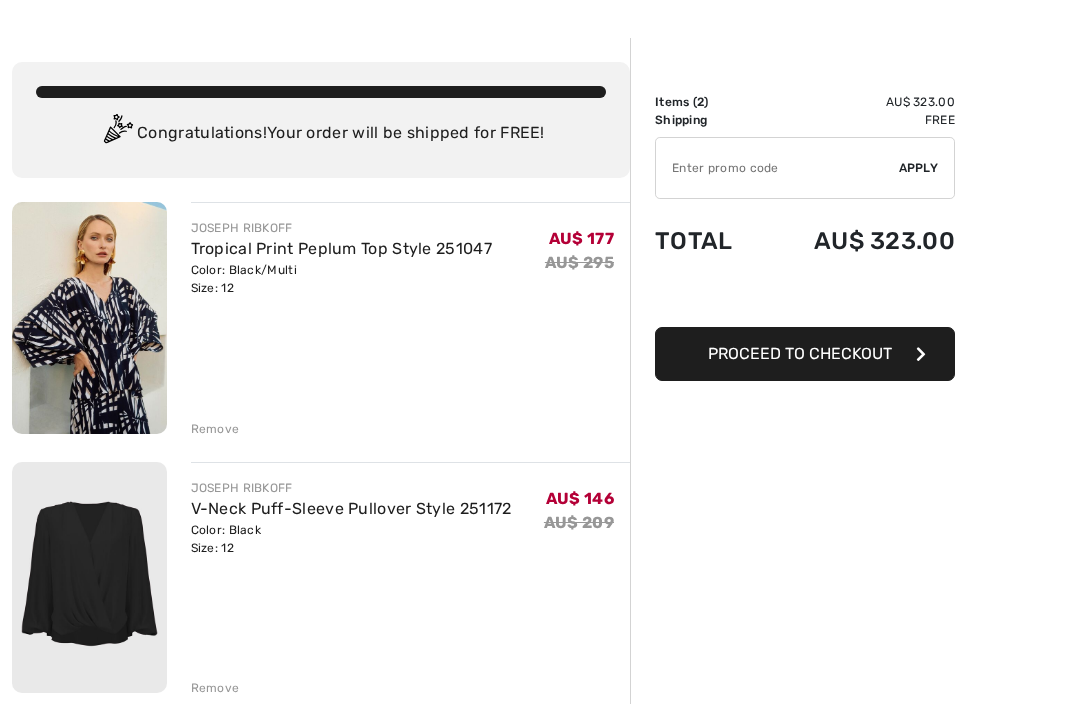 scroll, scrollTop: 167, scrollLeft: 0, axis: vertical 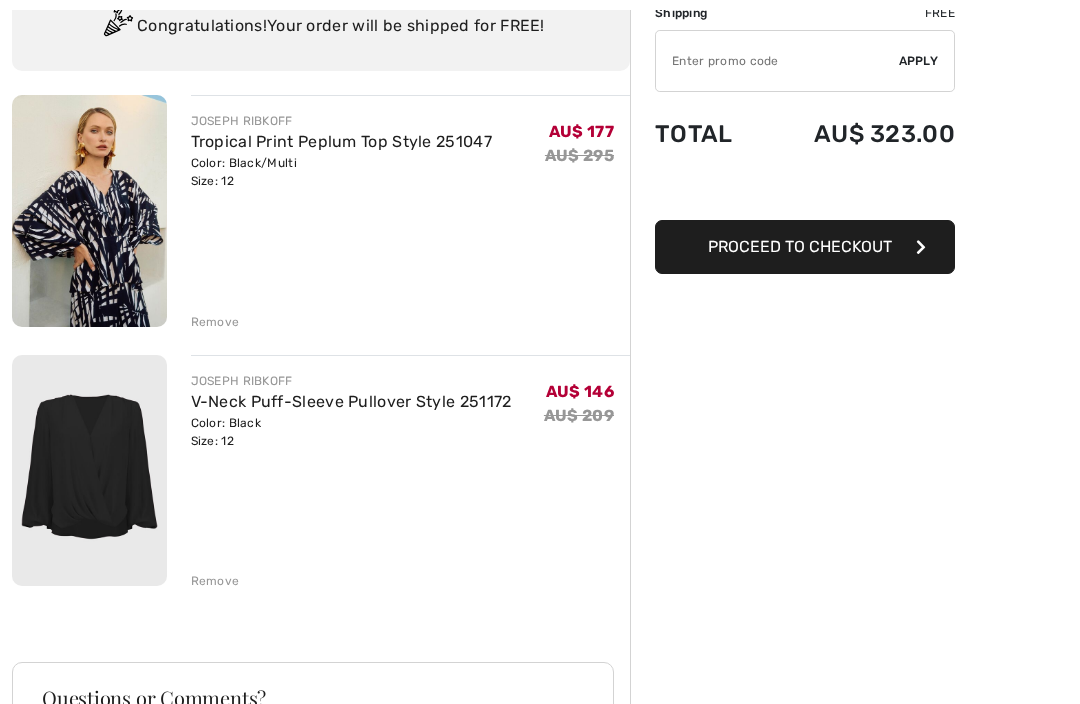click at bounding box center [89, 470] 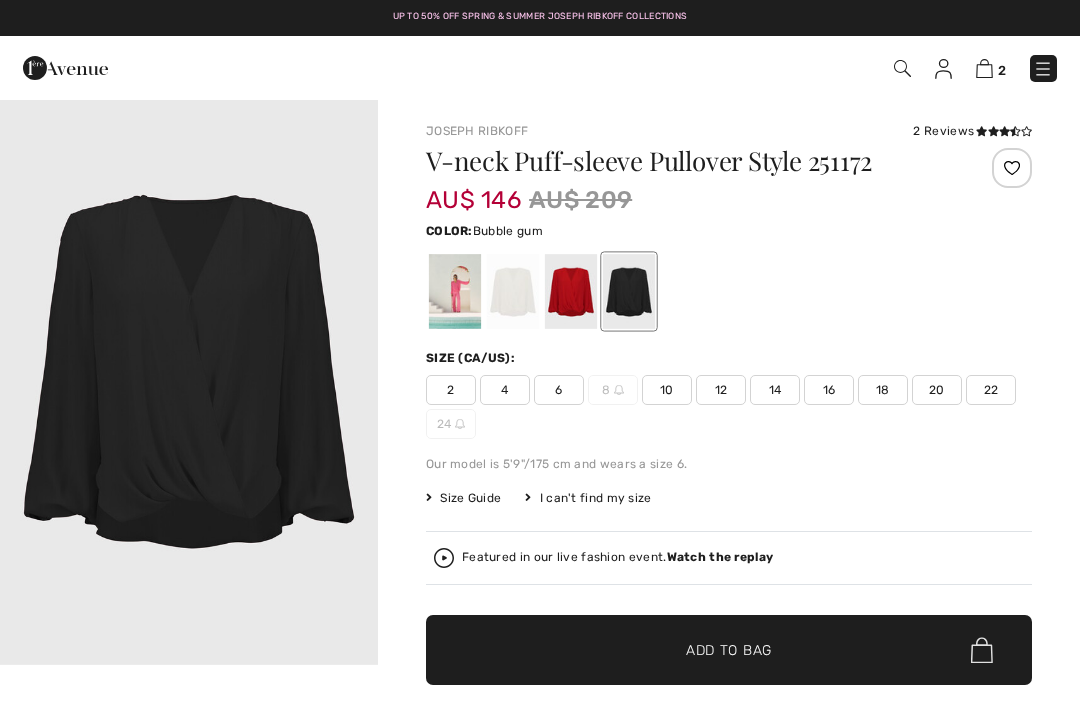 scroll, scrollTop: 0, scrollLeft: 0, axis: both 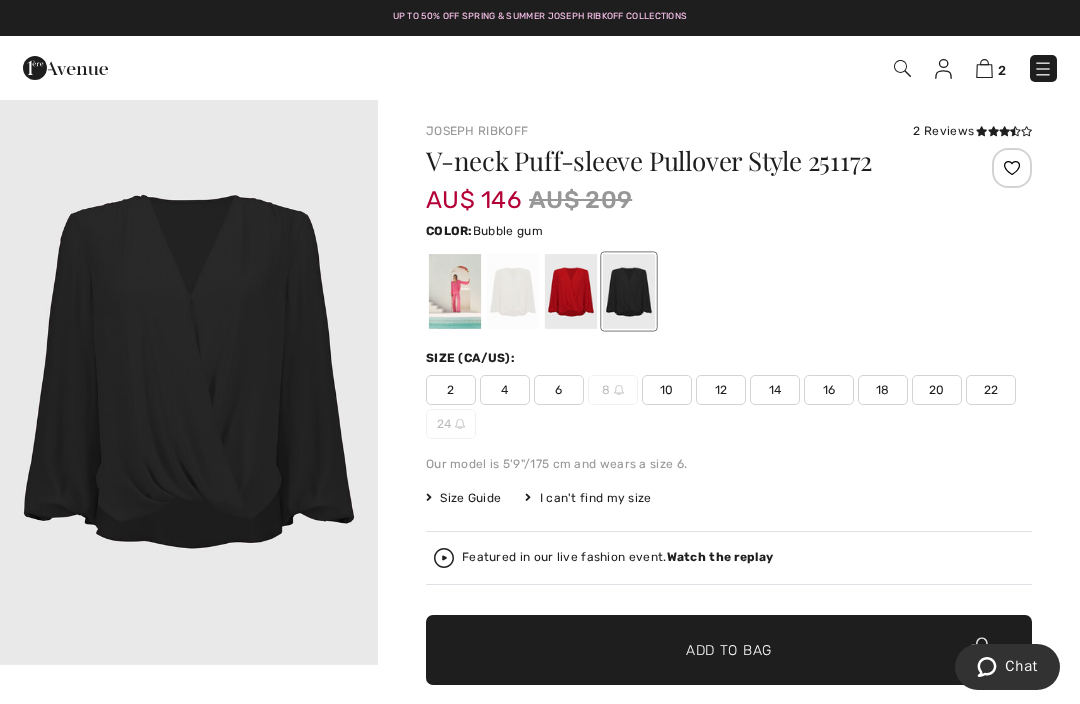 click at bounding box center (455, 291) 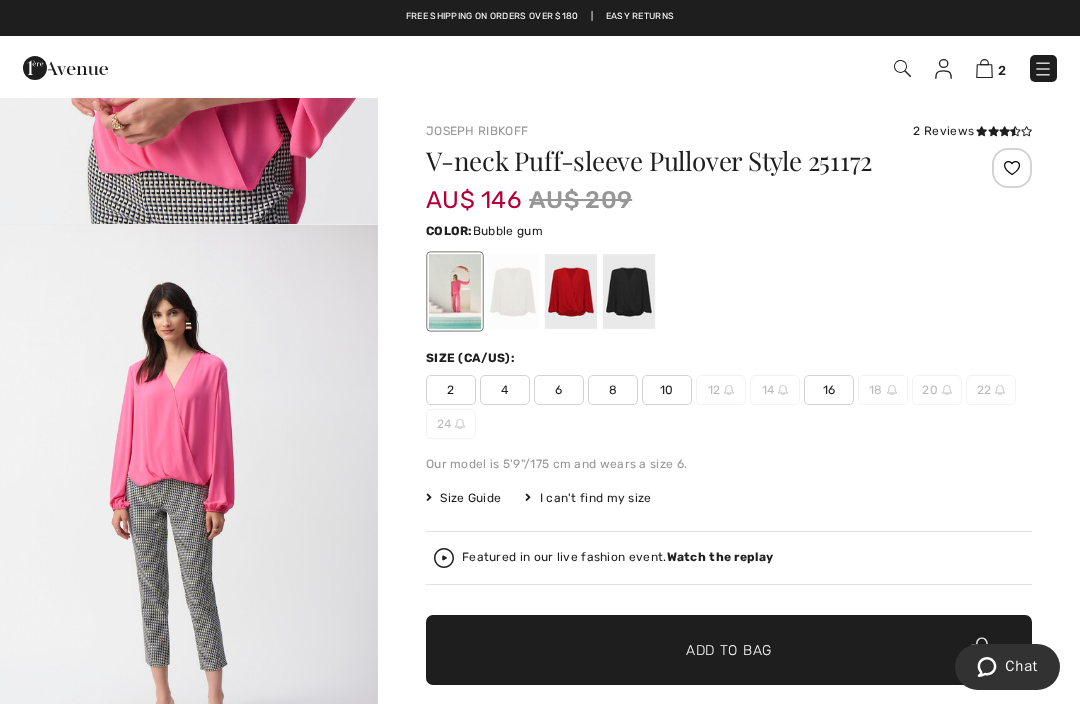 scroll, scrollTop: 2217, scrollLeft: 0, axis: vertical 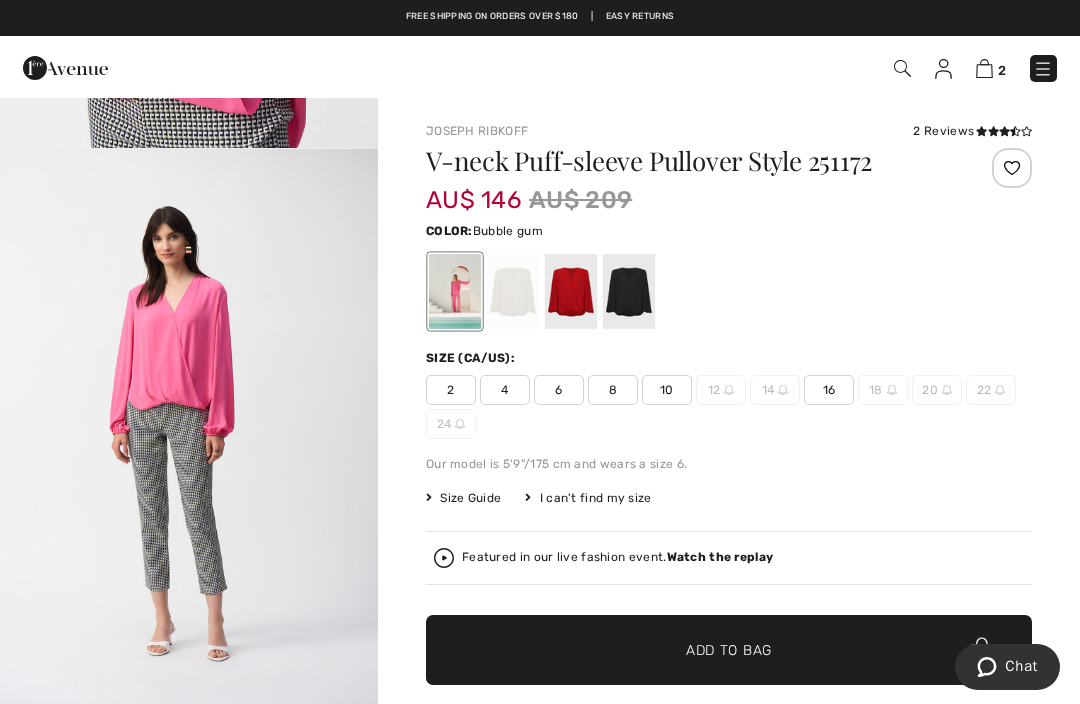 click at bounding box center (189, 432) 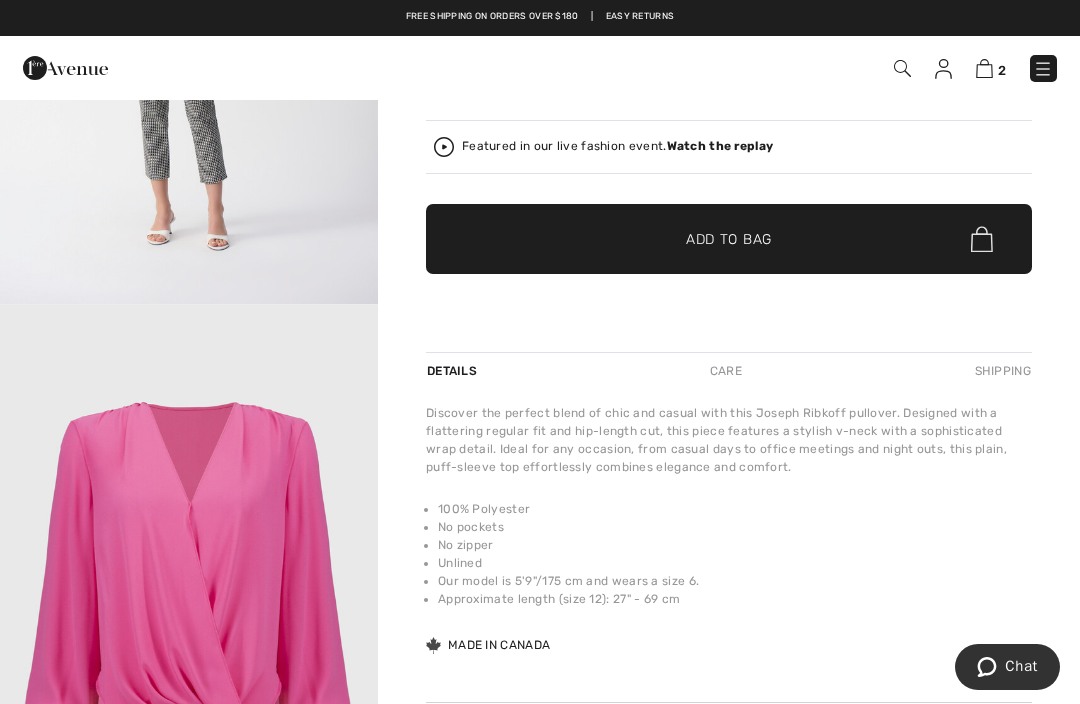 scroll, scrollTop: 481, scrollLeft: 0, axis: vertical 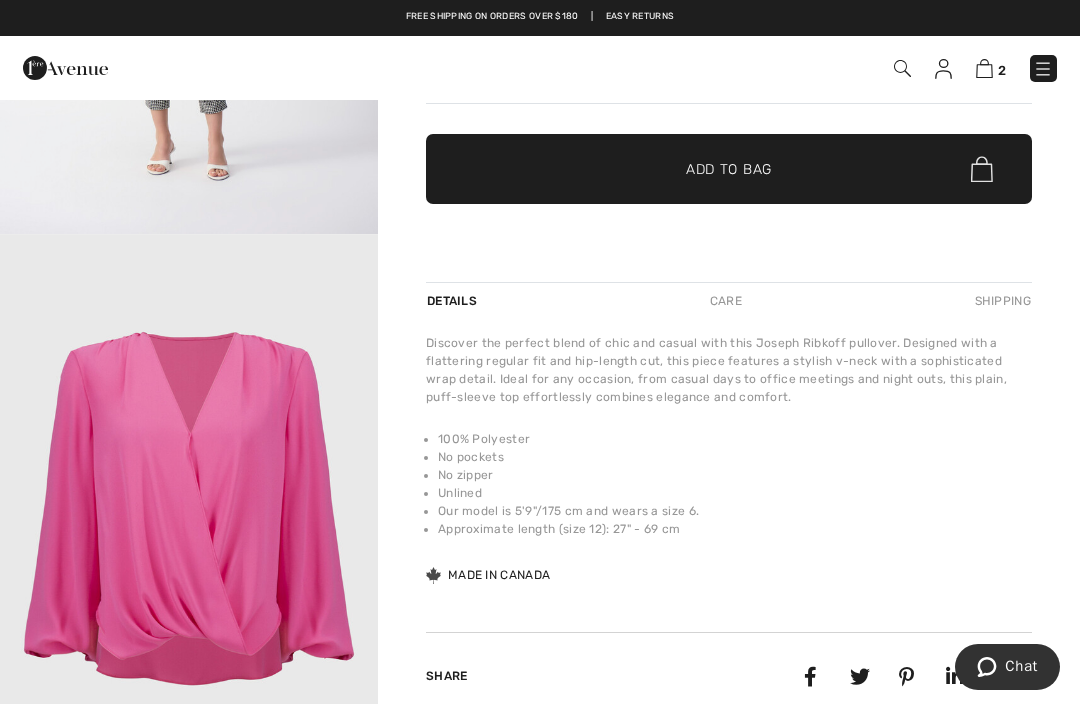 click on "Care" at bounding box center (726, 301) 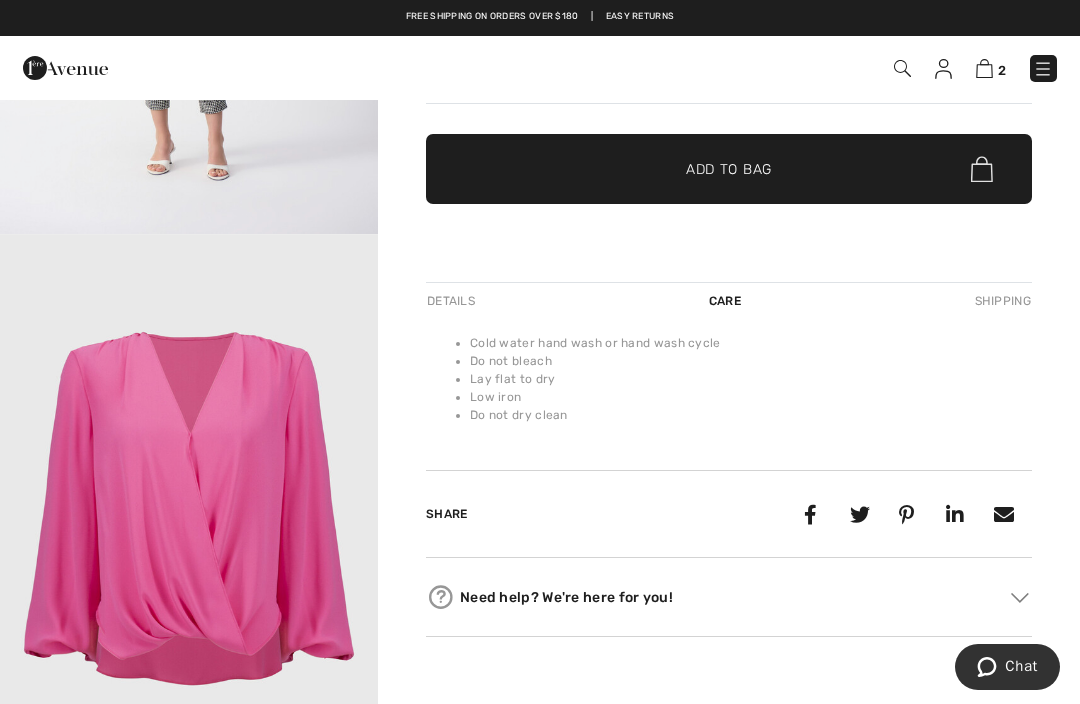 click on "Shipping" at bounding box center [1001, 301] 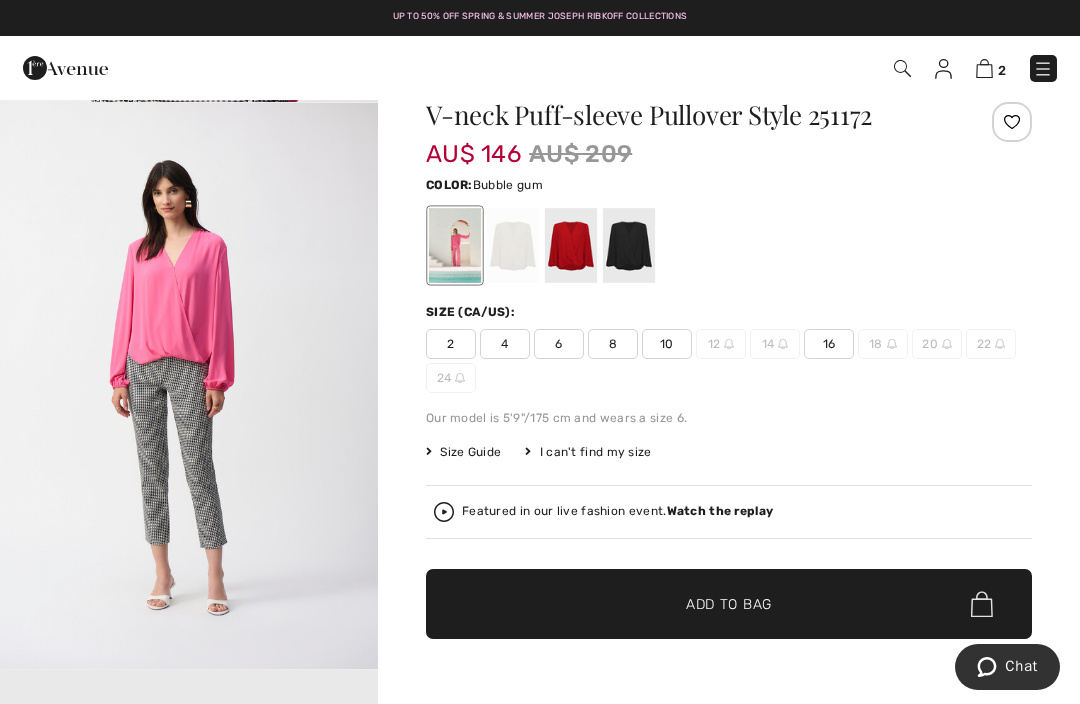 scroll, scrollTop: 0, scrollLeft: 0, axis: both 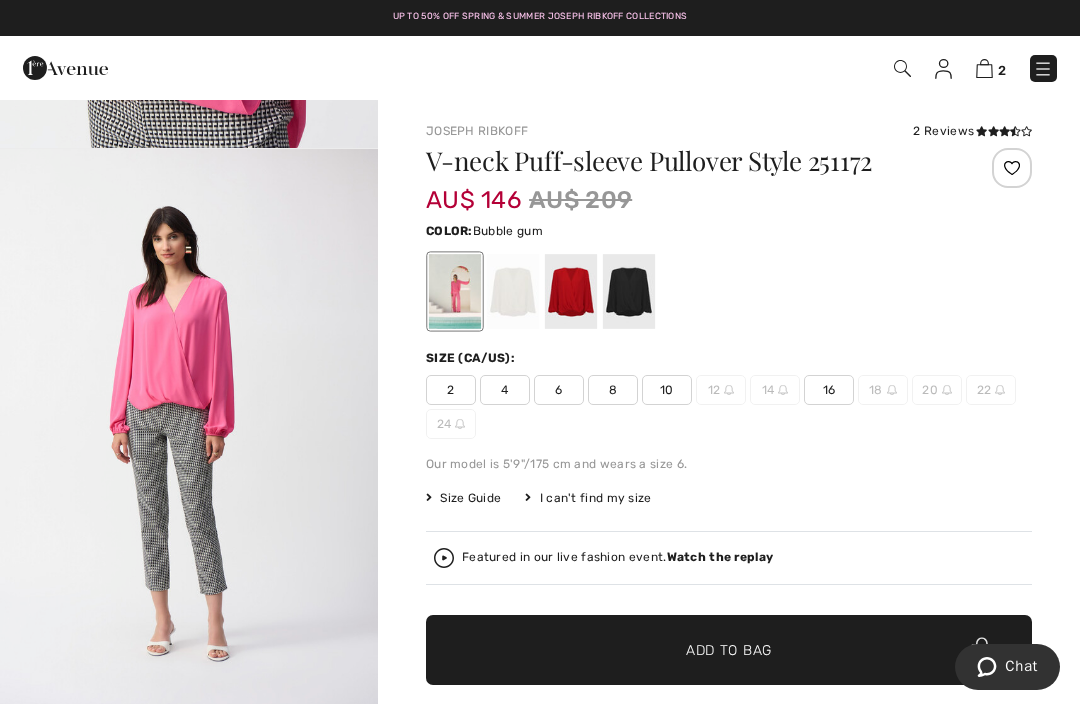 click at bounding box center (984, 68) 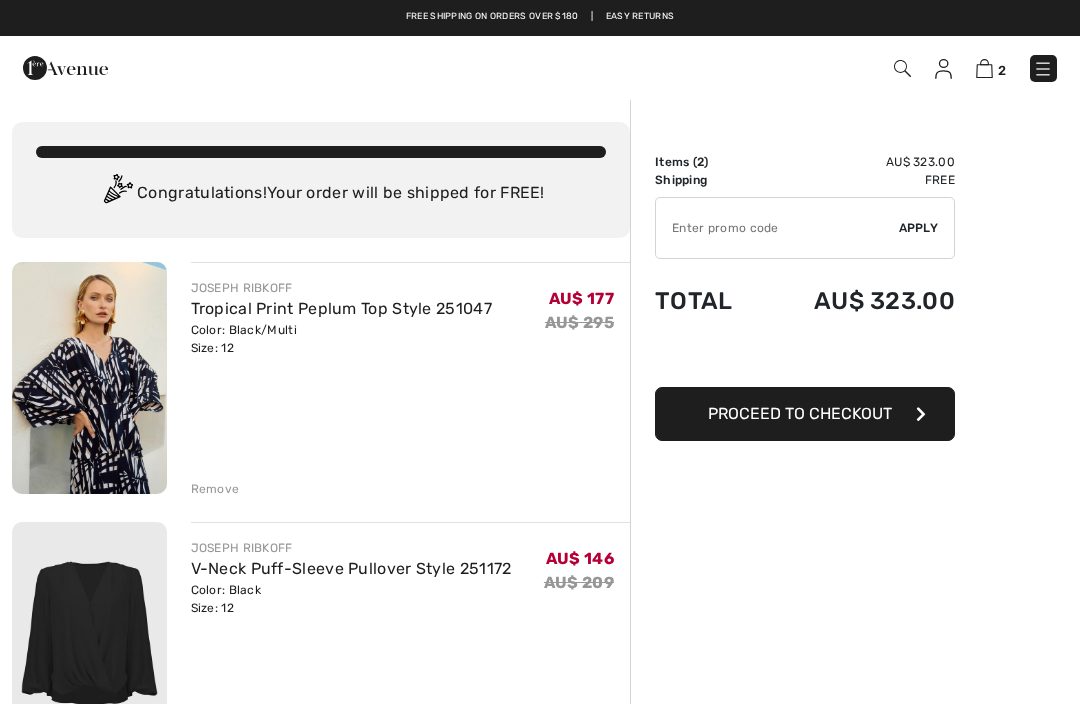 scroll, scrollTop: 0, scrollLeft: 0, axis: both 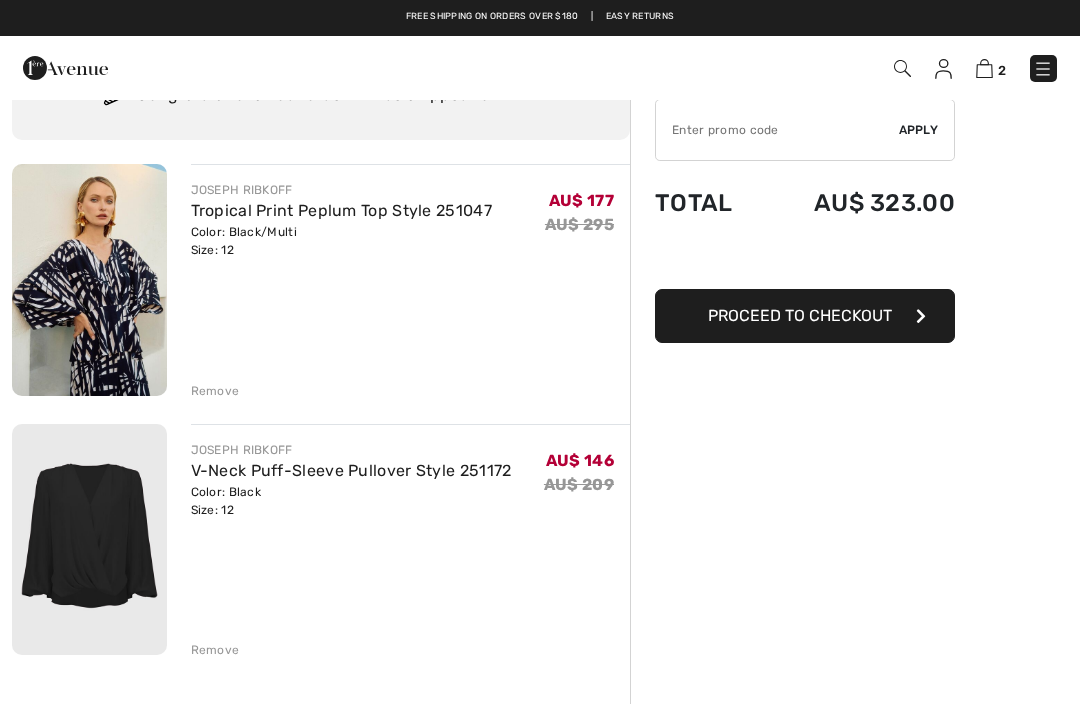 click on "Tropical Print Peplum Top Style 251047" at bounding box center (341, 210) 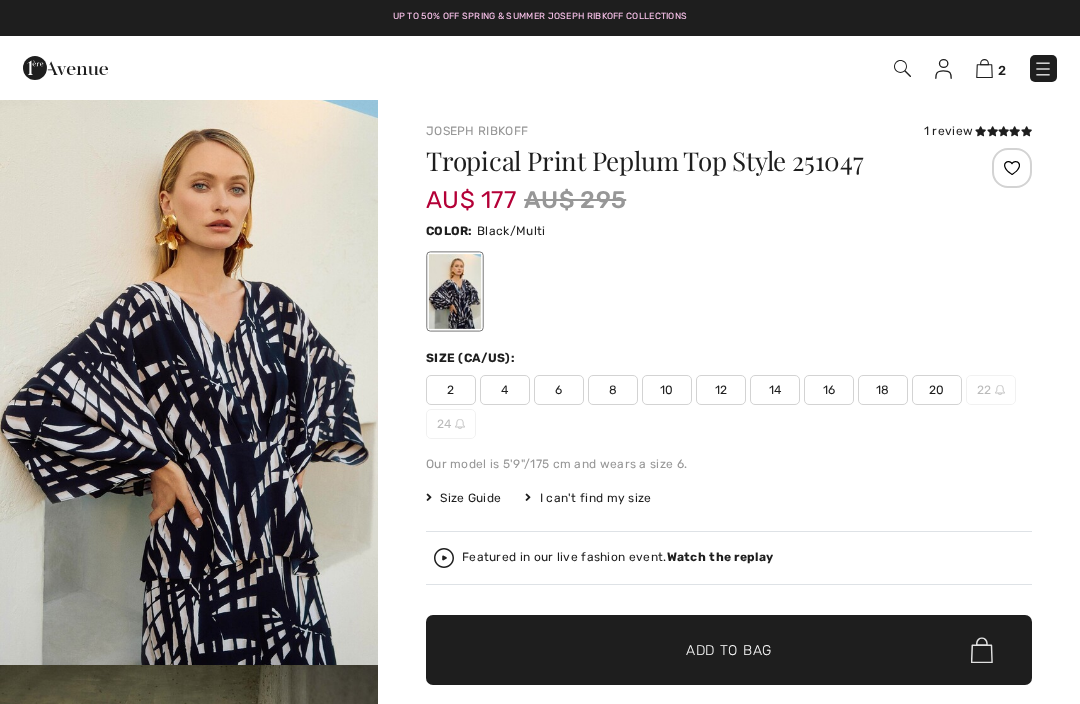 checkbox on "true" 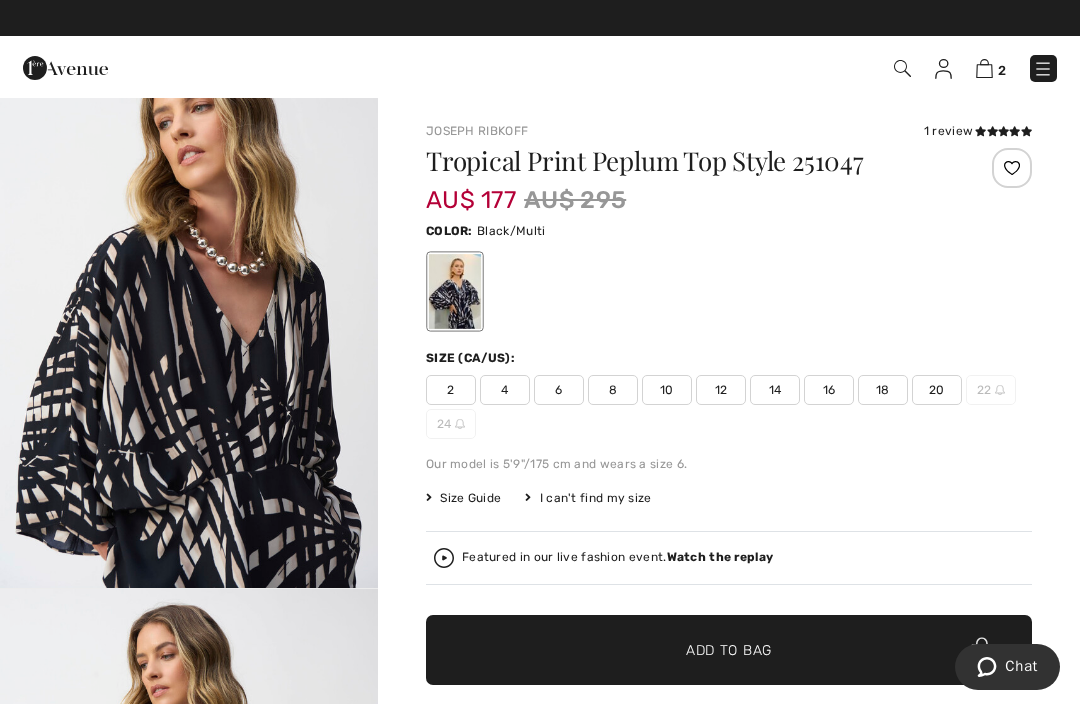 scroll, scrollTop: 3031, scrollLeft: 0, axis: vertical 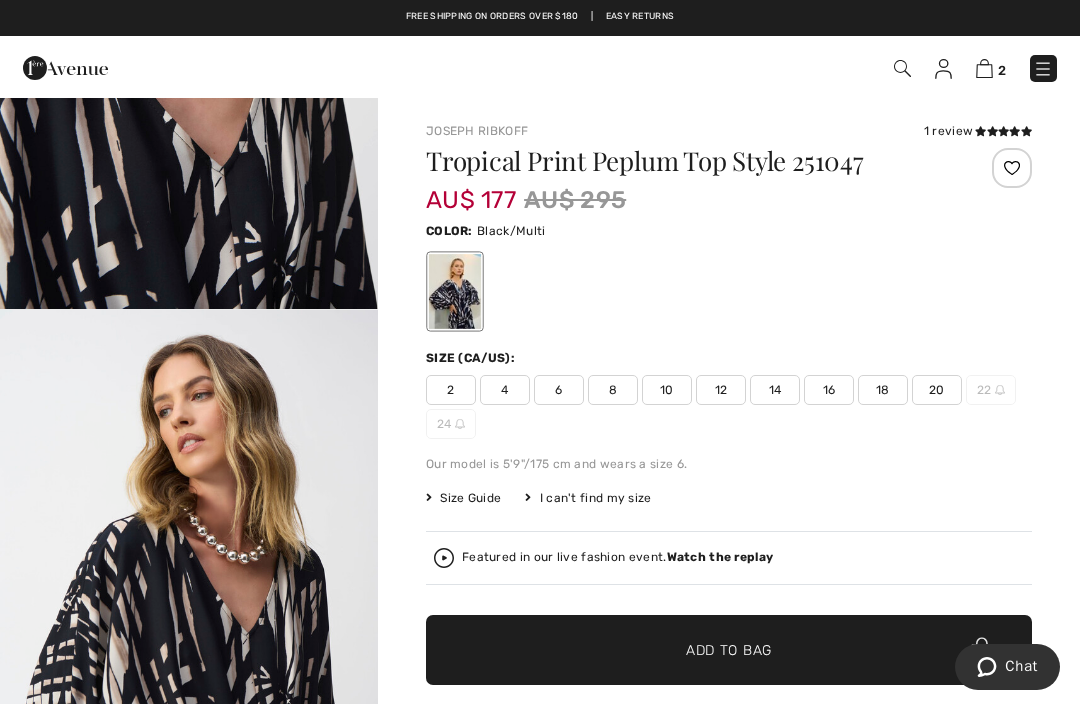 click at bounding box center [984, 68] 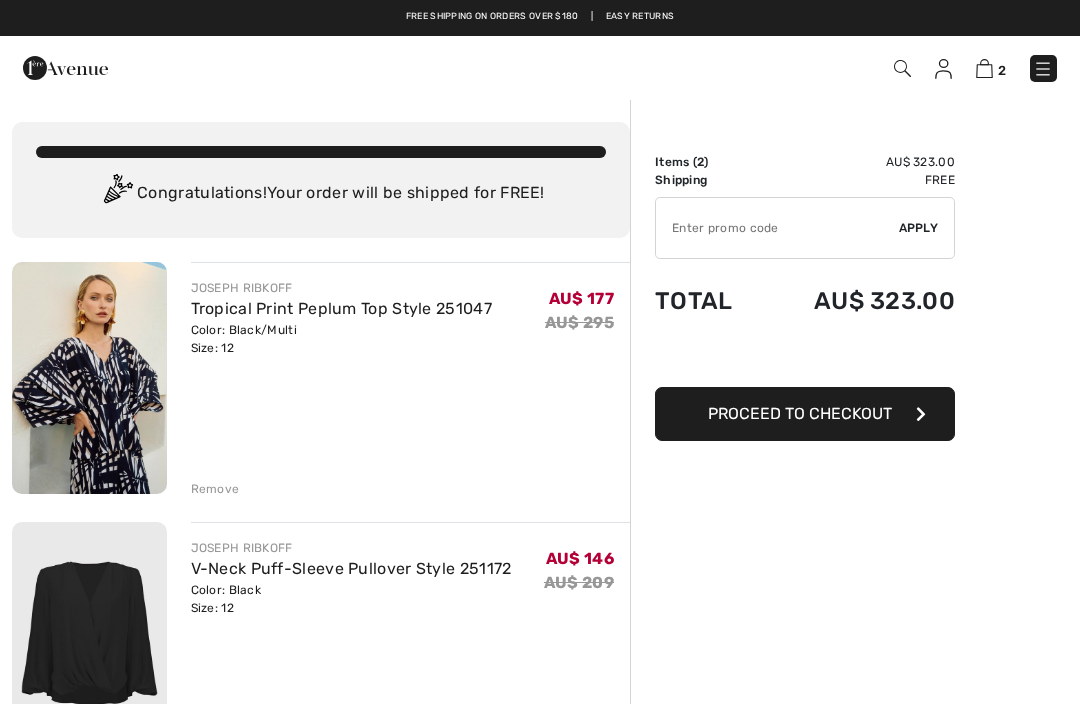 scroll, scrollTop: 0, scrollLeft: 0, axis: both 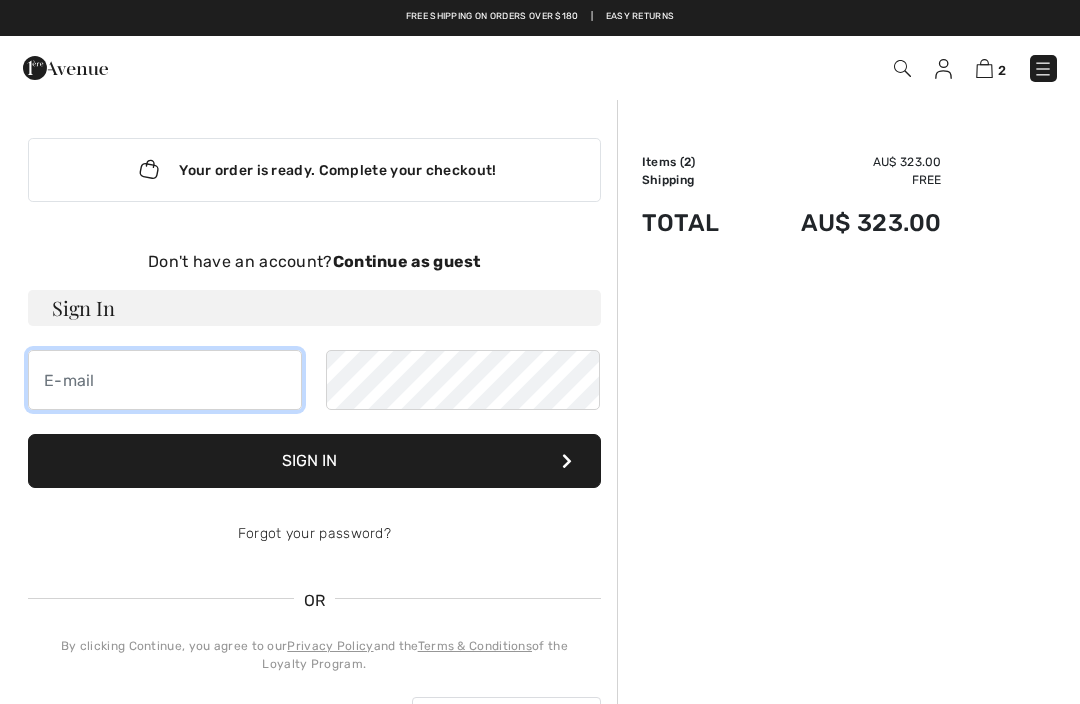 click at bounding box center [165, 380] 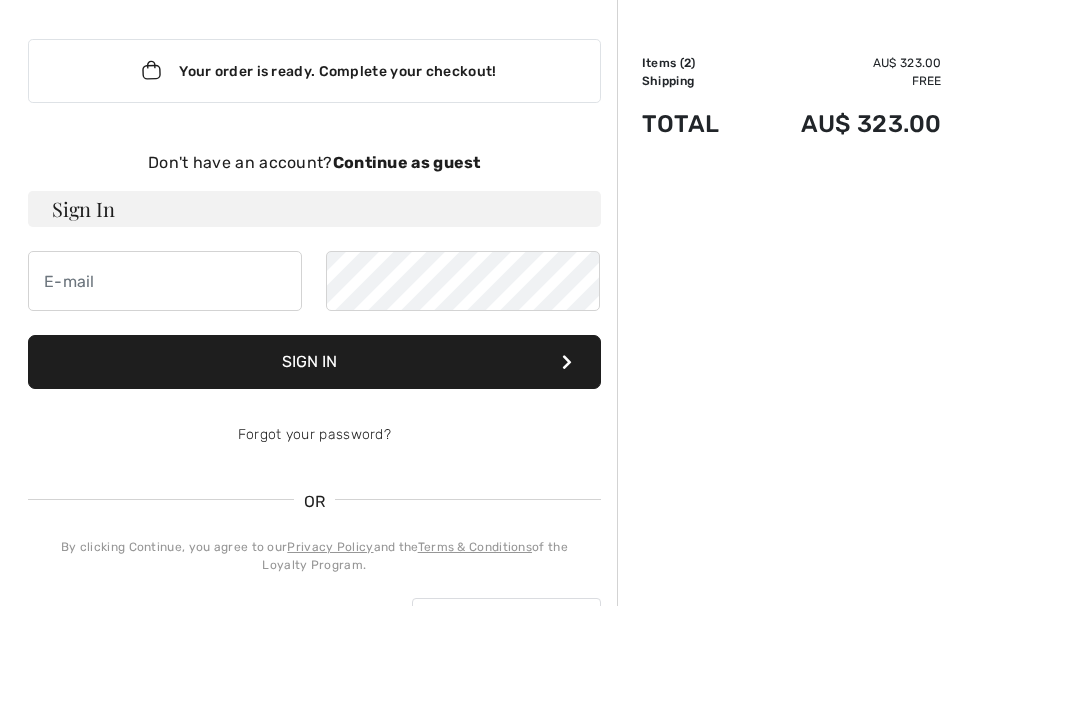 click on "Order Summary			 Details
Items ( 2 )
AU$ 323.00
Promo code AU$ 0.00
Shipping
Free
Tax1 AU$ 0.00
Tax2 AU$ 0.00
Duties & Taxes AU$ 0.00
Total
AU$ 323.00
My Shopping Bag ( 2  Items)
Tropical Print Peplum Top Style 251047
Color: Black/Multi Size: 12
AU$ 177
AU$ 295
V-Neck Puff-Sleeve Pullover Style 251172
Color: Black Size: 12
AU$ 146
AU$ 209" at bounding box center (848, 651) 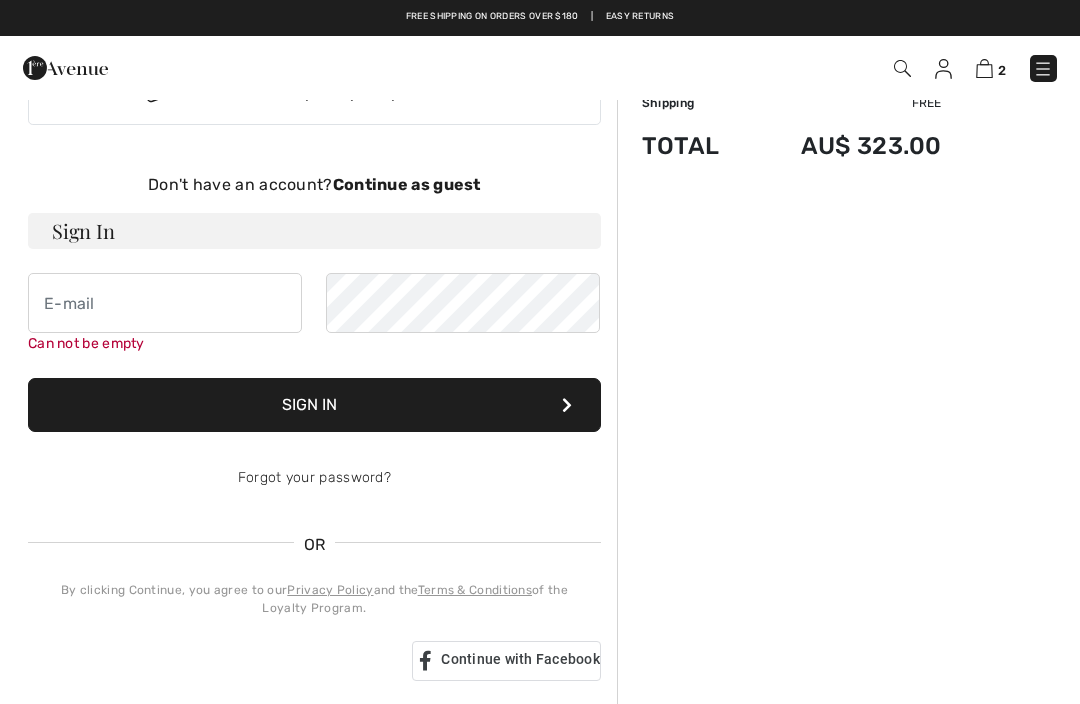 scroll, scrollTop: 0, scrollLeft: 0, axis: both 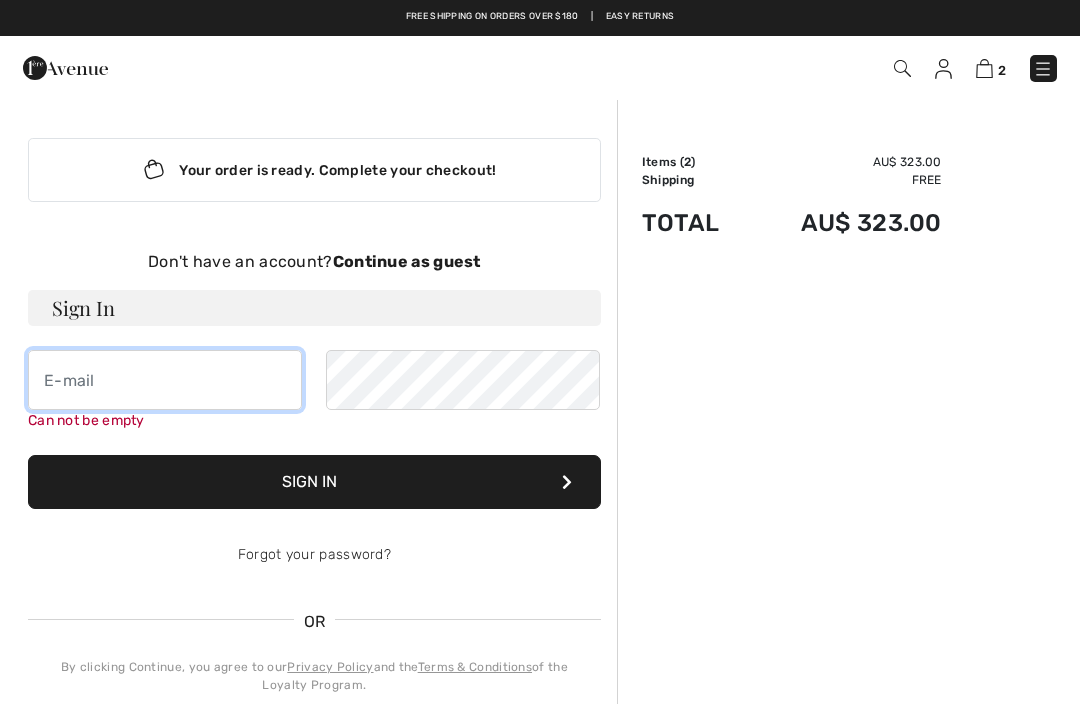 click at bounding box center [165, 380] 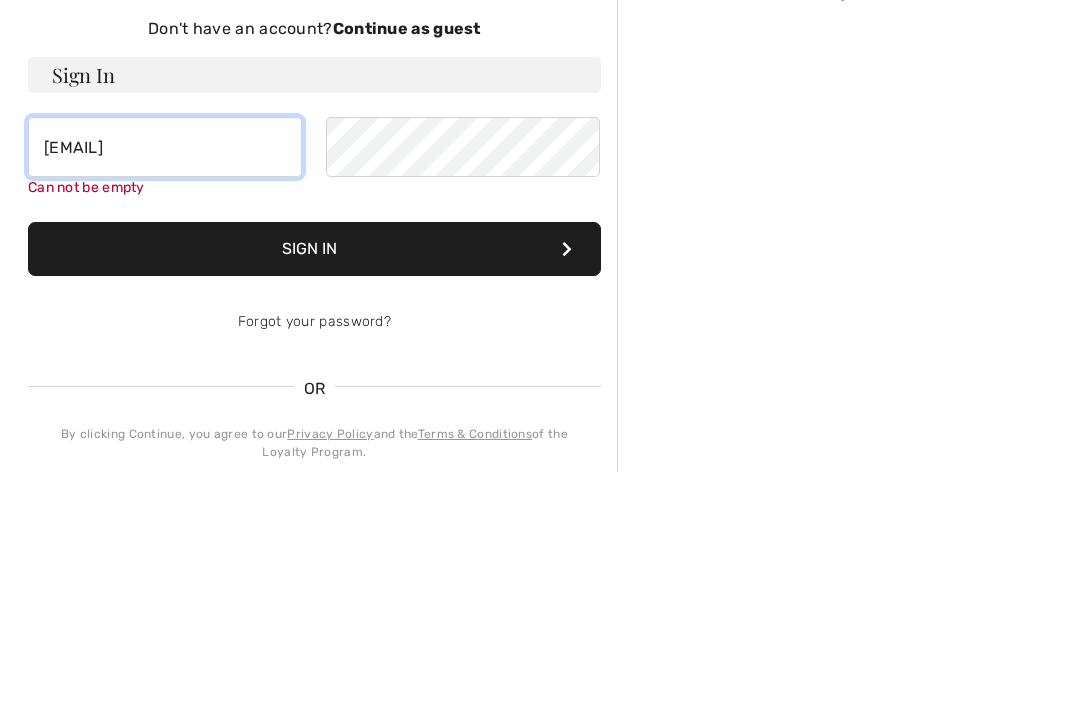 type on "clairejones3@example.com" 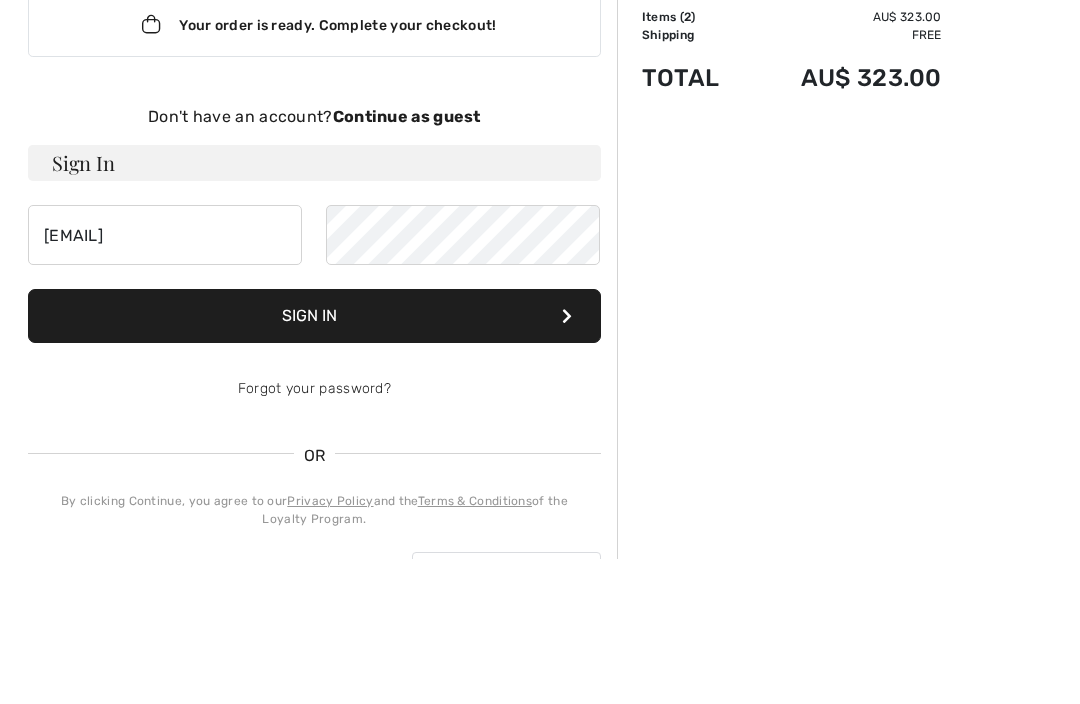 click on "Don't have an account?  Continue as guest" at bounding box center [314, 262] 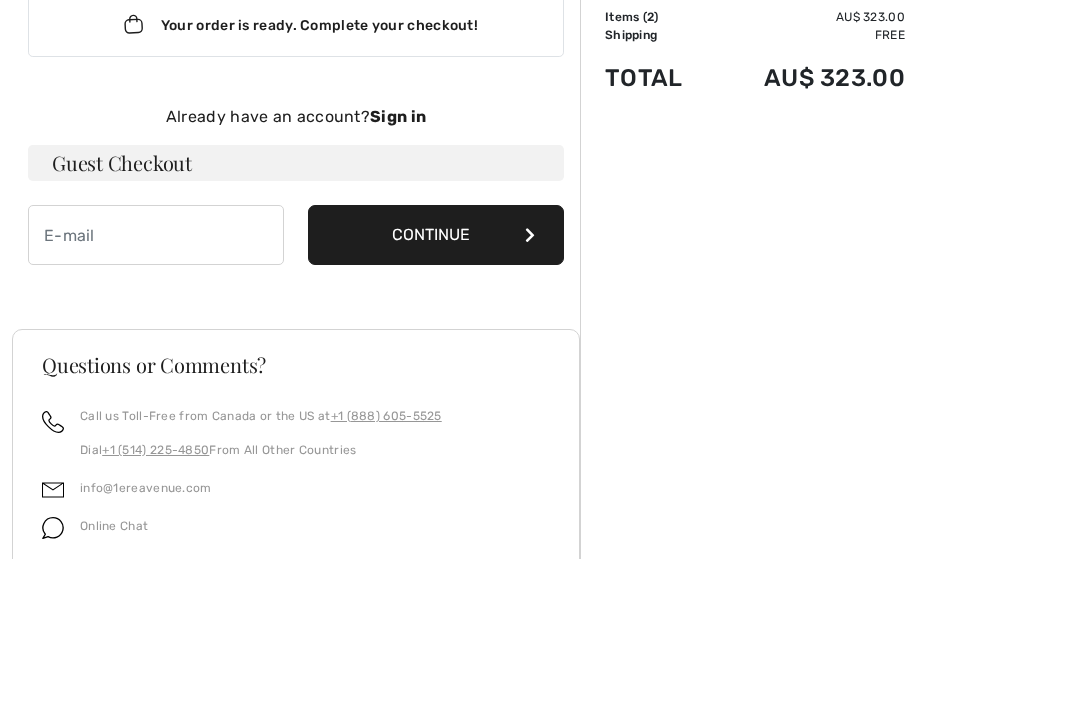 scroll, scrollTop: 145, scrollLeft: 0, axis: vertical 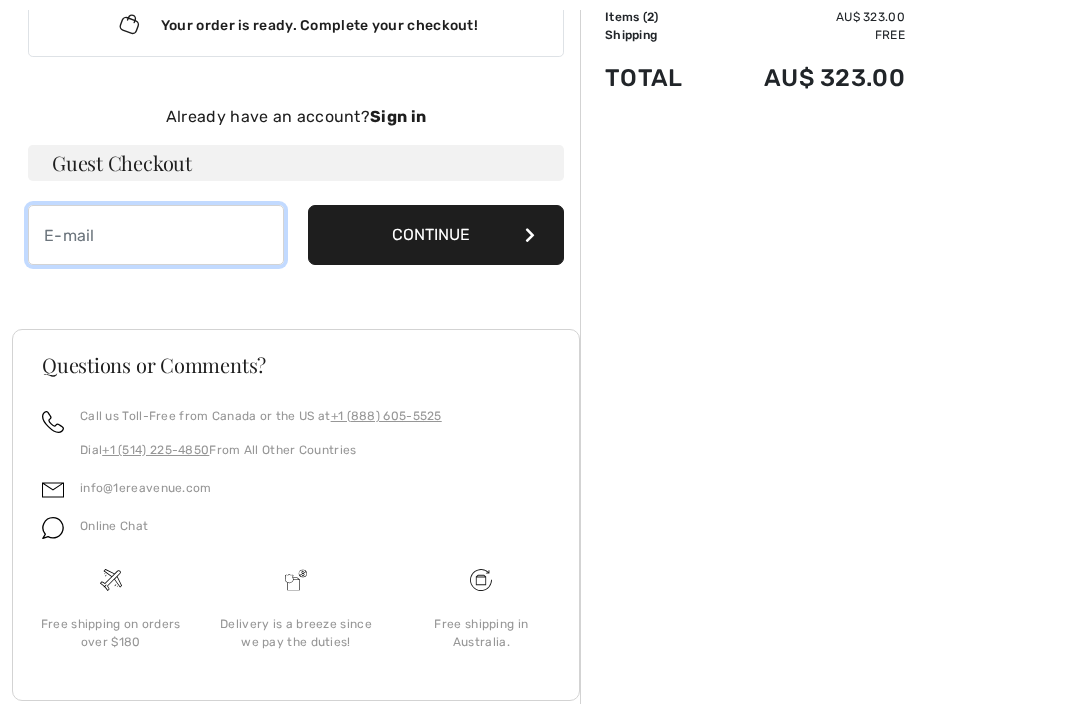 click at bounding box center (156, 235) 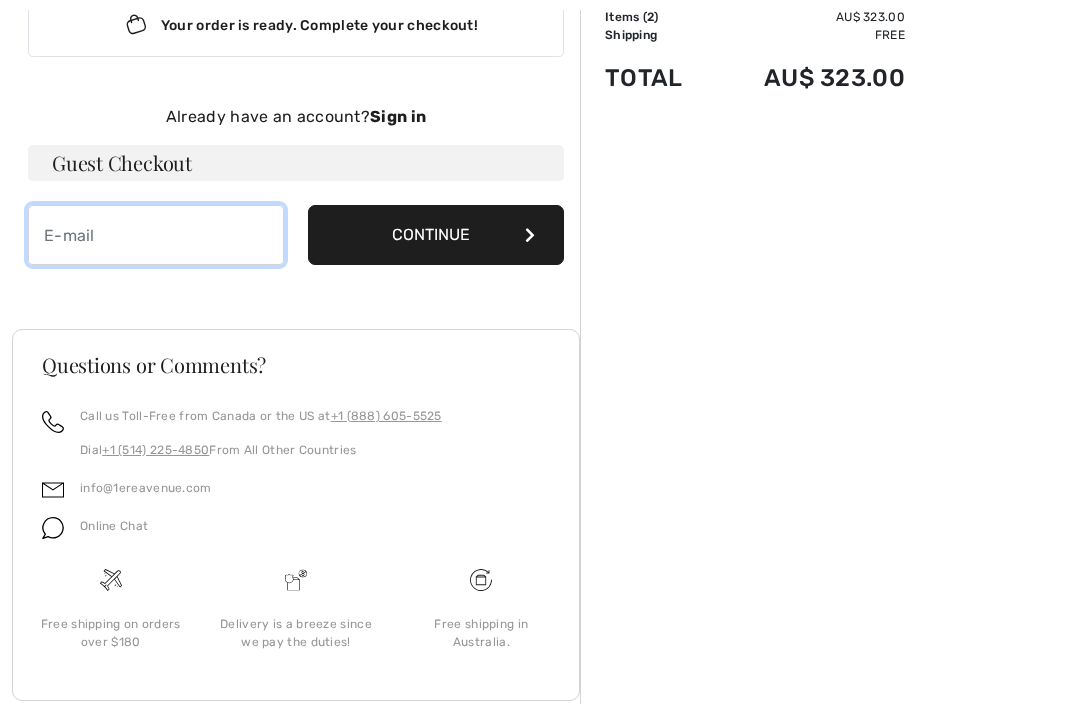 scroll, scrollTop: 144, scrollLeft: 0, axis: vertical 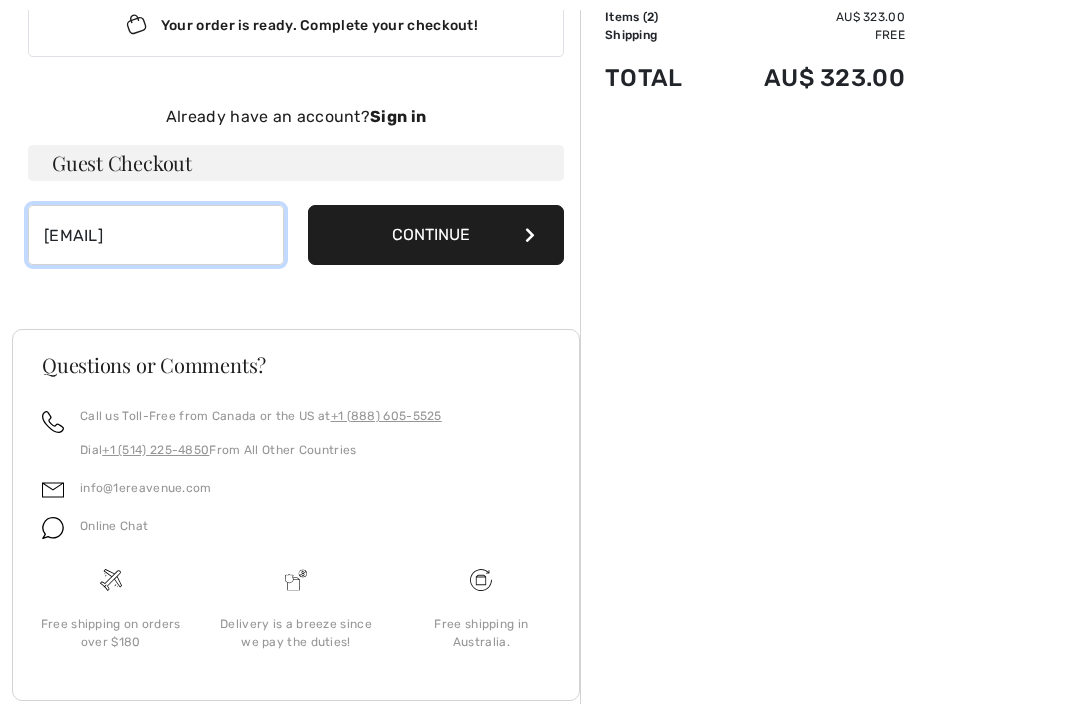 type on "clairejones3@example.com" 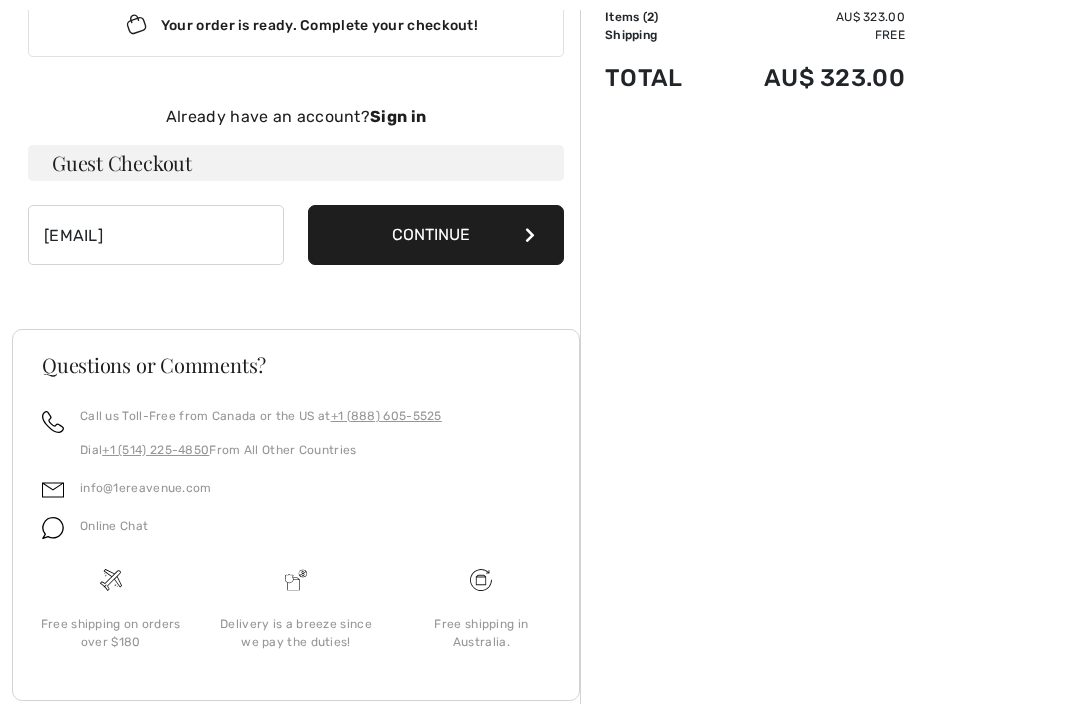 click on "Continue" at bounding box center (436, 236) 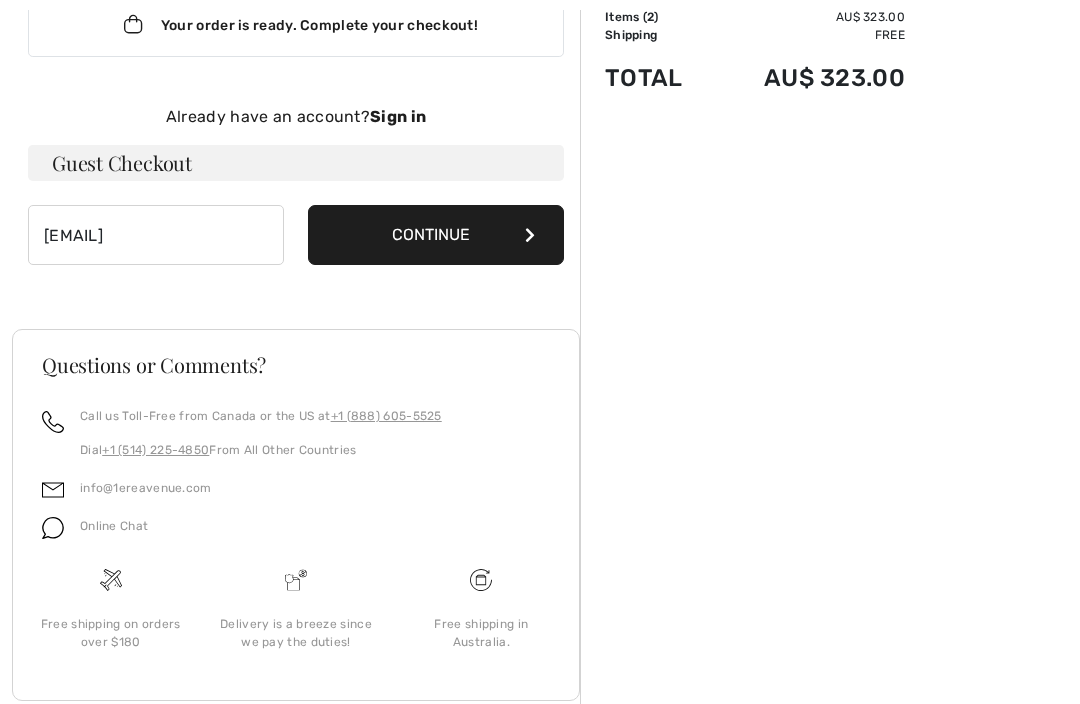 scroll, scrollTop: 145, scrollLeft: 0, axis: vertical 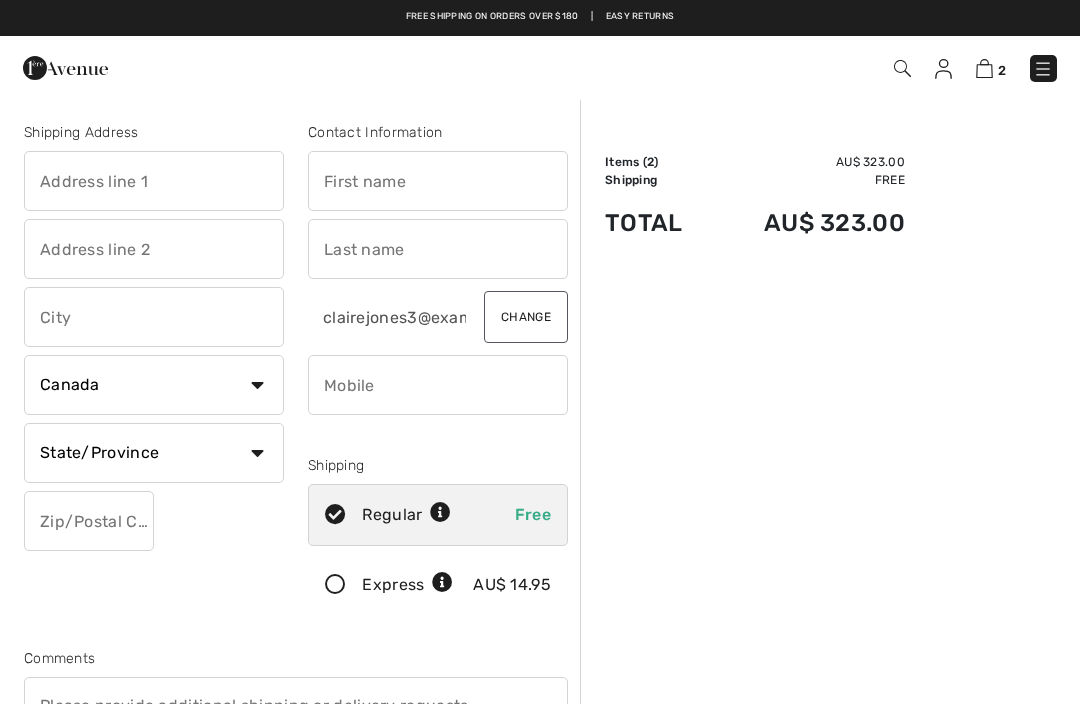 click at bounding box center (154, 181) 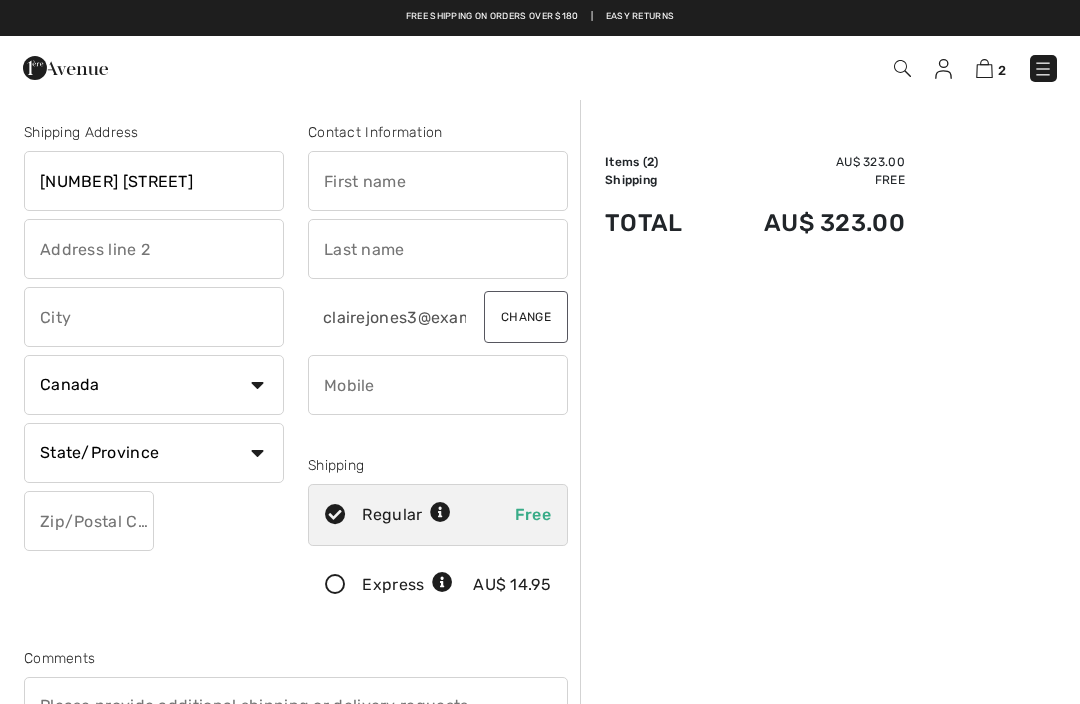 type on "[CITY]" 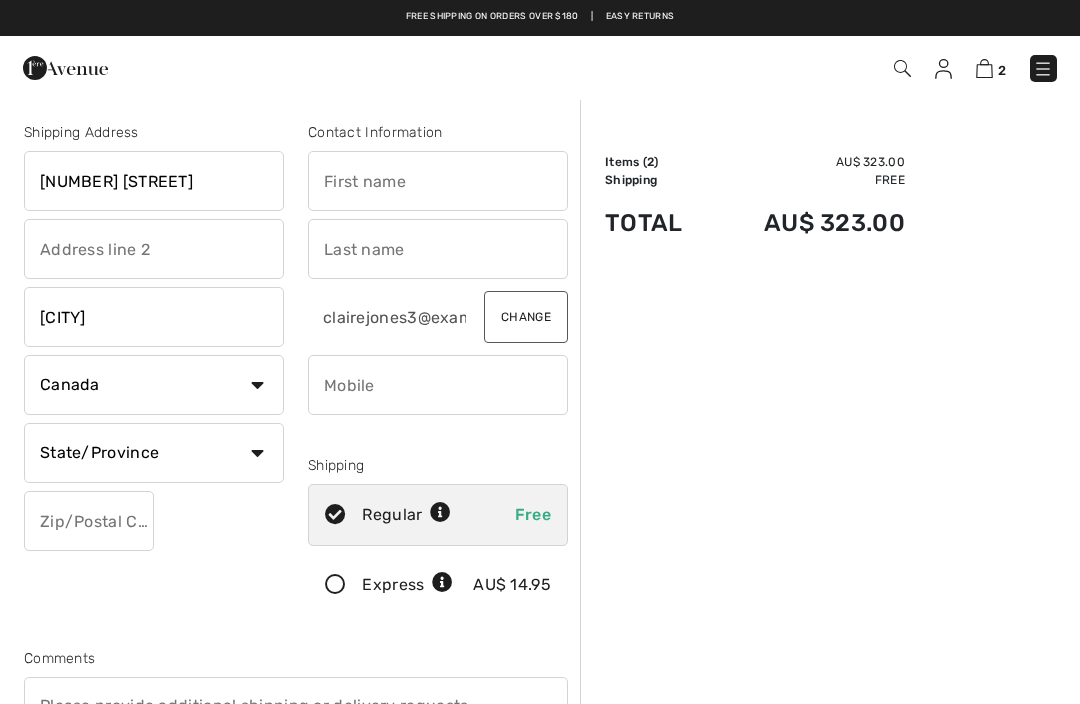 select on "AU" 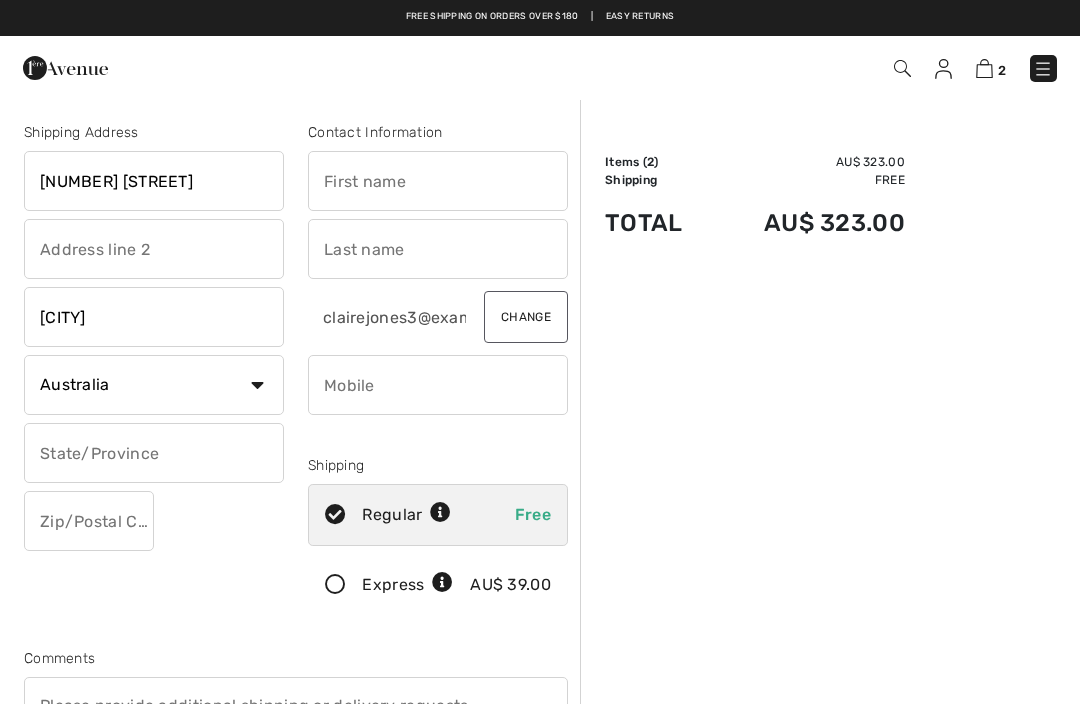 click at bounding box center (154, 453) 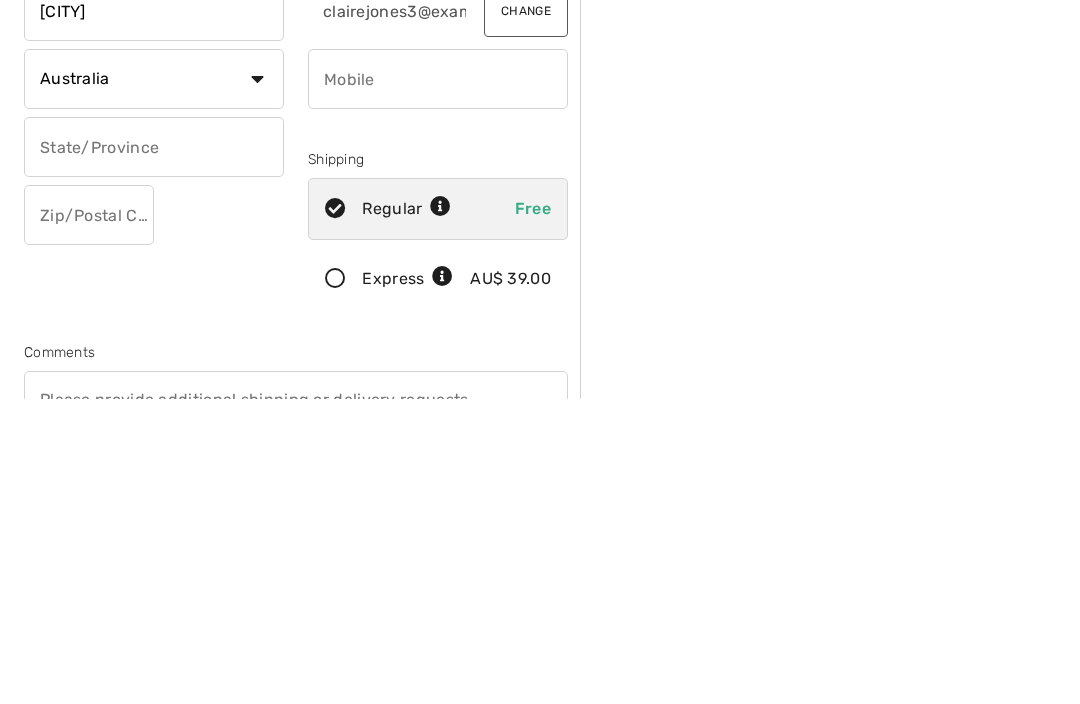 type on "n" 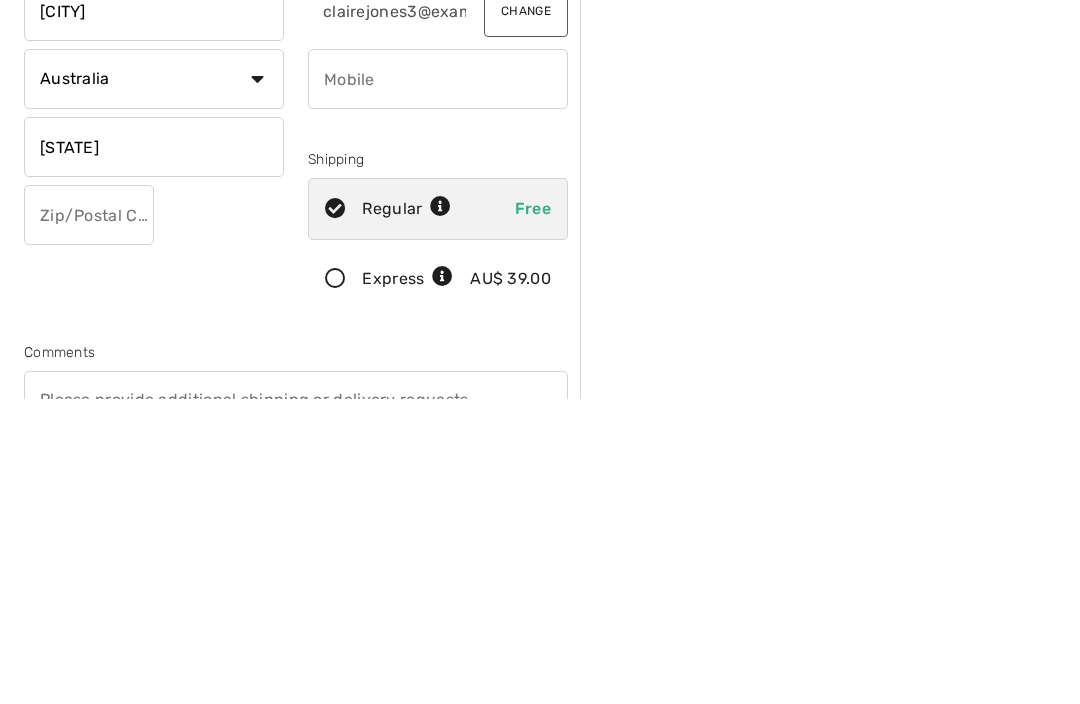 type on "[STATE]" 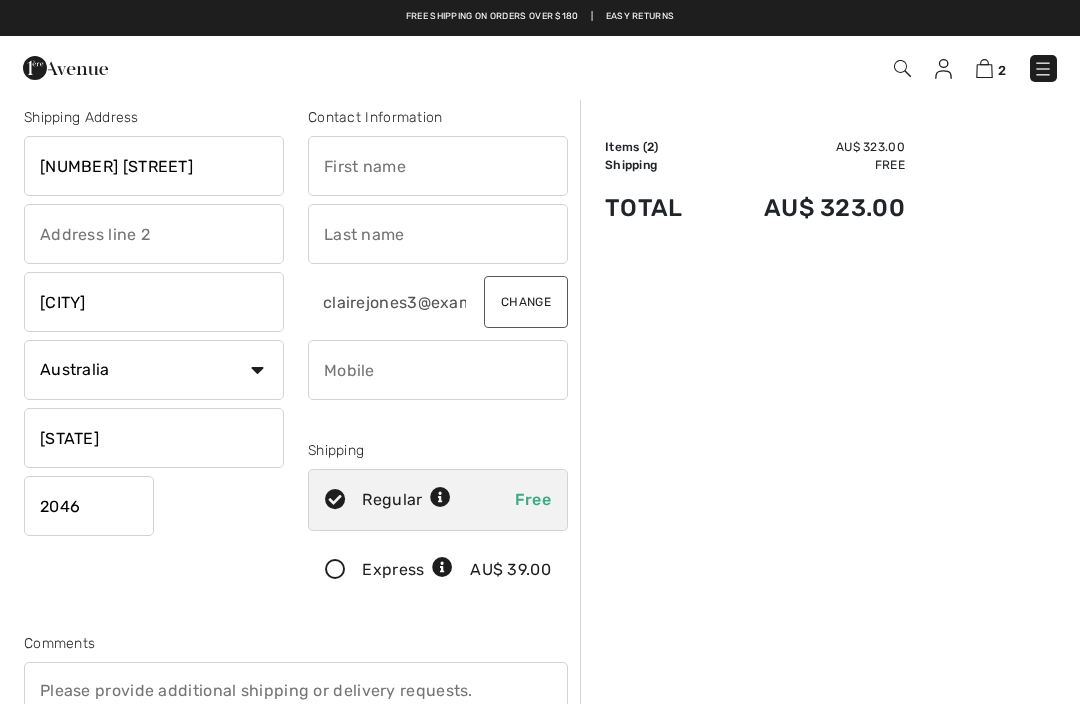 scroll, scrollTop: 0, scrollLeft: 0, axis: both 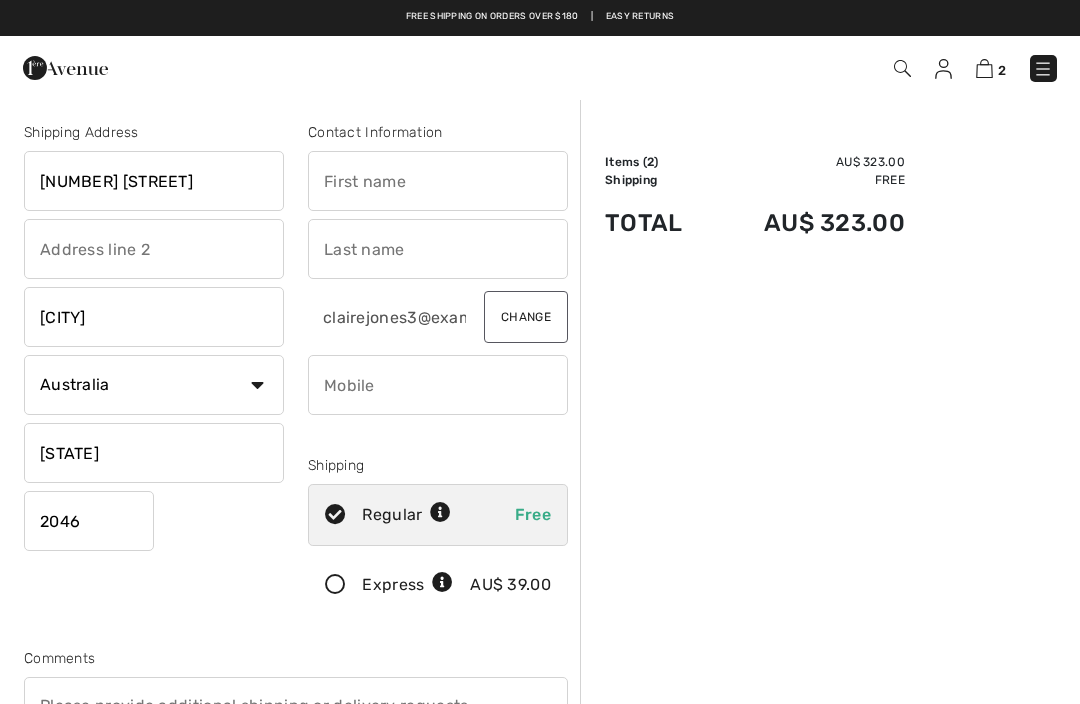 type on "2046" 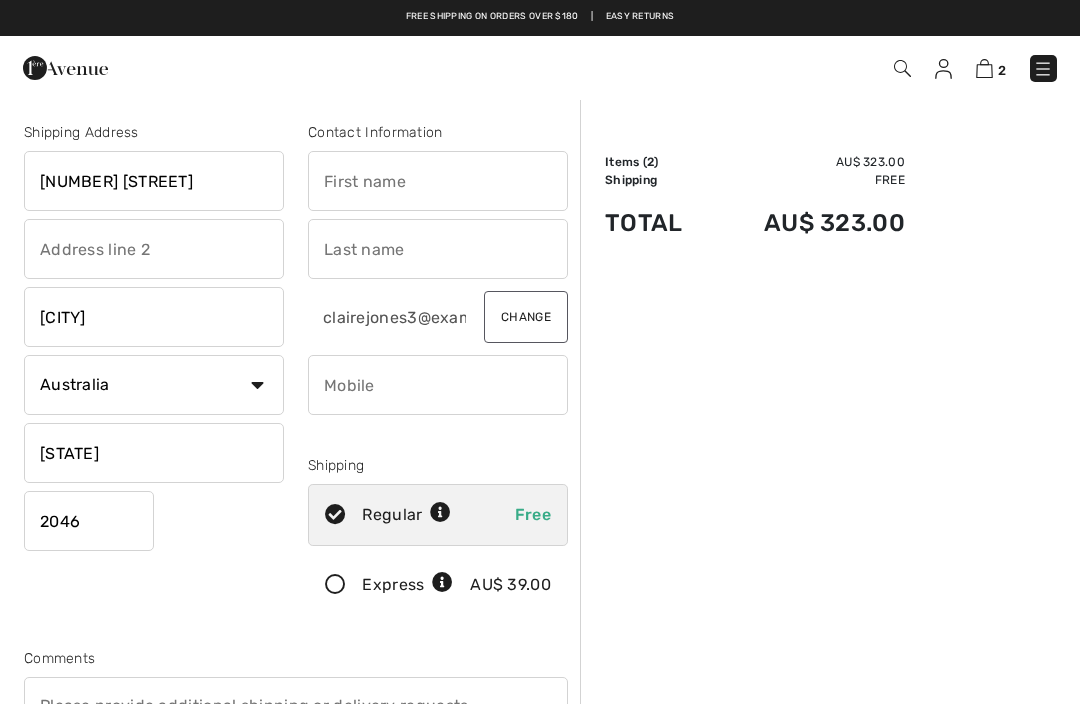 type on "[FIRST]" 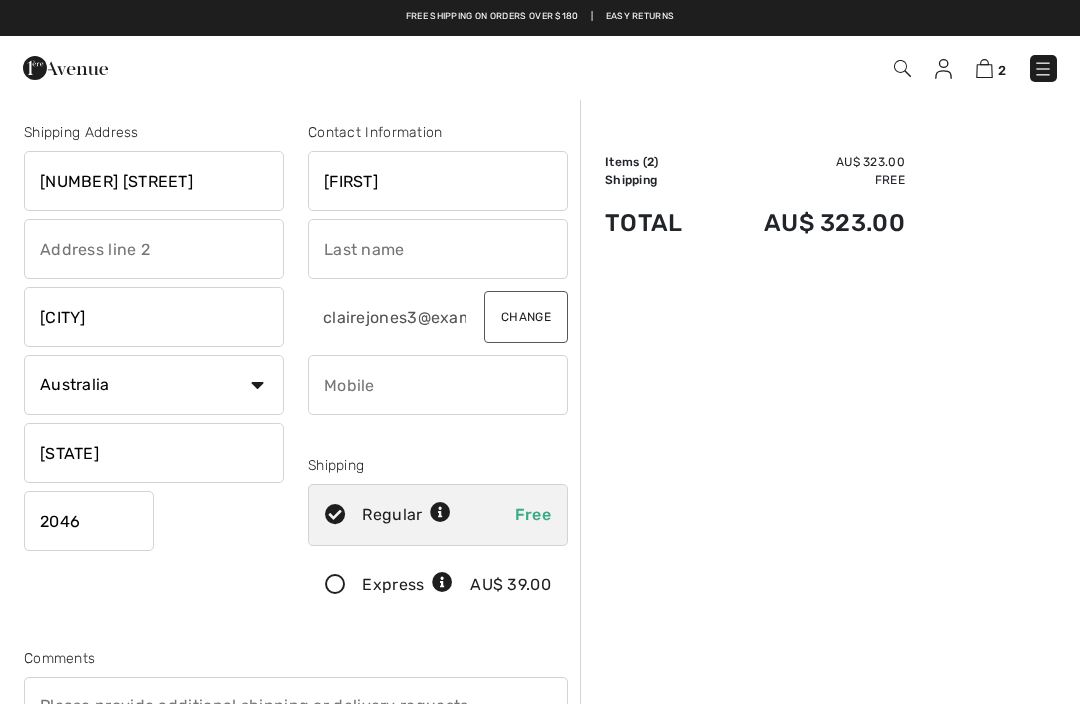 type on "[LAST]" 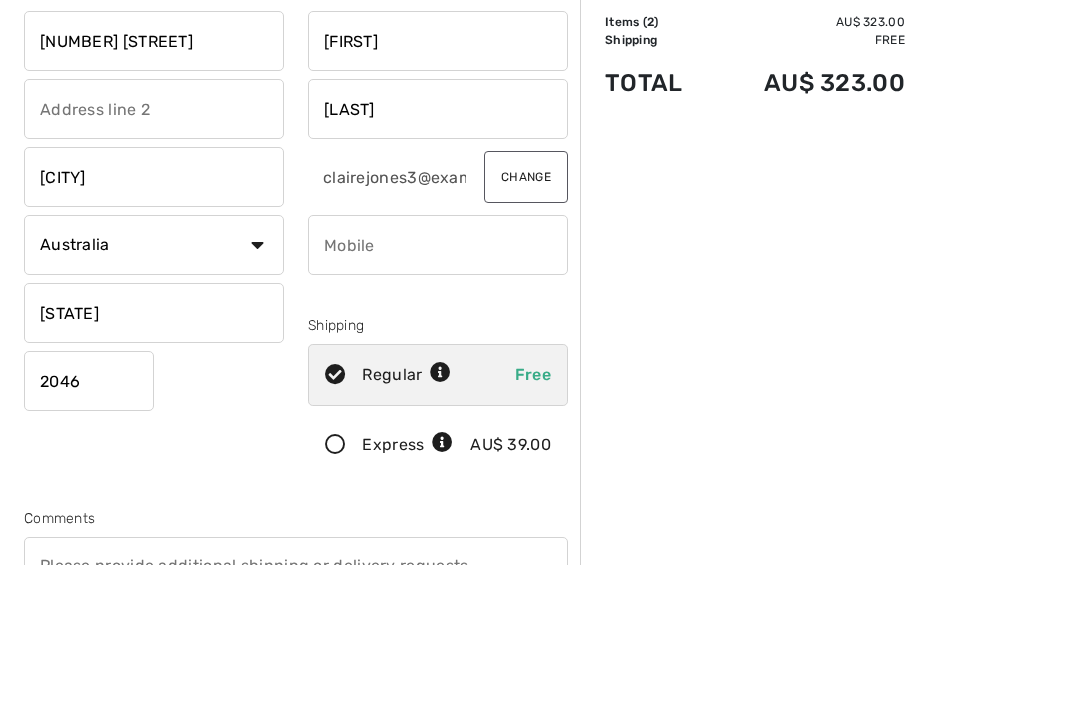 click at bounding box center (438, 385) 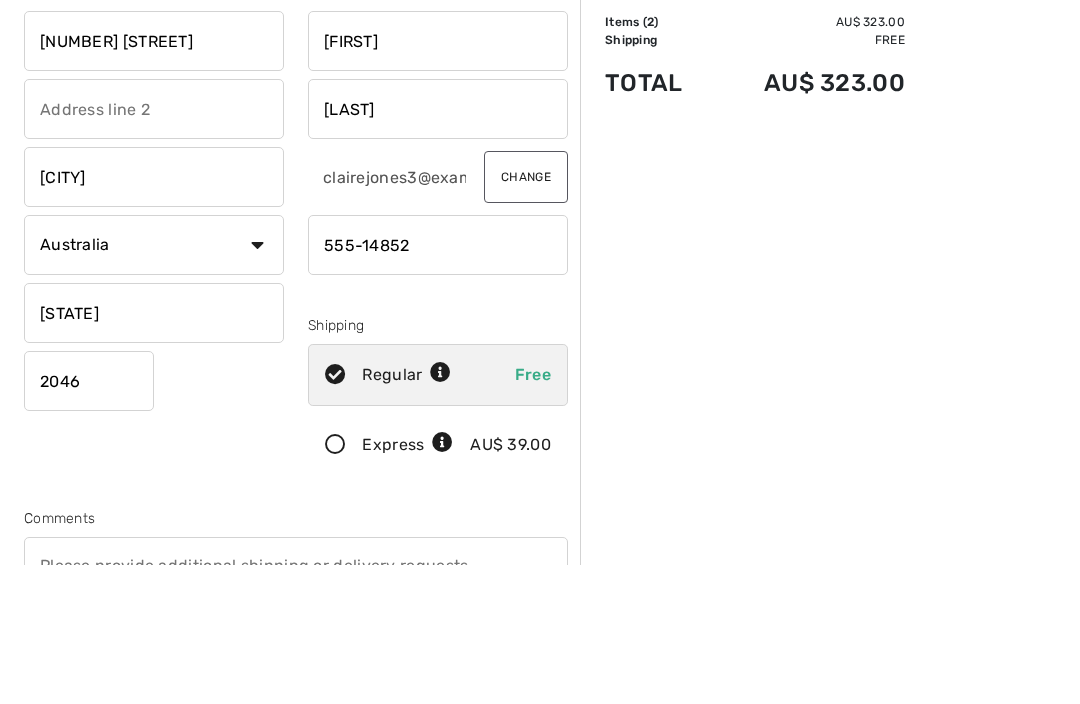 type on "0416148529" 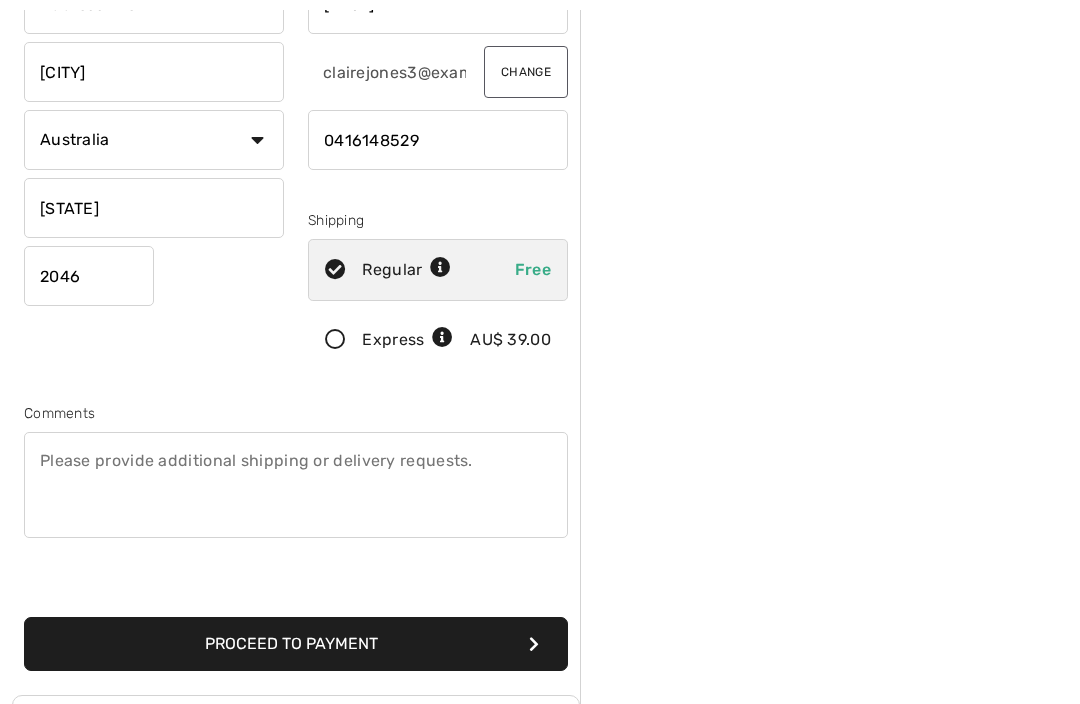 scroll, scrollTop: 280, scrollLeft: 0, axis: vertical 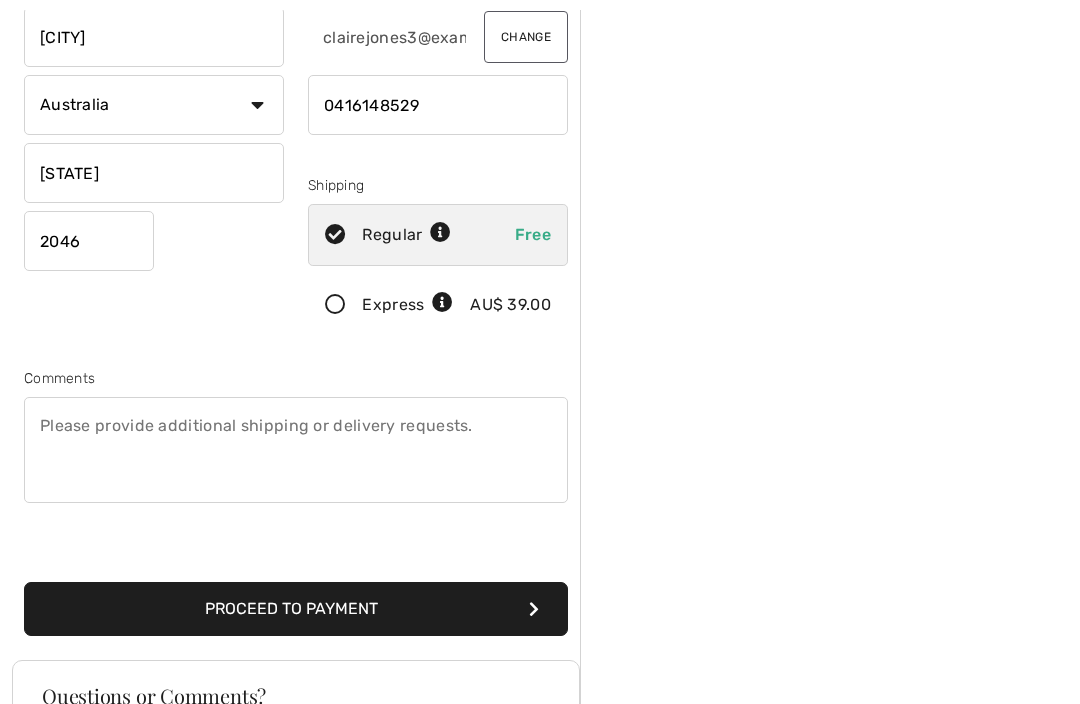 click at bounding box center [296, 450] 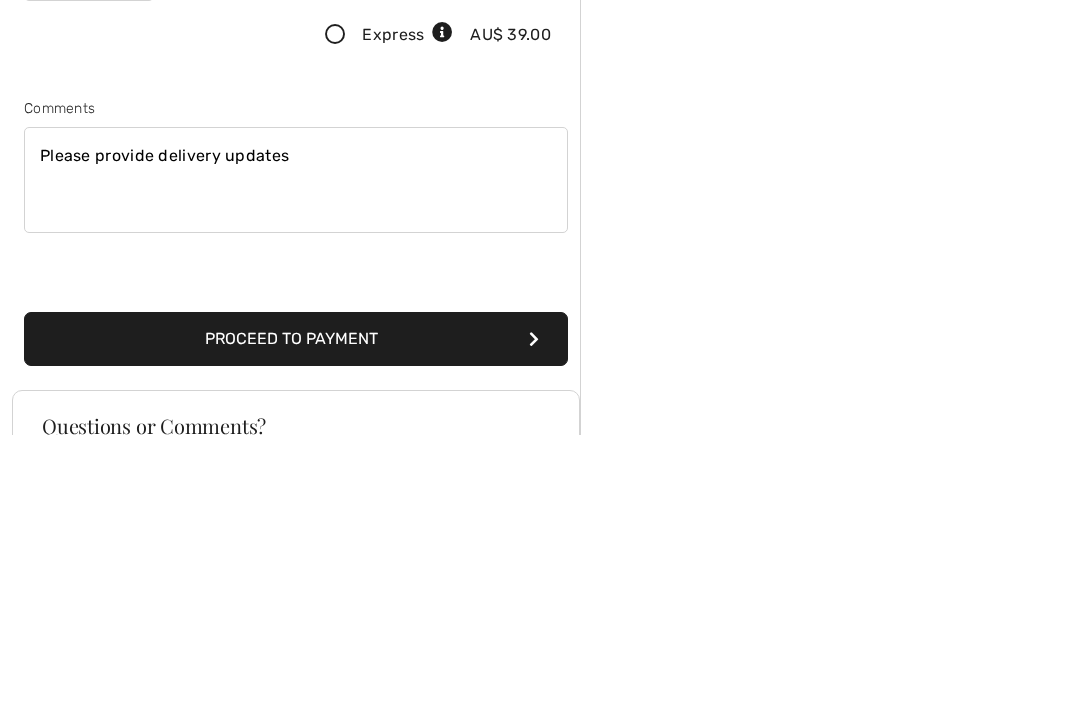 type on "Please provide delivery updates" 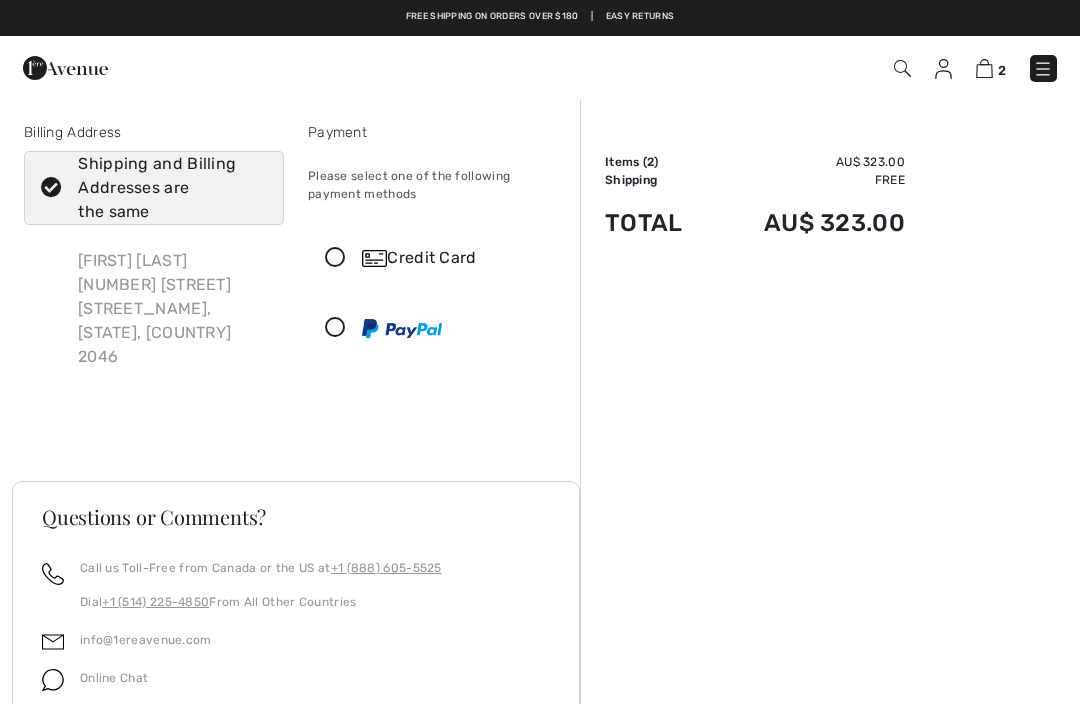 scroll, scrollTop: 0, scrollLeft: 0, axis: both 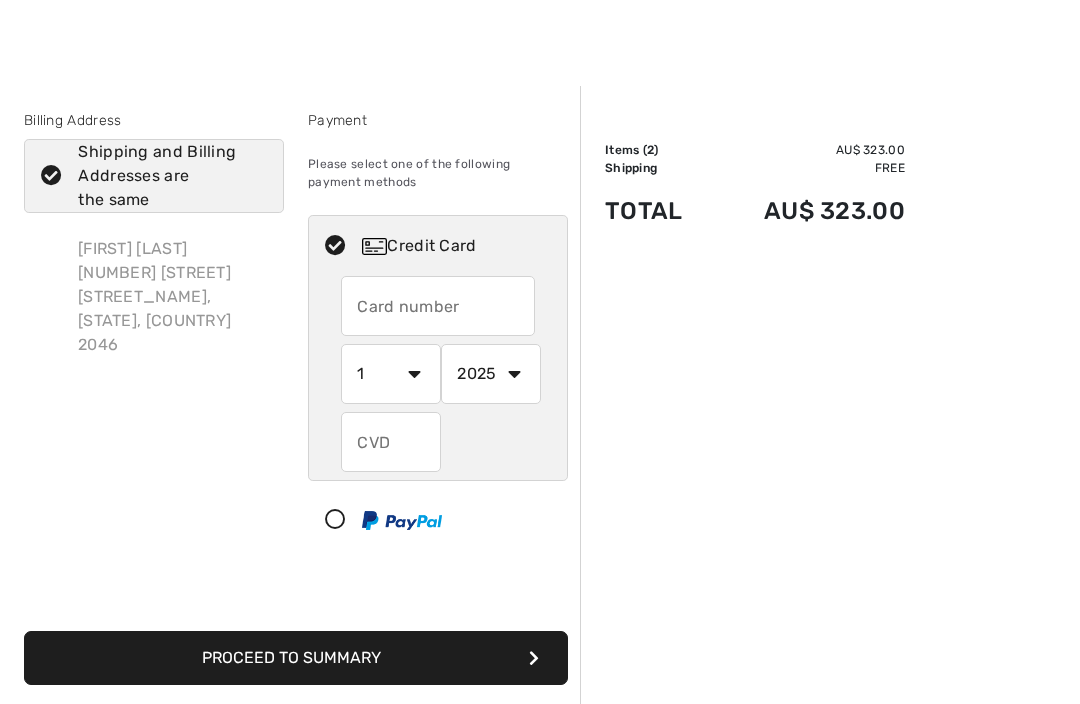 click on "Order Summary			 Details
Items ( 2 )
AU$ 323.00
Promo code AU$ 0.00
Shipping
Free
Tax1 AU$ 0.00
Tax2 AU$ 0.00
Duties & Taxes AU$ 0.00
Total
AU$ 323.00
My Shopping Bag ( 2  Items)
Tropical Print Peplum Top Style 251047
Color: Black/Multi Size: 12
AU$ 177
AU$ 295
V-Neck Puff-Sleeve Pullover Style 251172
Color: Black Size: 12
AU$ 146
AU$ 209" at bounding box center [830, 608] 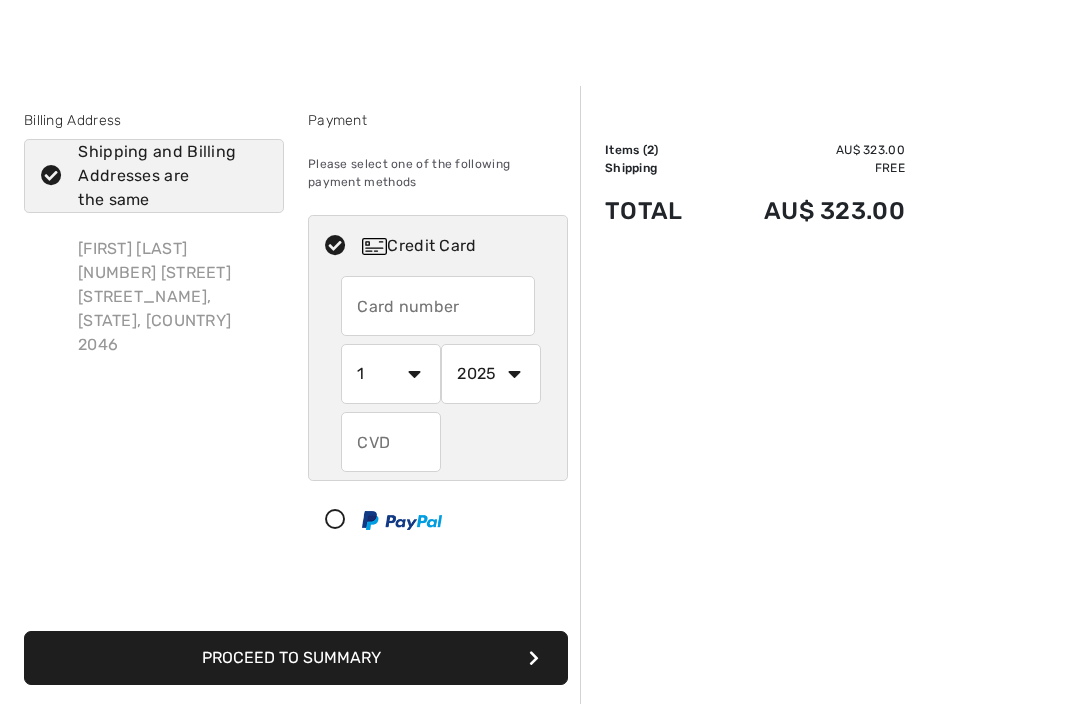 click at bounding box center (438, 306) 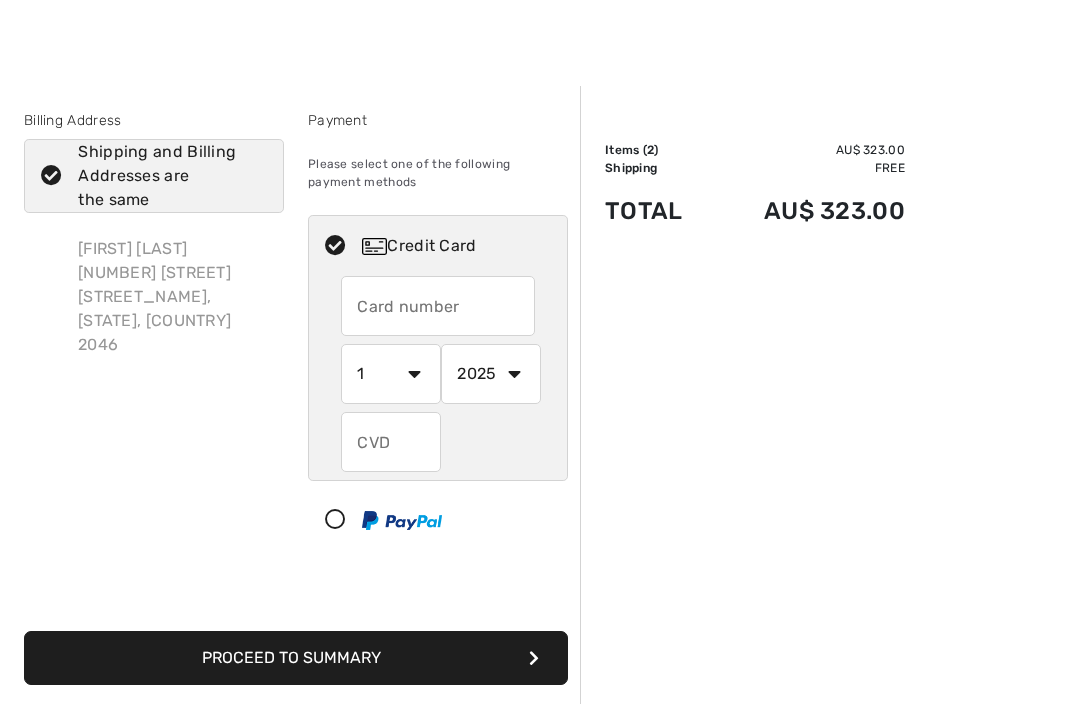scroll, scrollTop: 11, scrollLeft: 0, axis: vertical 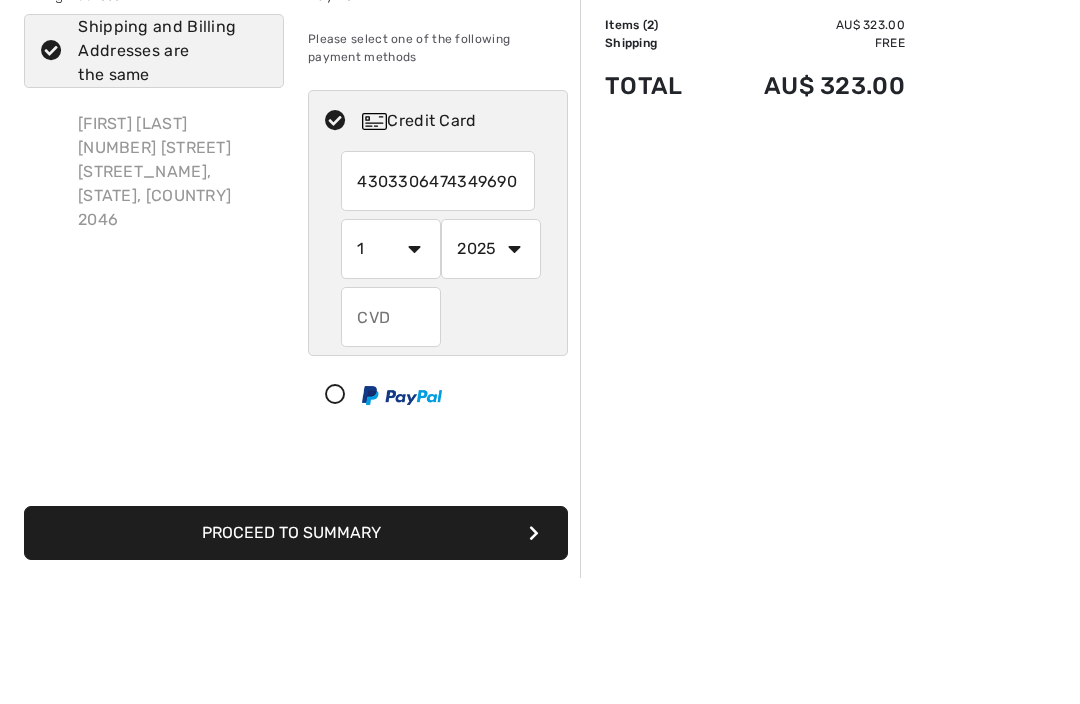 type on "4303306474349690" 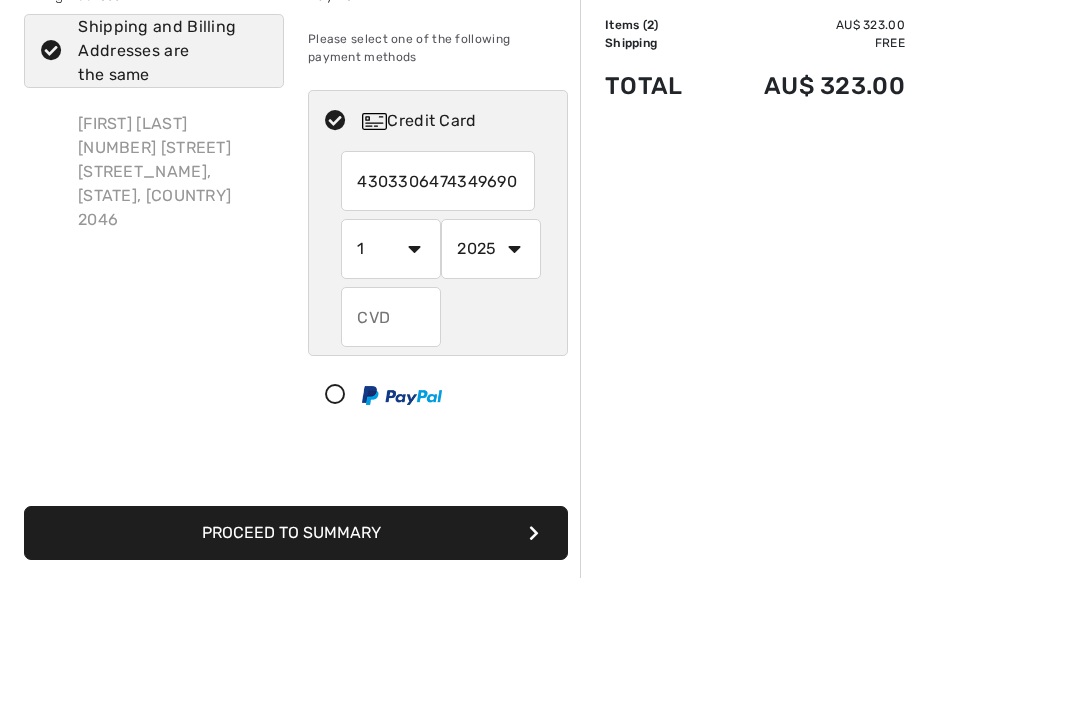 click on "1
2
3
4
5
6
7
8
9
10
11
12" at bounding box center (391, 375) 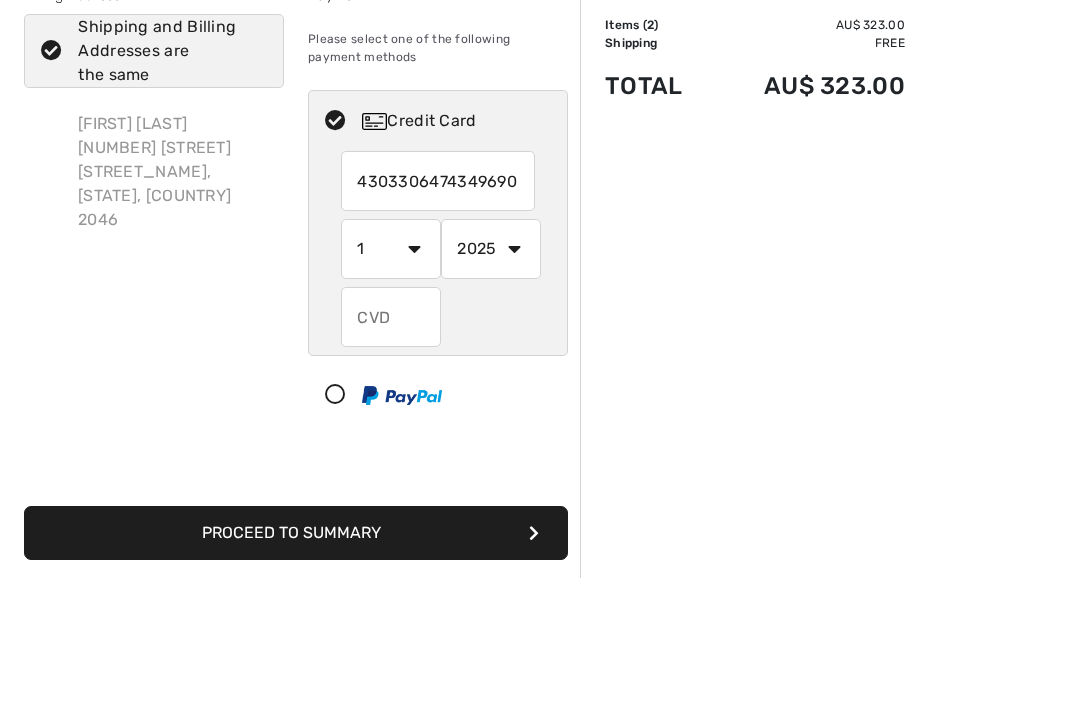 scroll, scrollTop: 138, scrollLeft: 0, axis: vertical 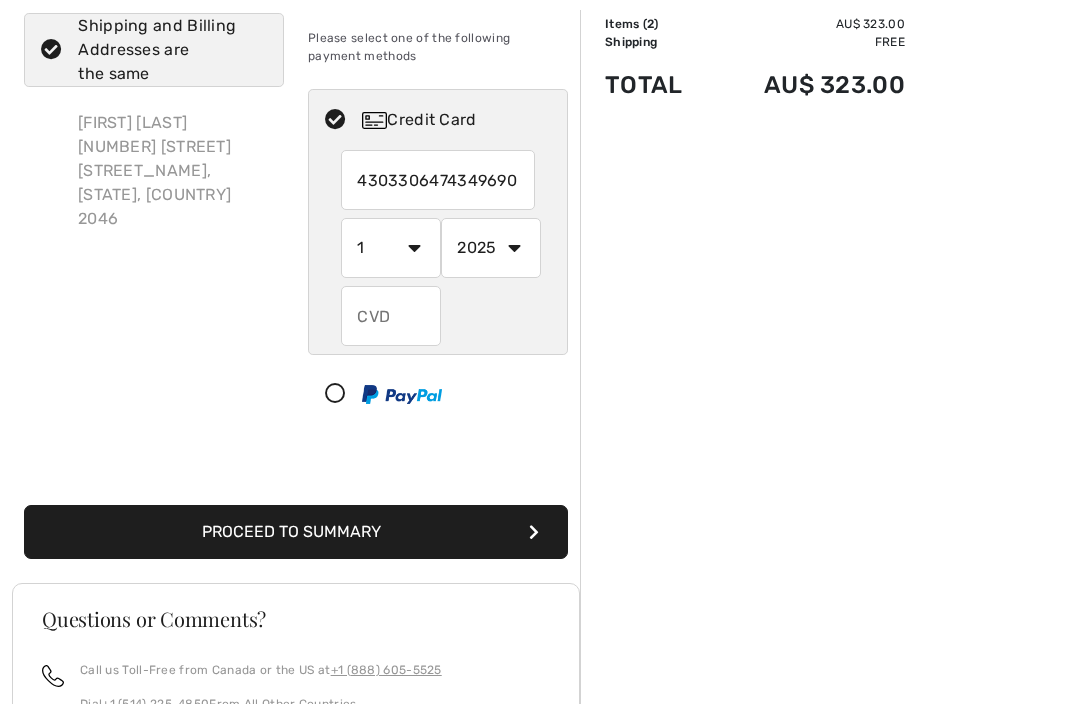 select on "6" 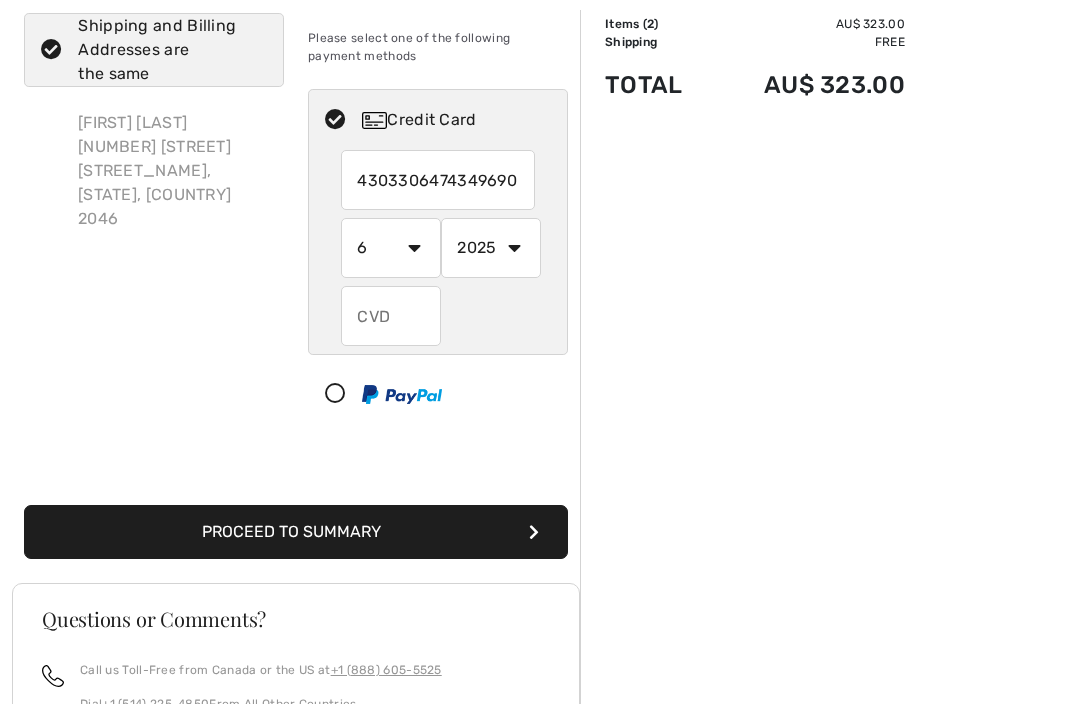 click on "2025
2026
2027
2028
2029
2030
2031
2032
2033
2034
2035" at bounding box center (491, 248) 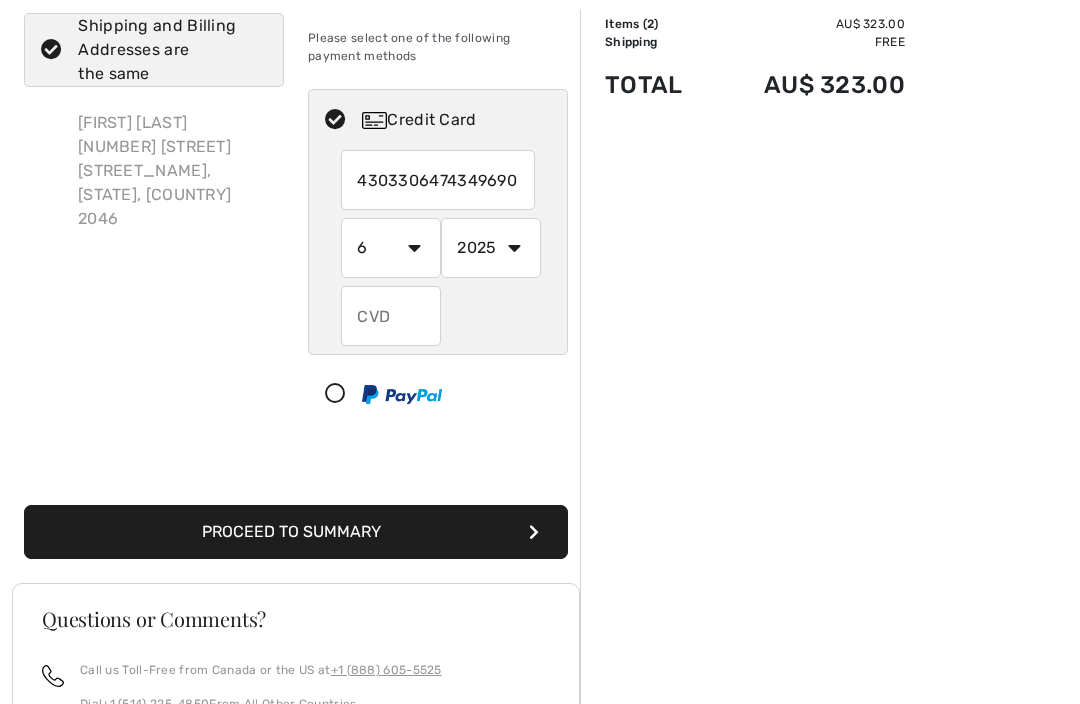 select on "2027" 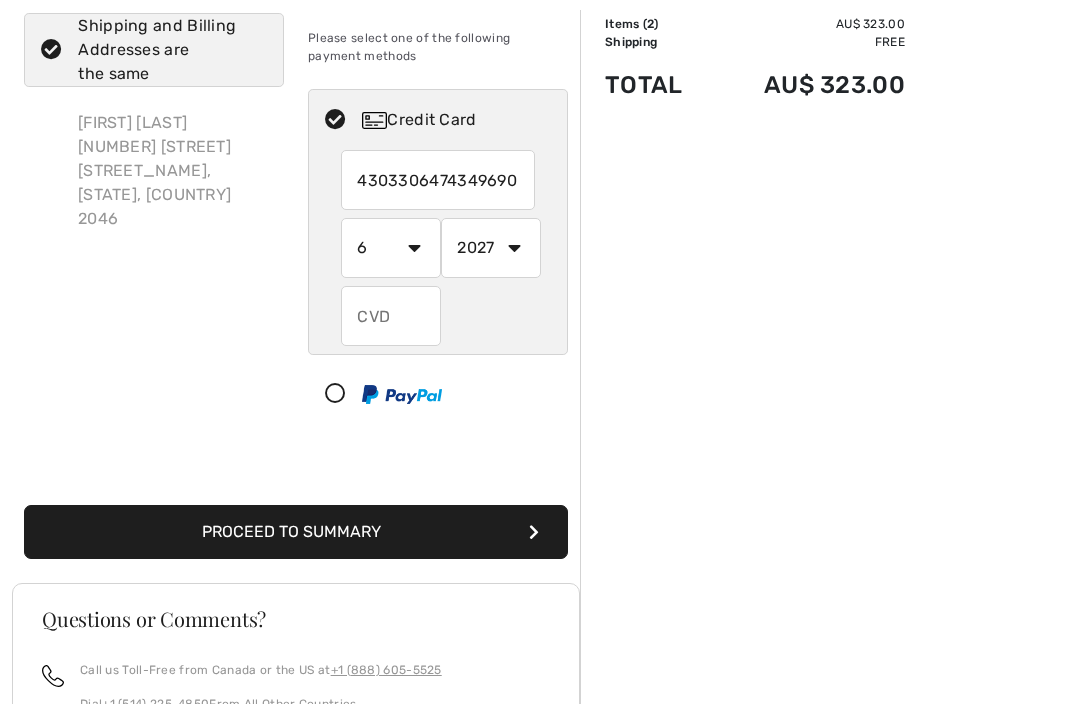click at bounding box center [391, 316] 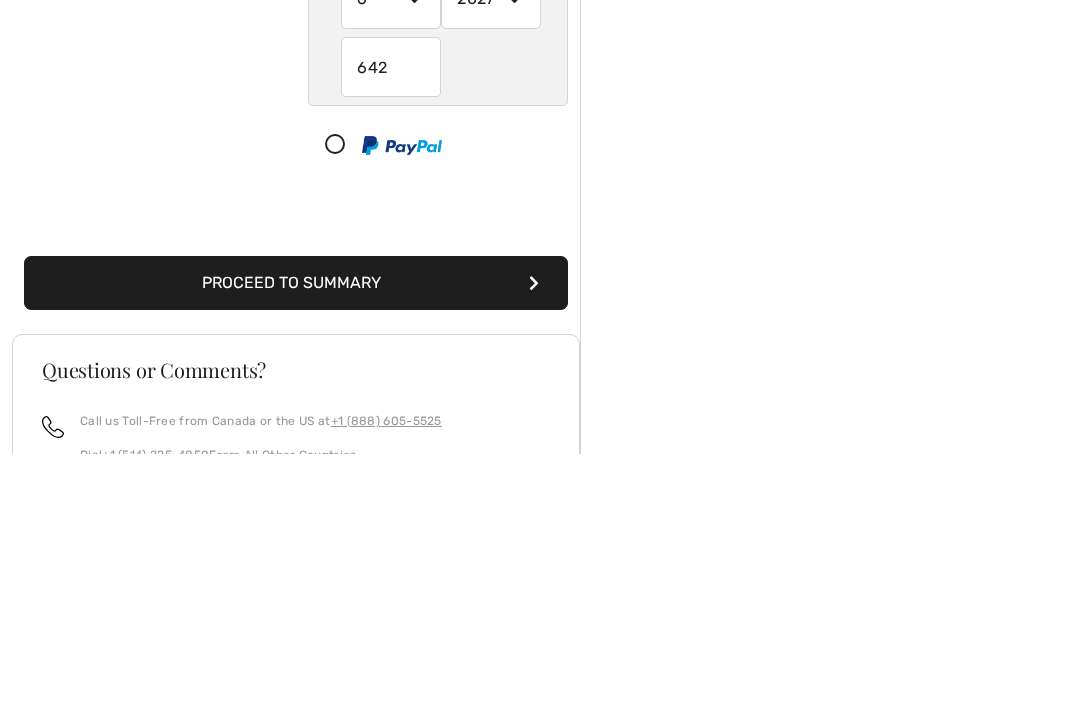 type on "642" 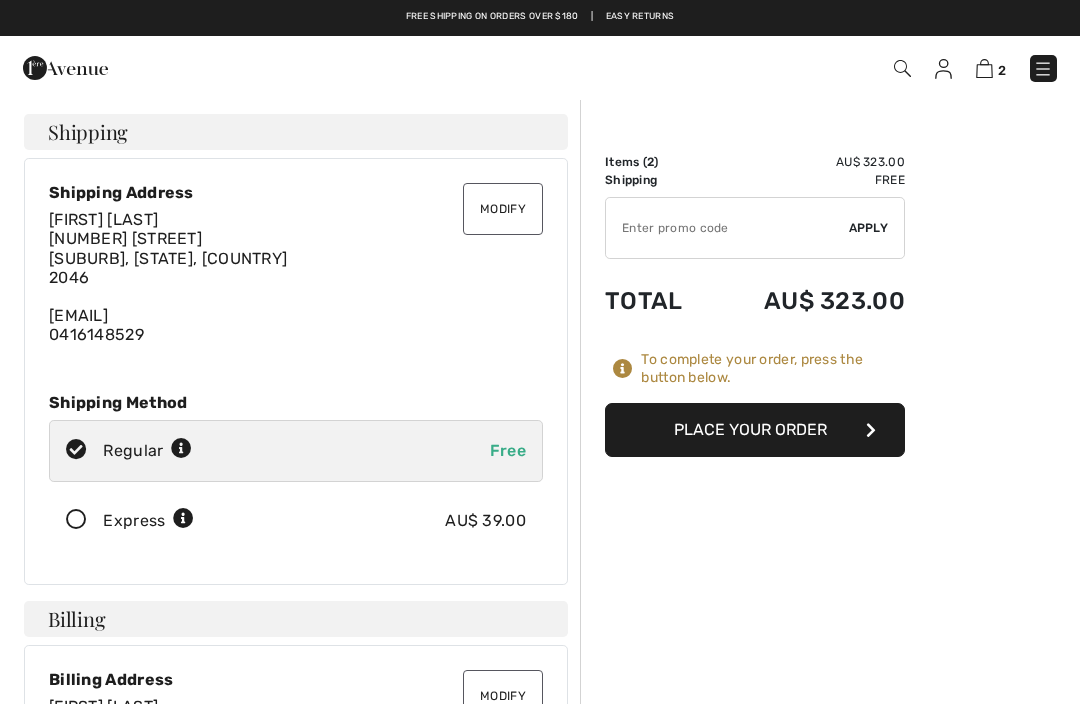 scroll, scrollTop: 0, scrollLeft: 0, axis: both 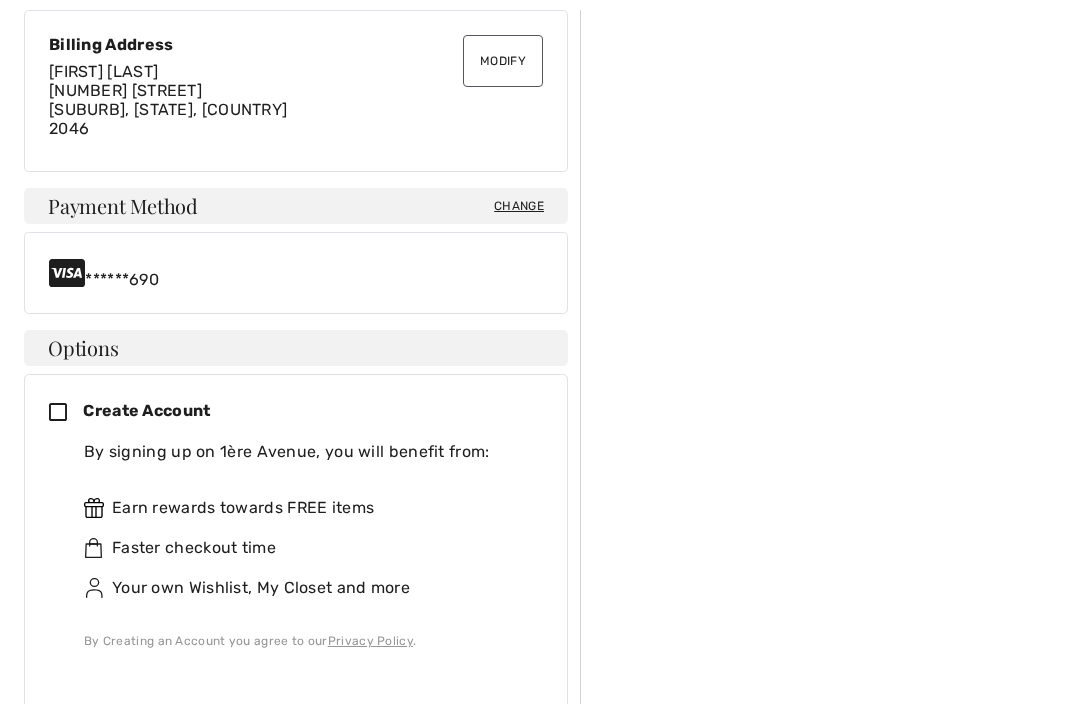 click at bounding box center [66, 413] 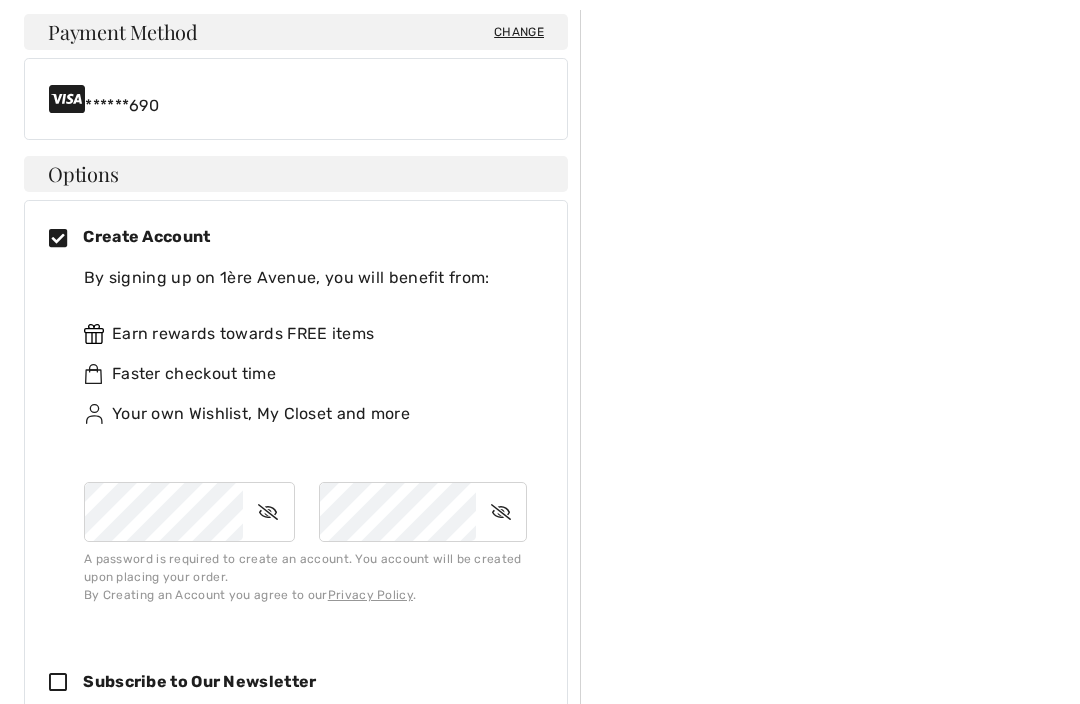 scroll, scrollTop: 833, scrollLeft: 0, axis: vertical 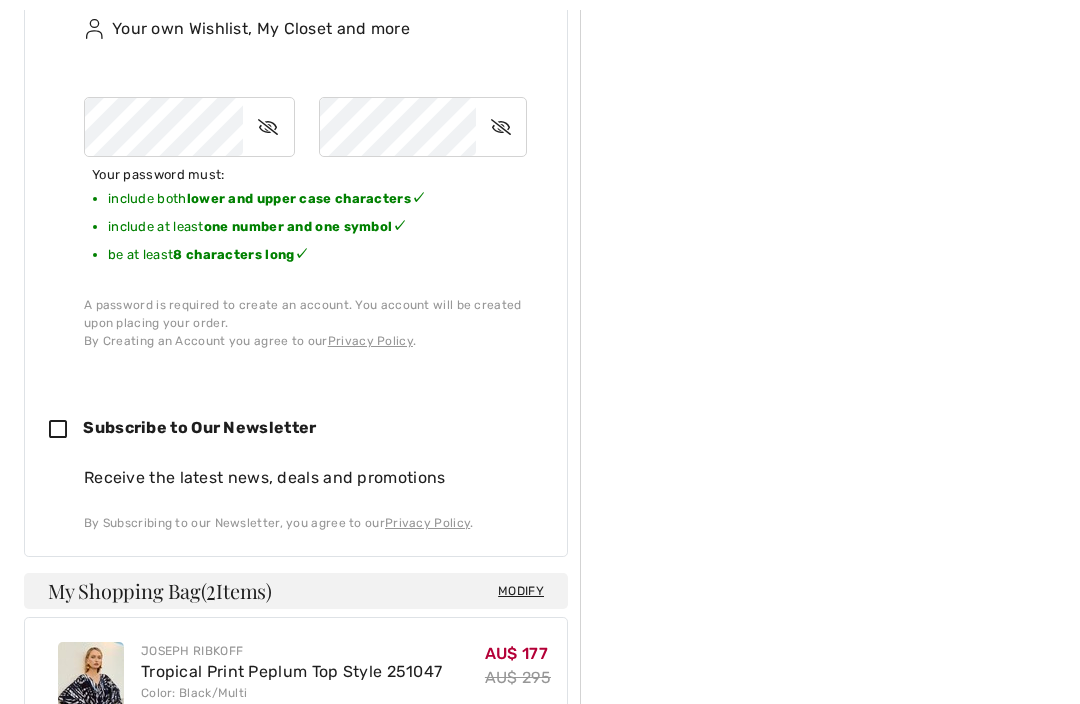click at bounding box center (66, 431) 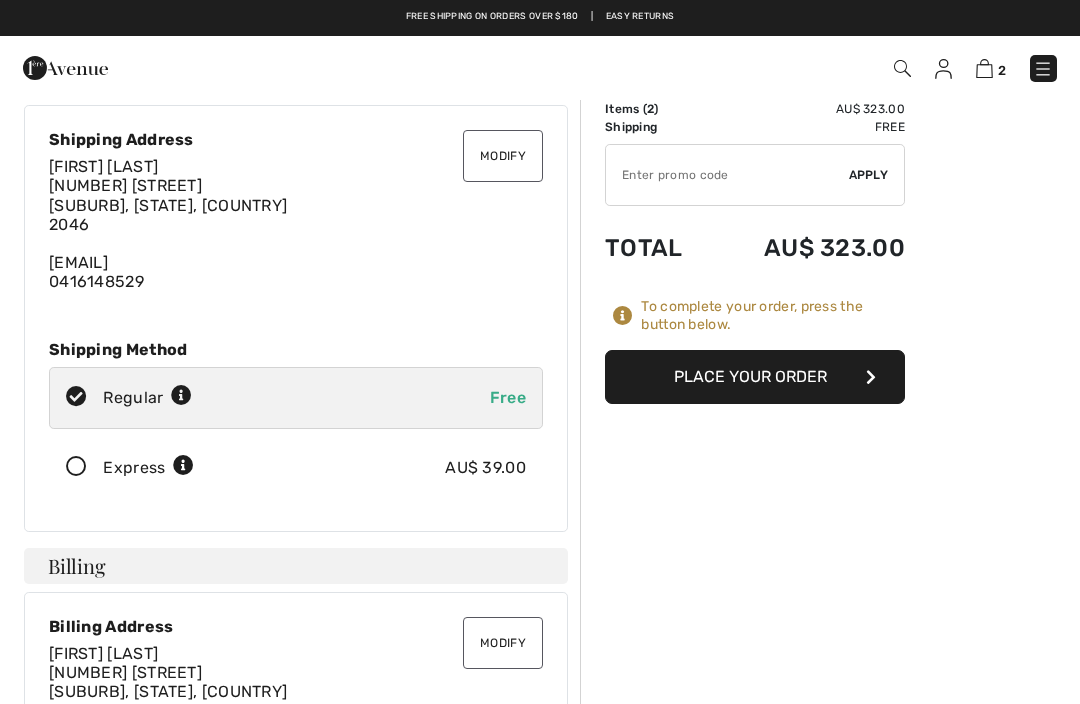 scroll, scrollTop: 0, scrollLeft: 0, axis: both 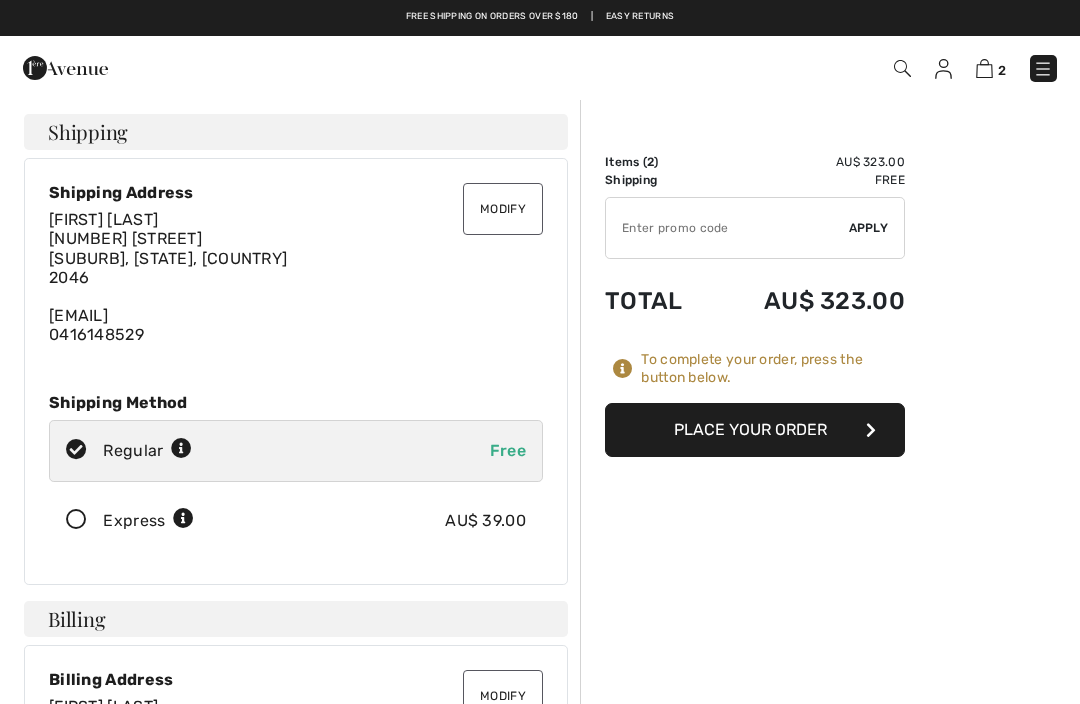 click on "Place Your Order" at bounding box center (755, 430) 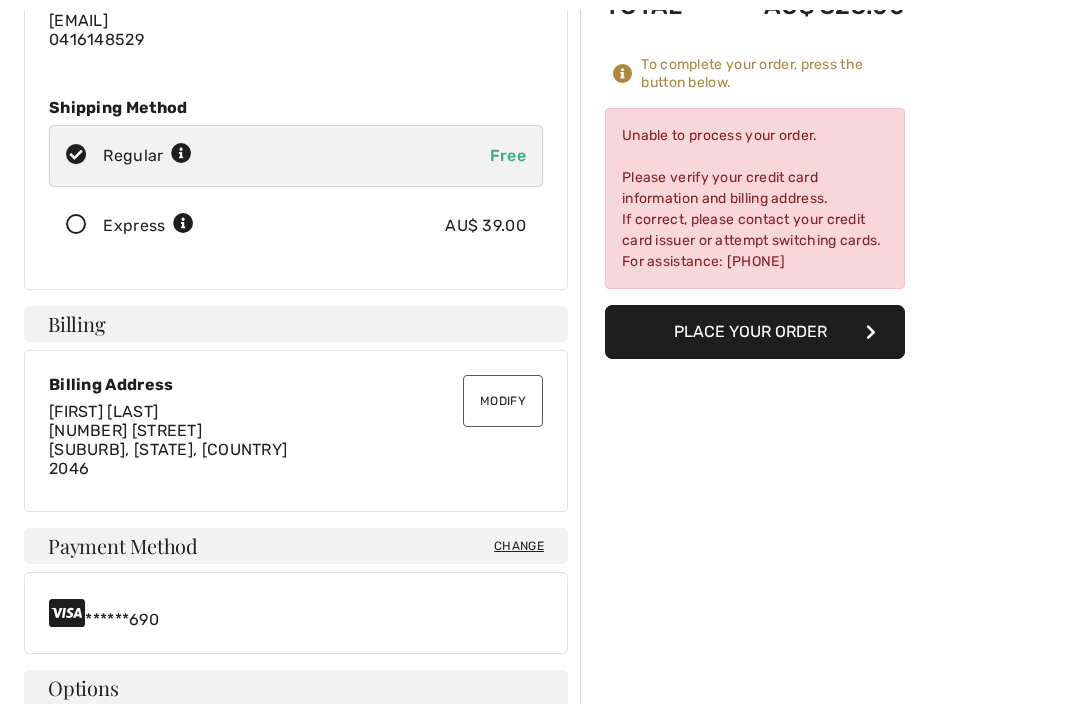 scroll, scrollTop: 373, scrollLeft: 0, axis: vertical 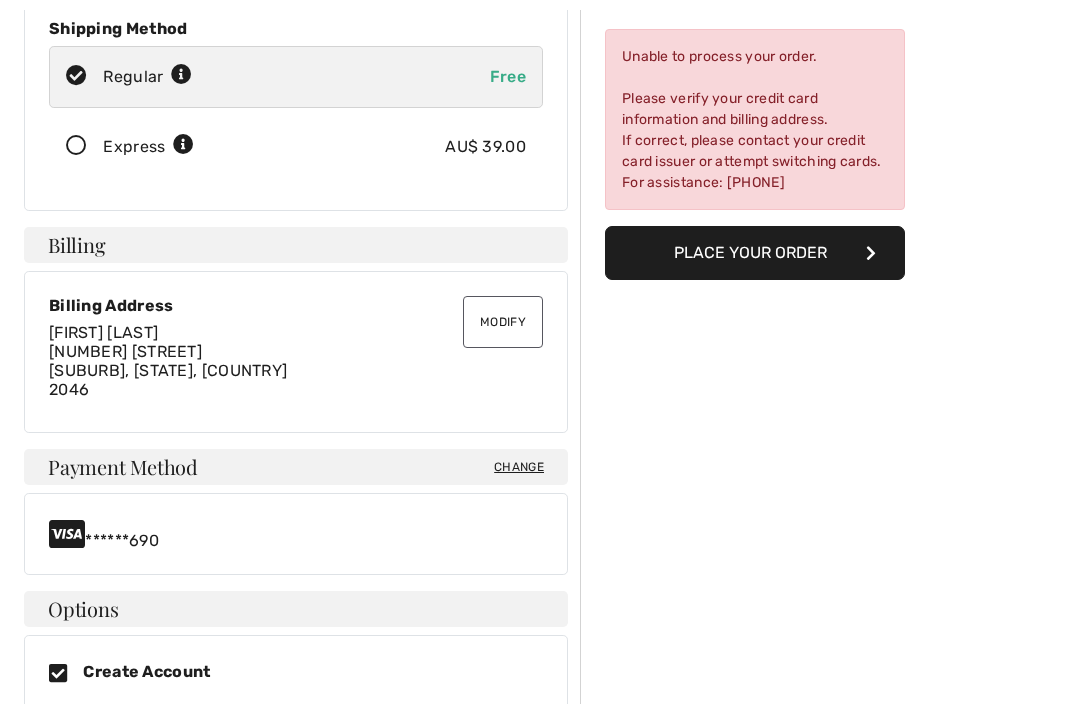 click on "Change" at bounding box center (519, 468) 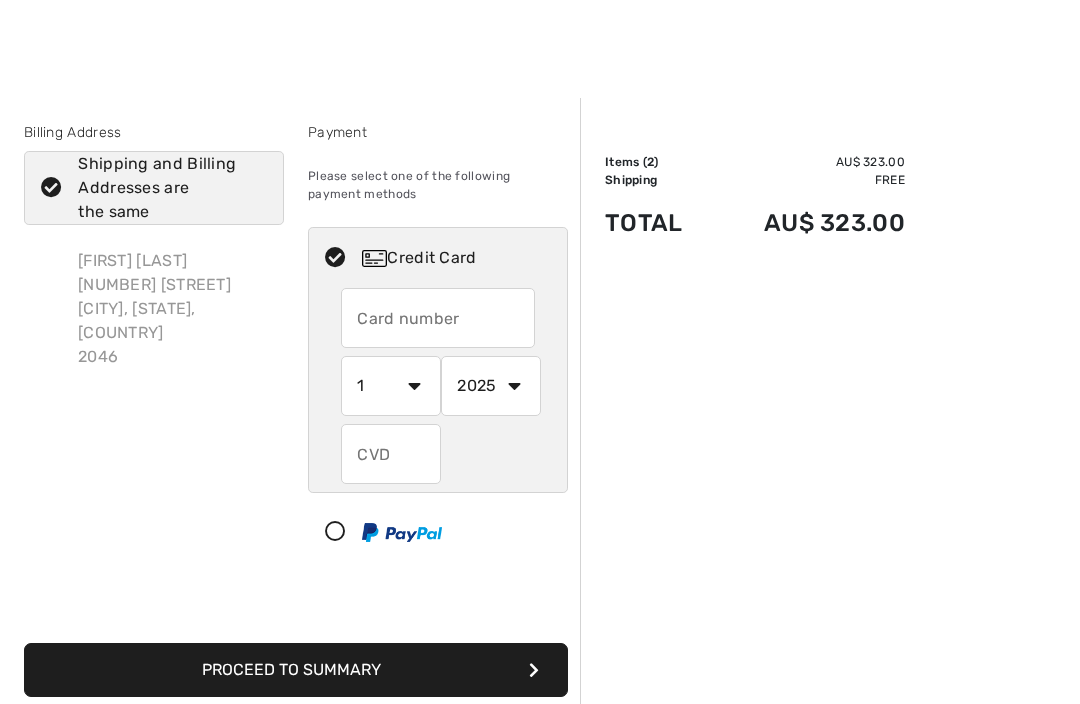 scroll, scrollTop: 37, scrollLeft: 0, axis: vertical 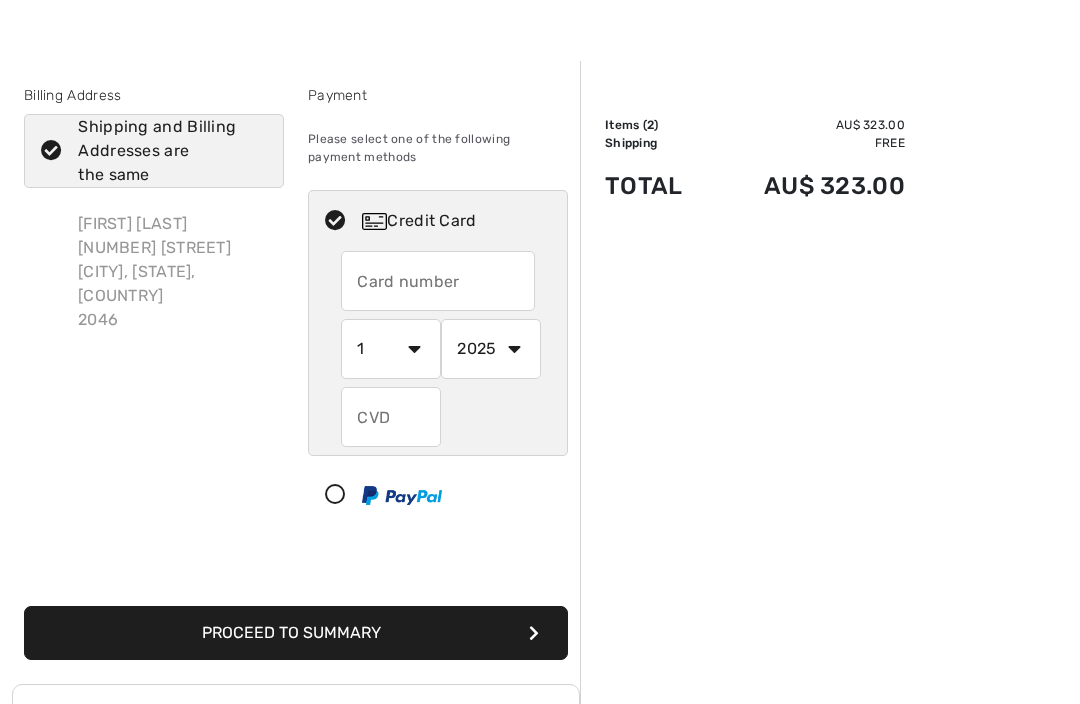 click at bounding box center [438, 281] 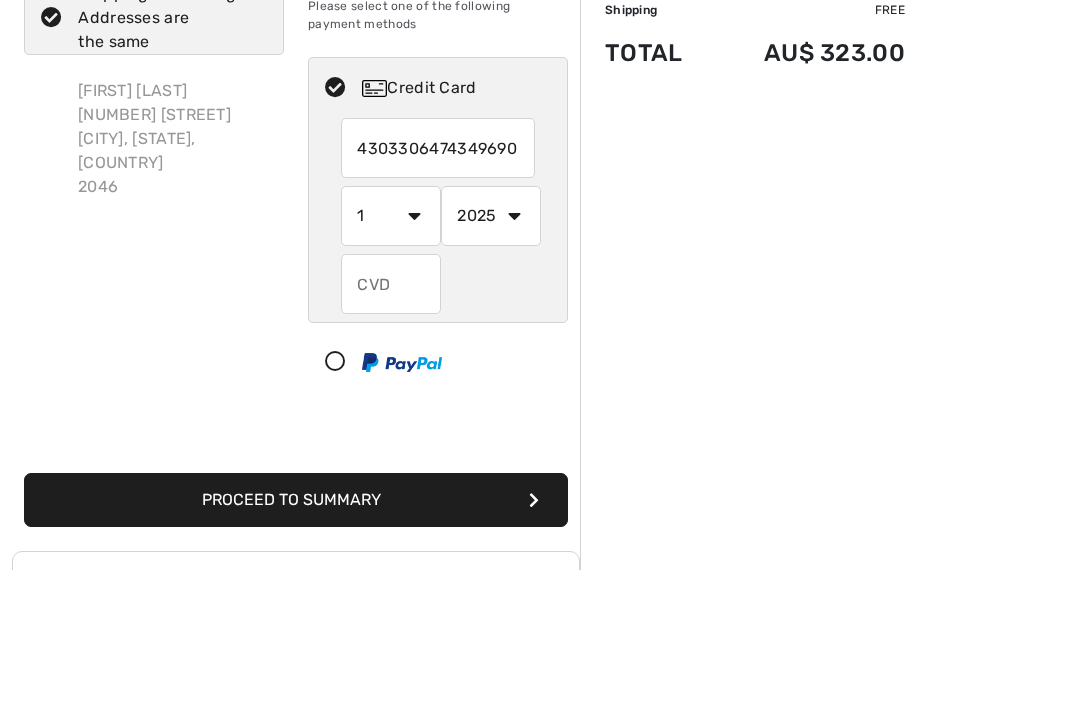 type on "4303306474349690" 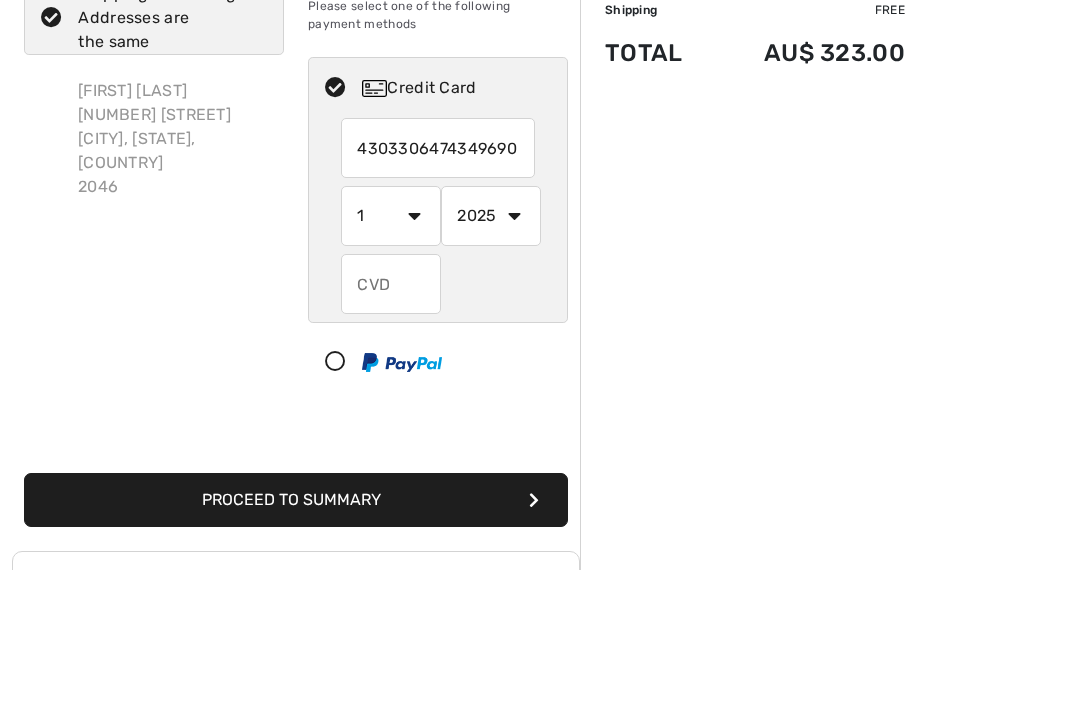 click on "1
2
3
4
5
6
7
8
9
10
11
12" at bounding box center (391, 350) 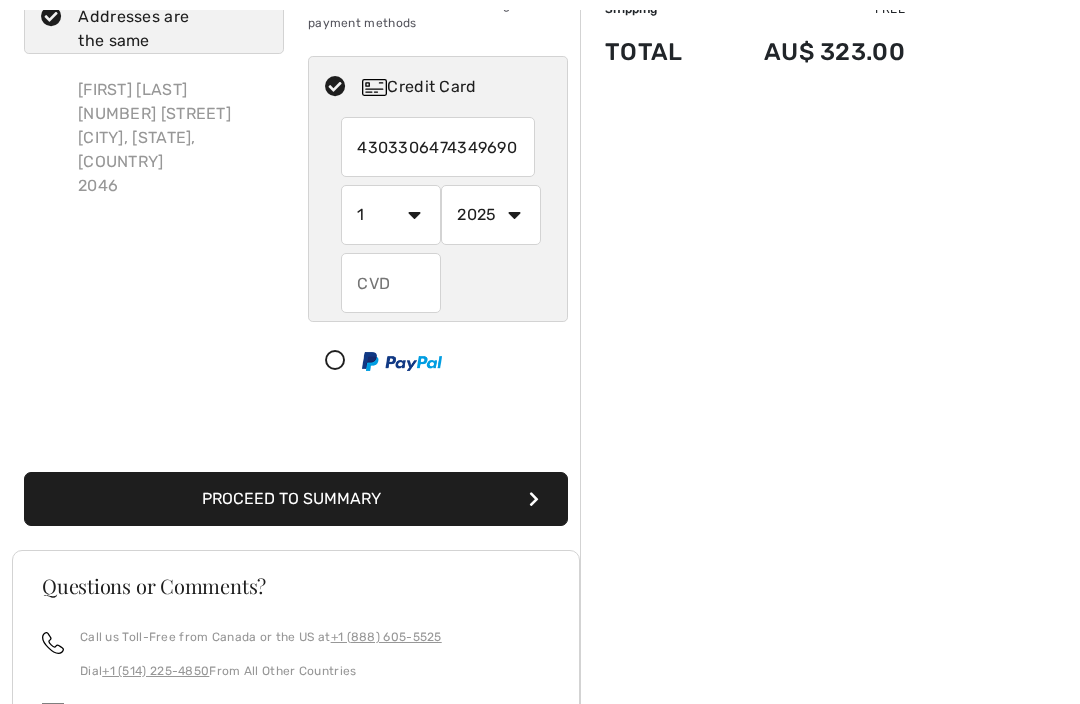 select on "6" 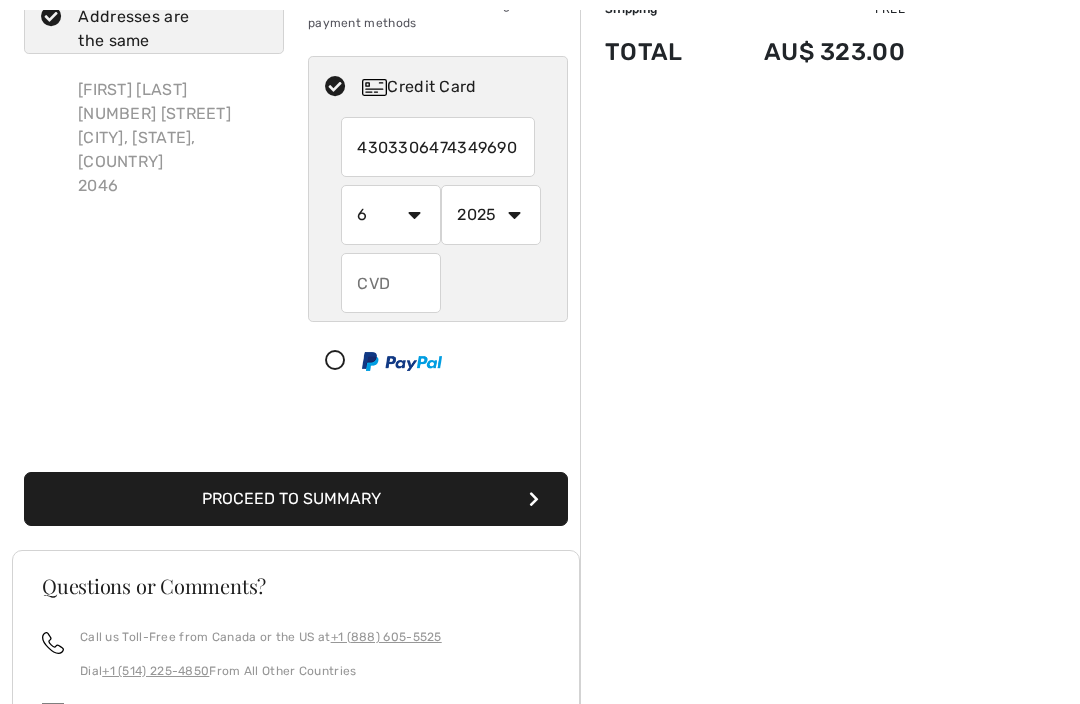 click on "2025
2026
2027
2028
2029
2030
2031
2032
2033
2034
2035" at bounding box center (491, 215) 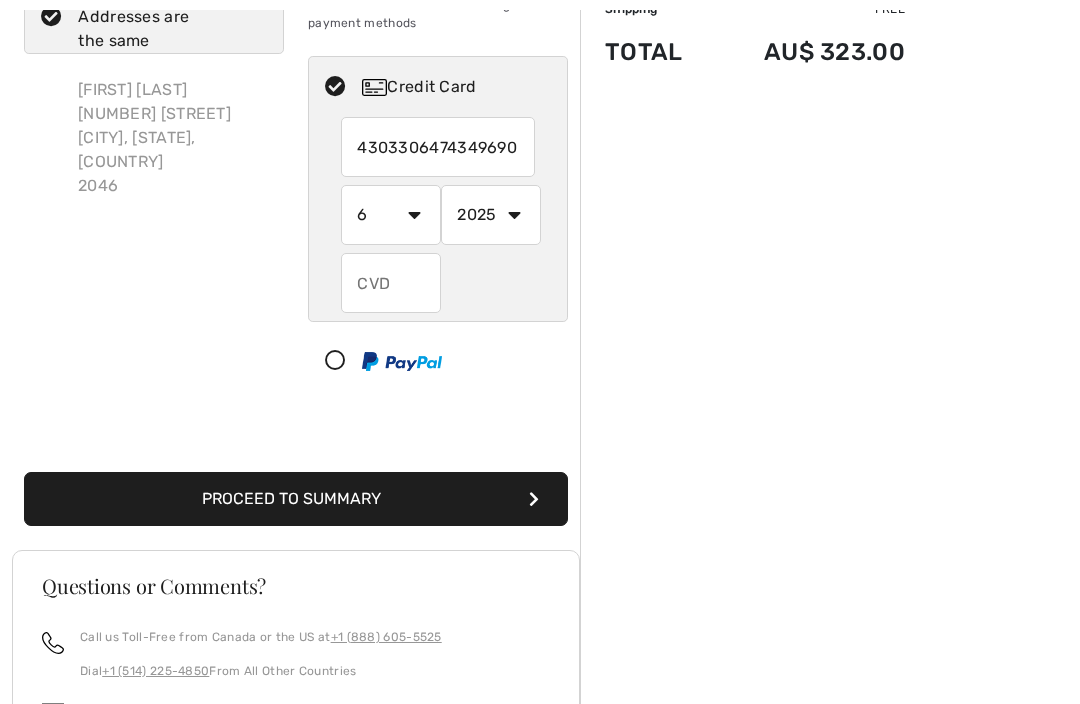 select on "2027" 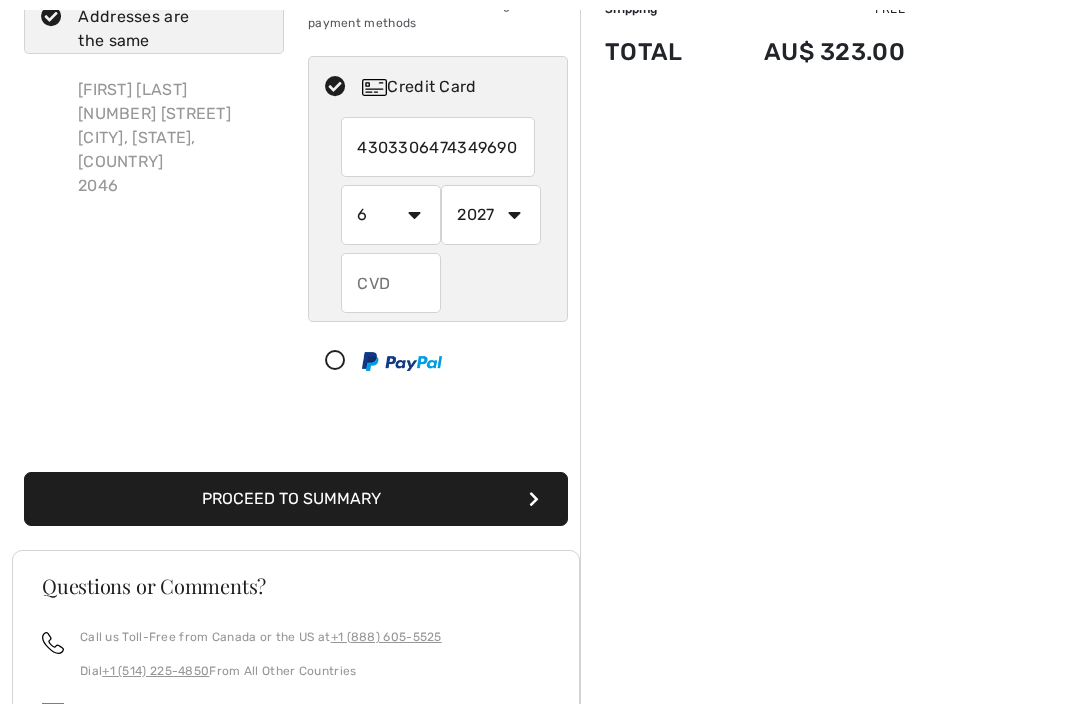 click at bounding box center [391, 283] 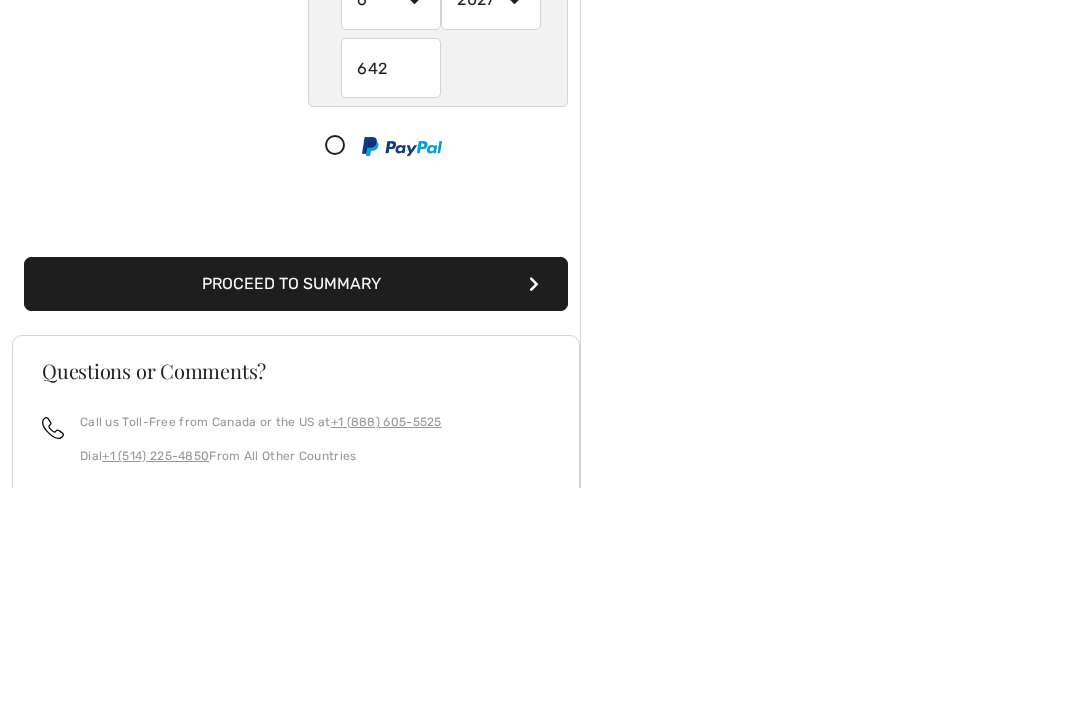 type on "642" 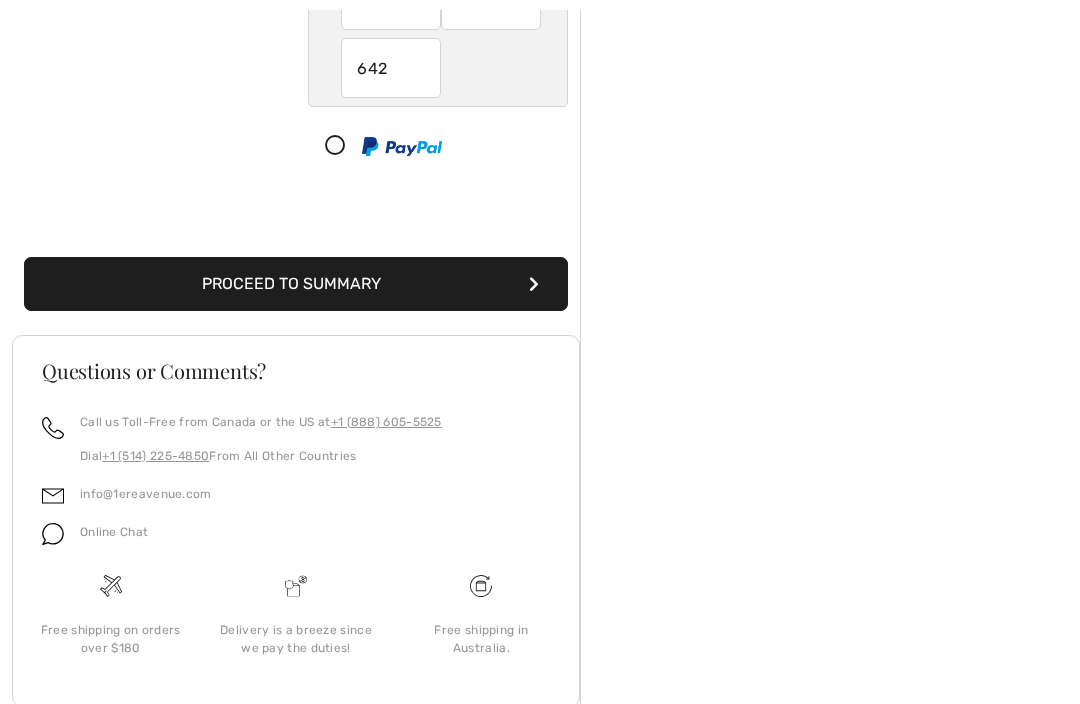 click at bounding box center [534, 284] 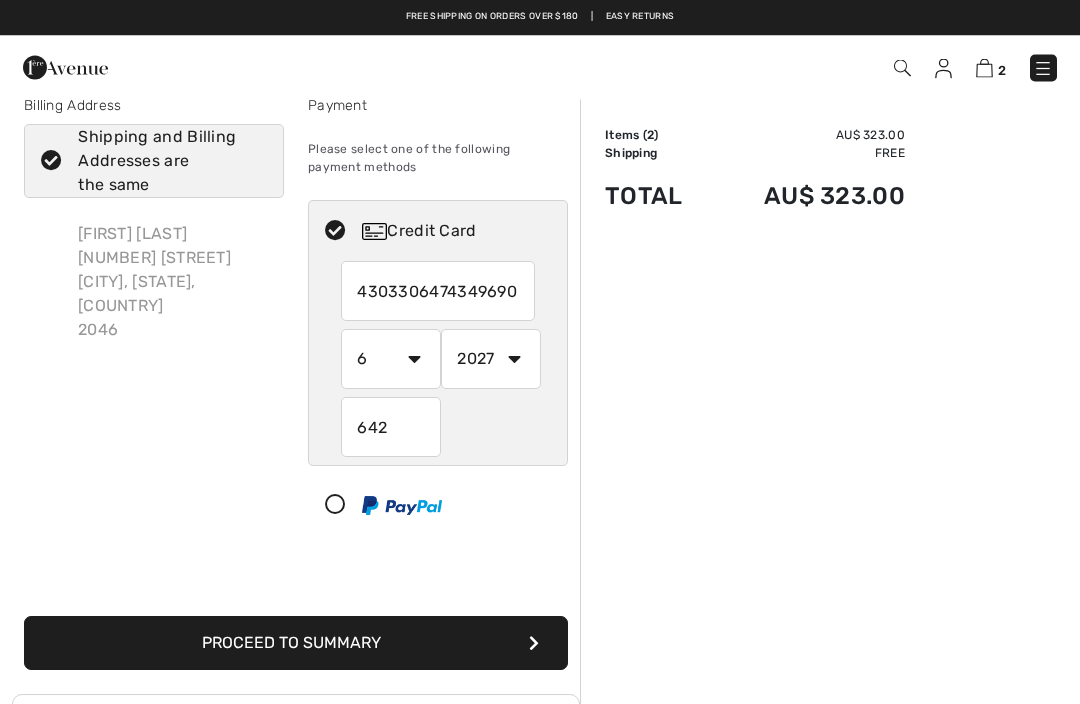 scroll, scrollTop: 0, scrollLeft: 0, axis: both 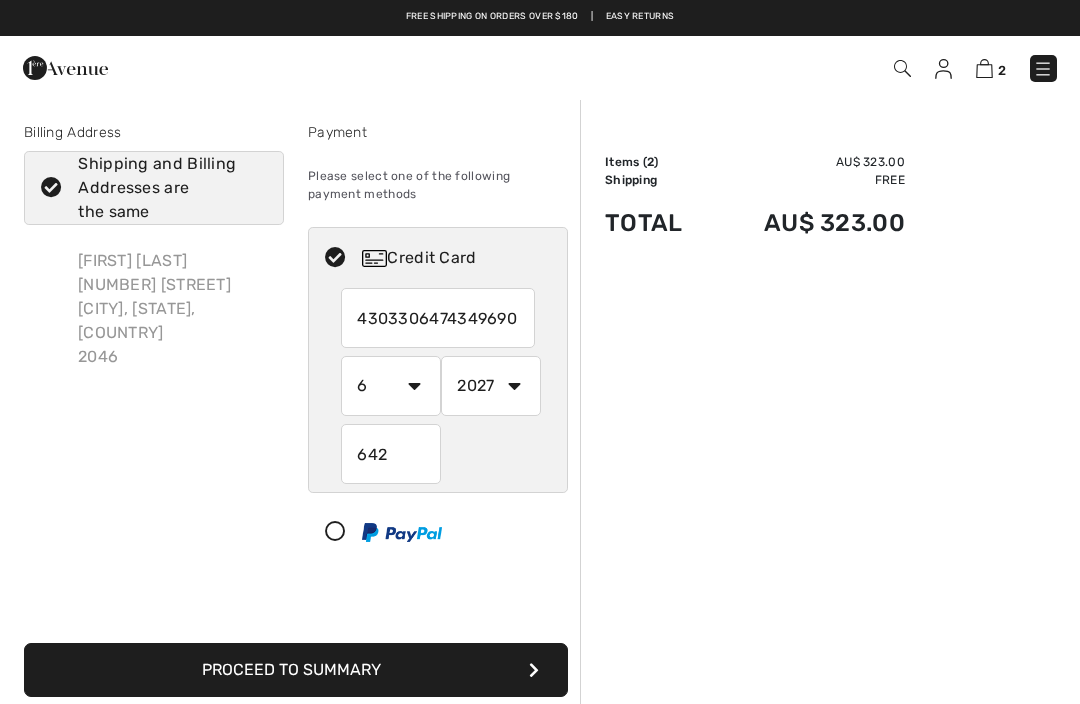 click on "Proceed to Summary" at bounding box center [296, 670] 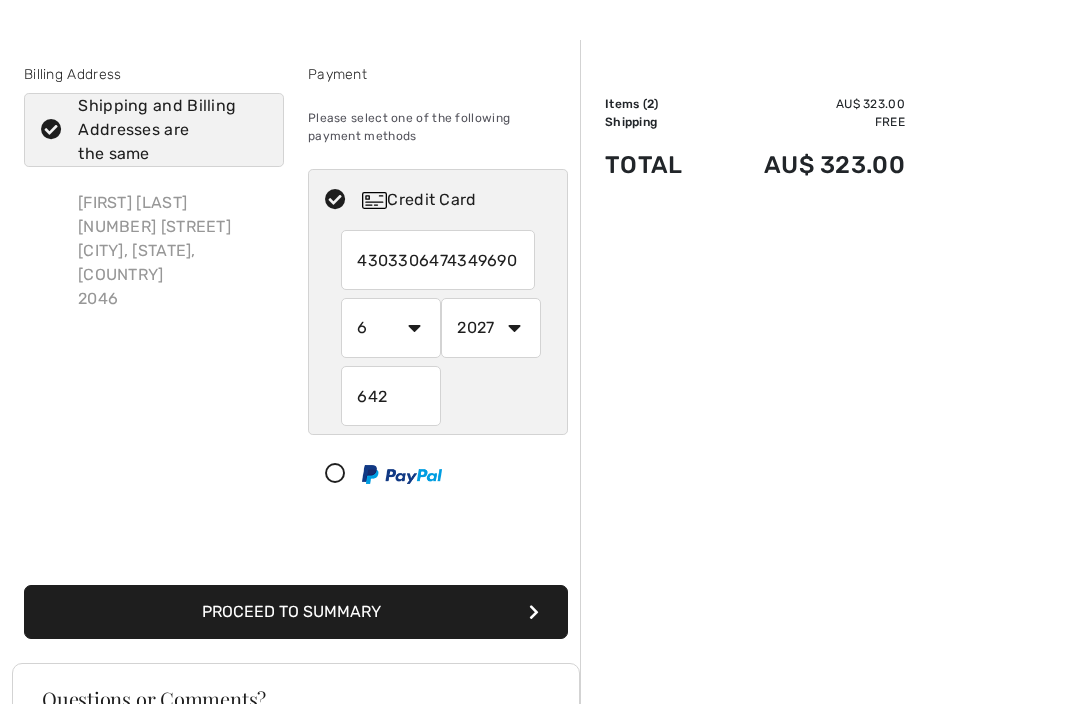 scroll, scrollTop: 83, scrollLeft: 0, axis: vertical 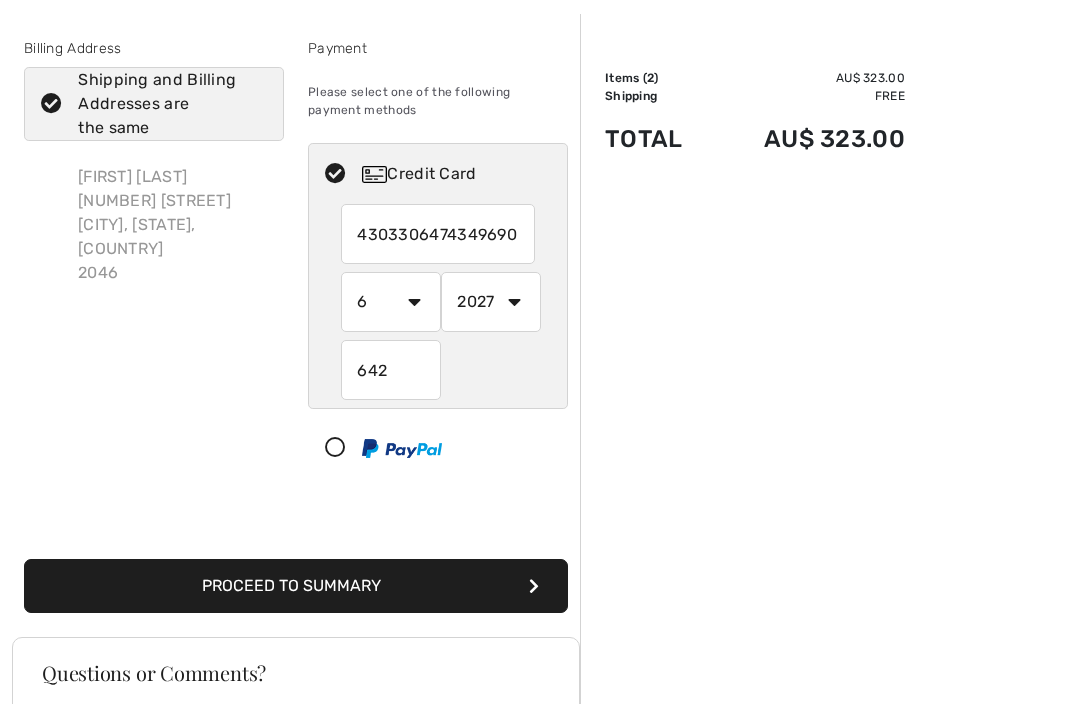 click on "Proceed to Summary" at bounding box center [296, 587] 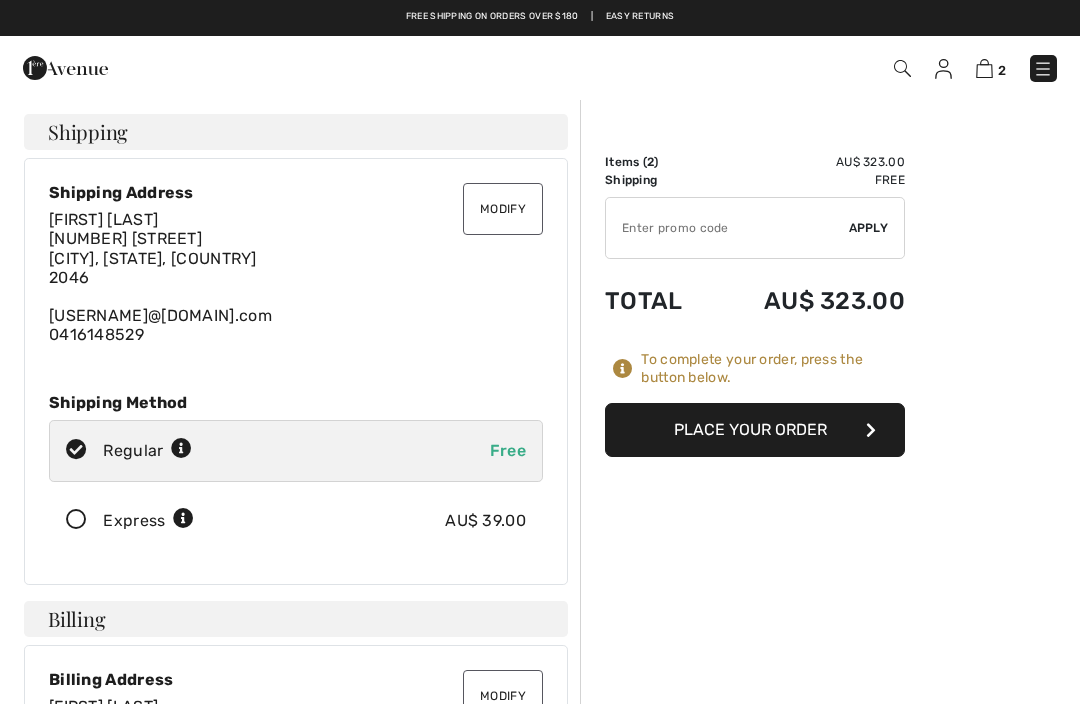 scroll, scrollTop: 0, scrollLeft: 0, axis: both 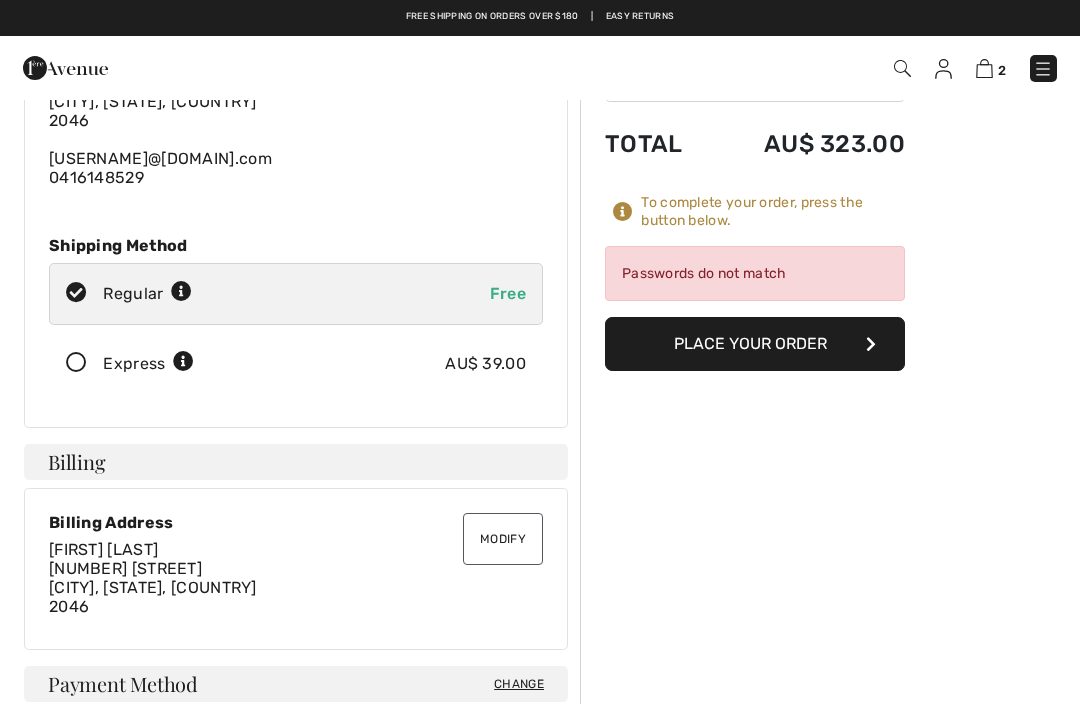 click at bounding box center (871, 344) 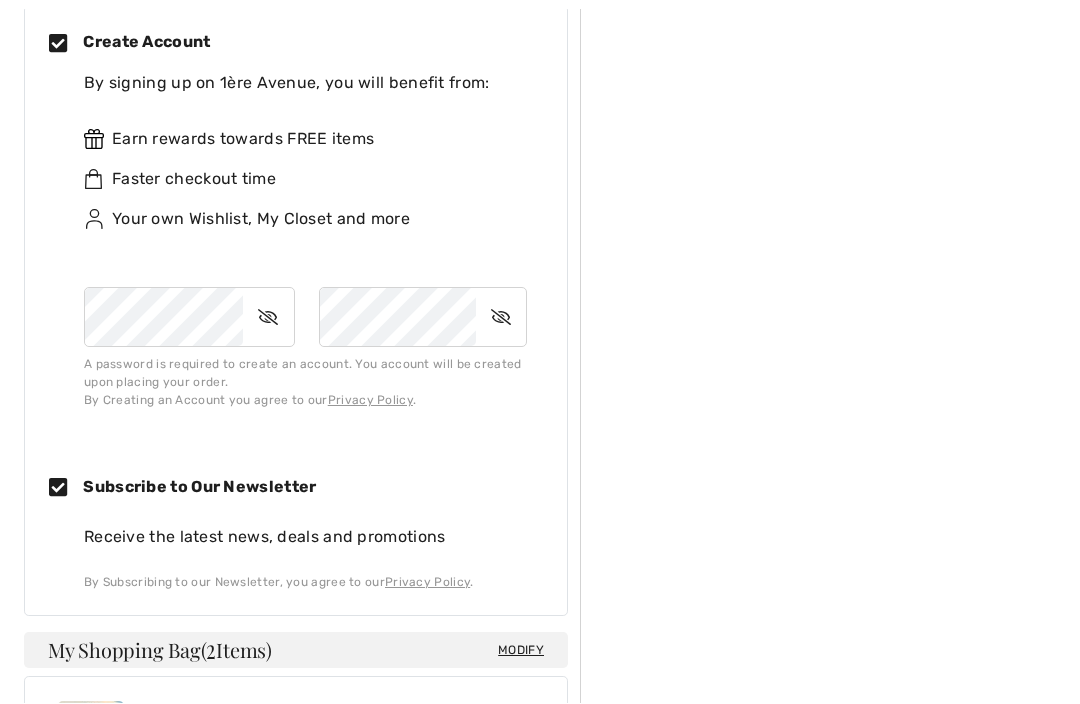 click at bounding box center (268, 318) 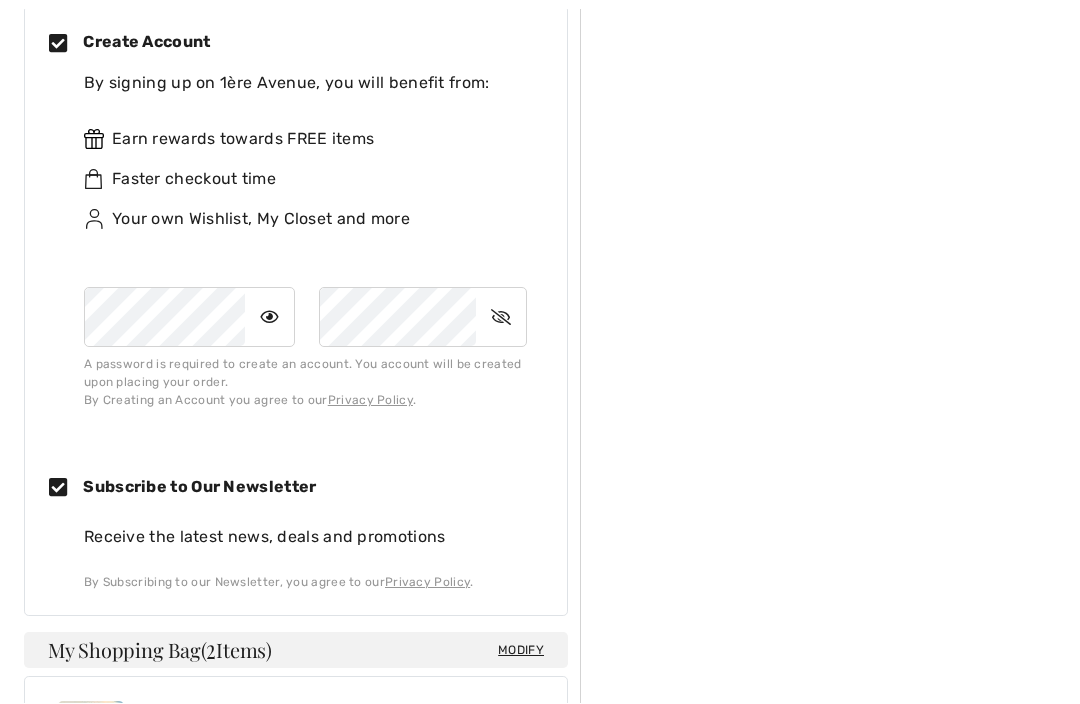 scroll, scrollTop: 1004, scrollLeft: 0, axis: vertical 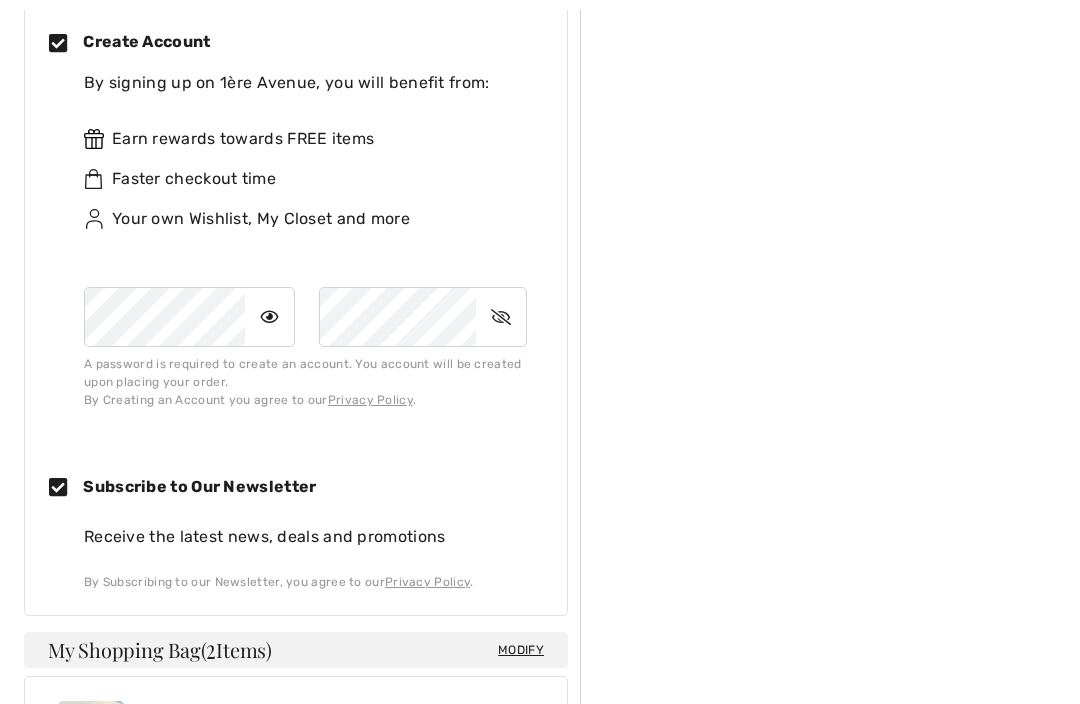 click at bounding box center (269, 317) 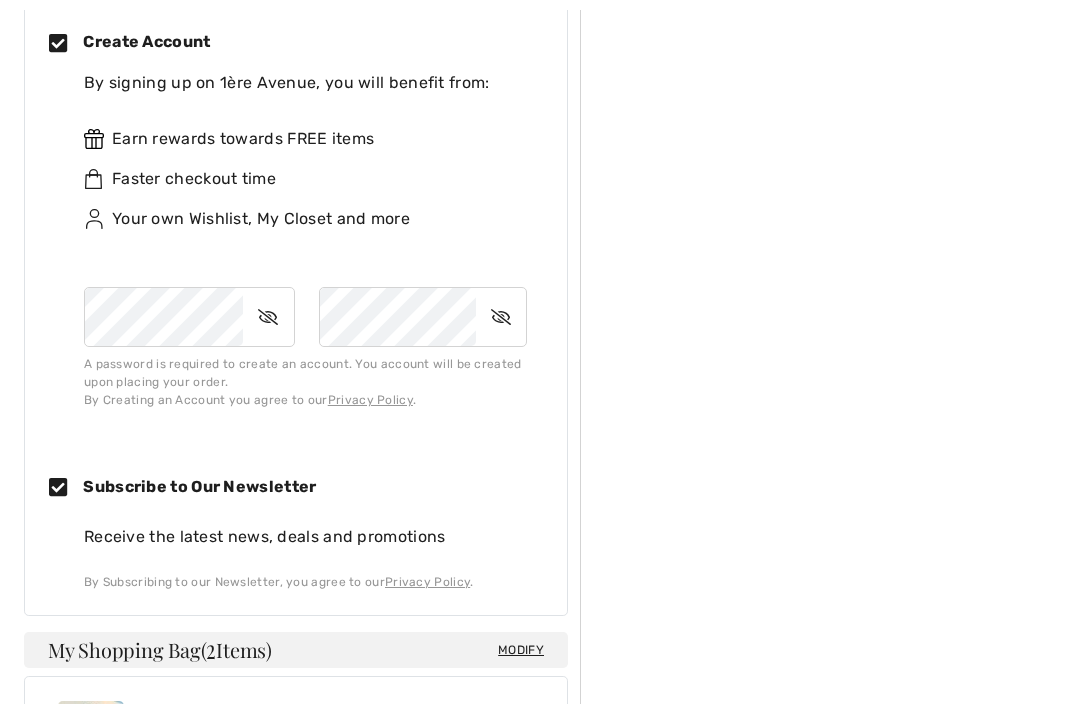 click at bounding box center (268, 317) 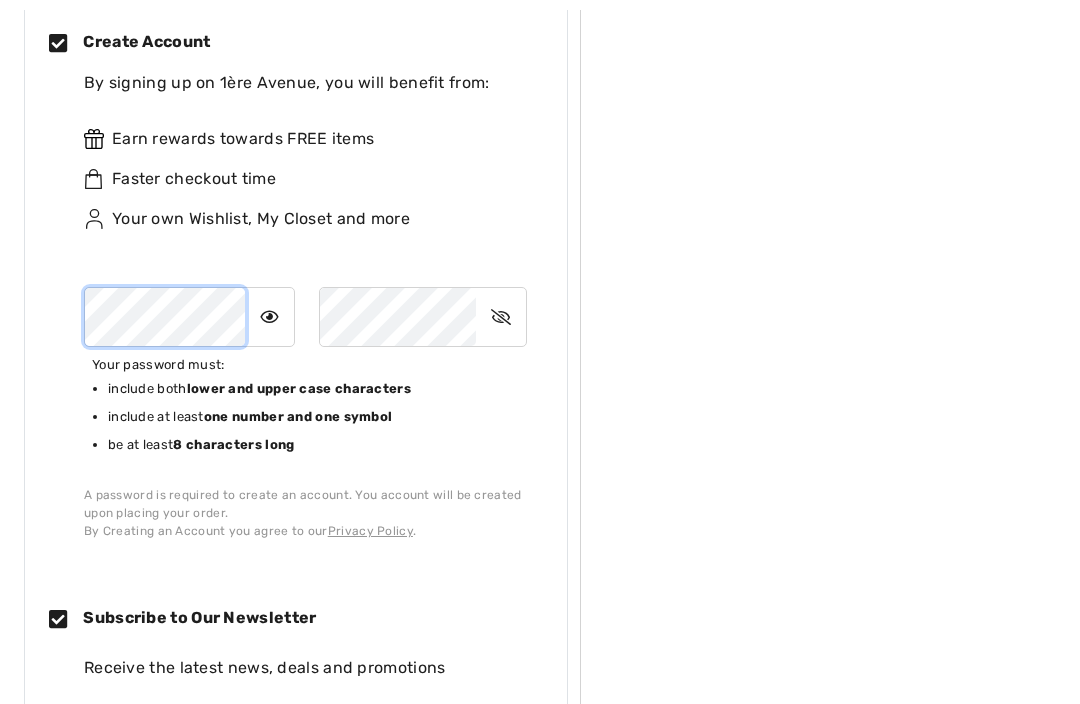 scroll, scrollTop: 1003, scrollLeft: 0, axis: vertical 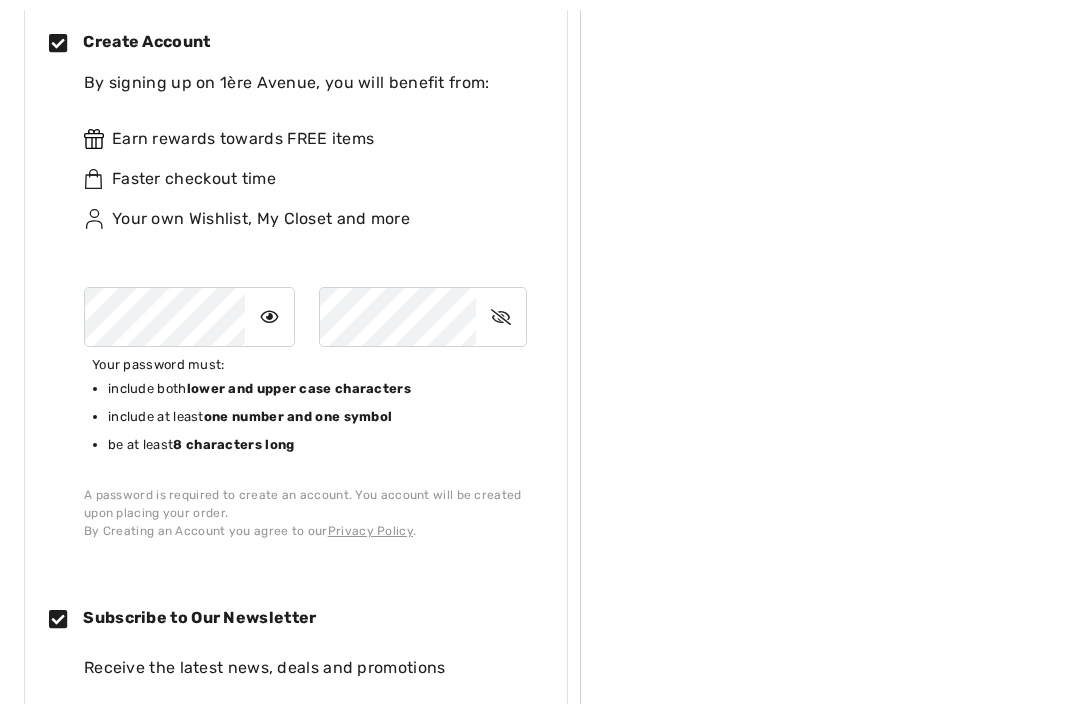 click on "Order Summary			 Details
Items ( 2 )
AU$ 323.00
Promo code AU$ 0.00
Shipping
Free
Tax1 AU$ 0.00
Tax2 AU$ 0.00
Duties & Taxes AU$ 0.00
✔
Apply
Remove
Total
AU$ 323.00
To complete your order, press the button below.
Passwords do not match
Place Your Order" at bounding box center (830, 432) 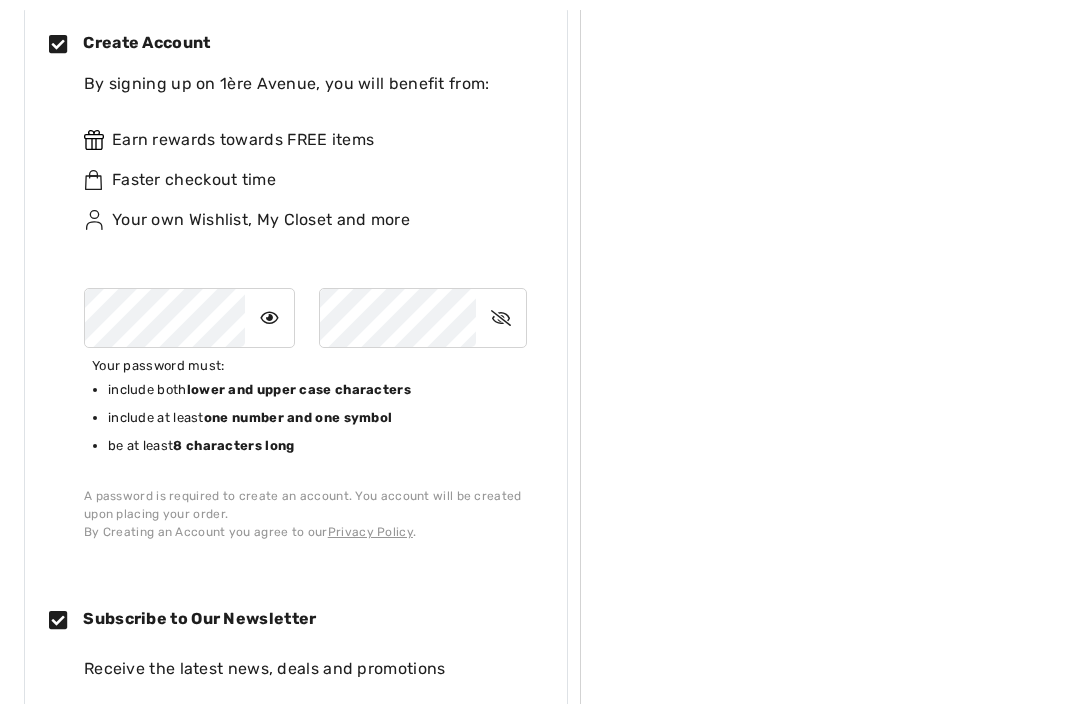 scroll, scrollTop: 1004, scrollLeft: 0, axis: vertical 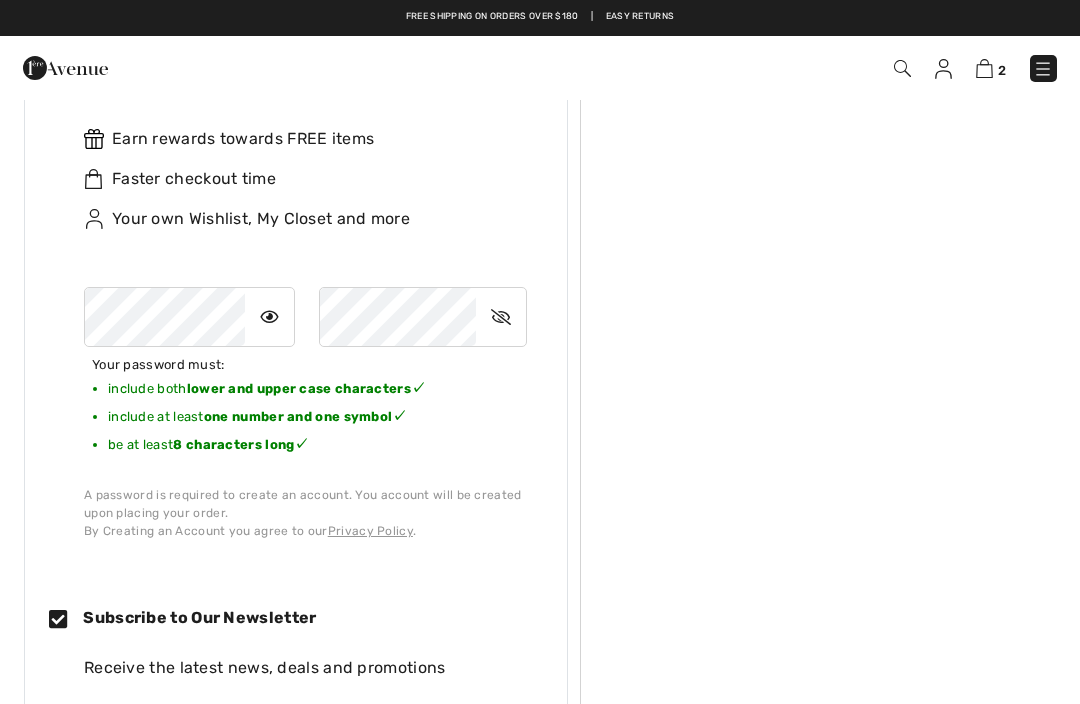 click on "Order Summary			 Details
Items ( 2 )
AU$ 323.00
Promo code AU$ 0.00
Shipping
Free
Tax1 AU$ 0.00
Tax2 AU$ 0.00
Duties & Taxes AU$ 0.00
✔
Apply
Remove
Total
AU$ 323.00
To complete your order, press the button below.
Passwords do not match
Place Your Order" at bounding box center [830, 431] 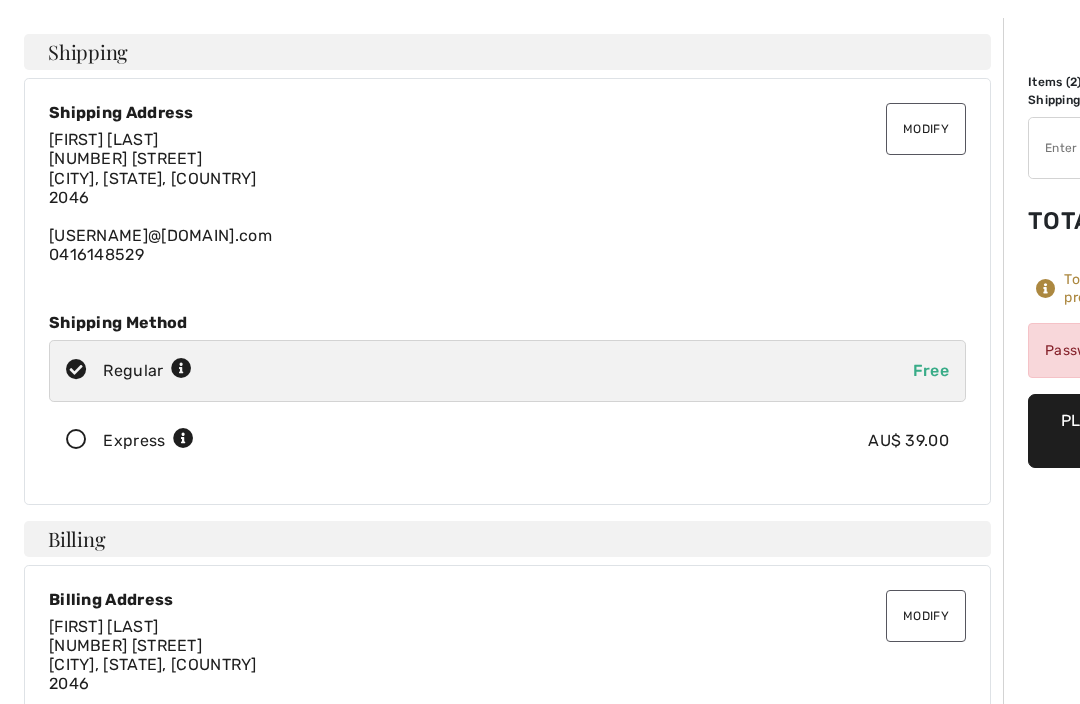 scroll, scrollTop: 80, scrollLeft: 0, axis: vertical 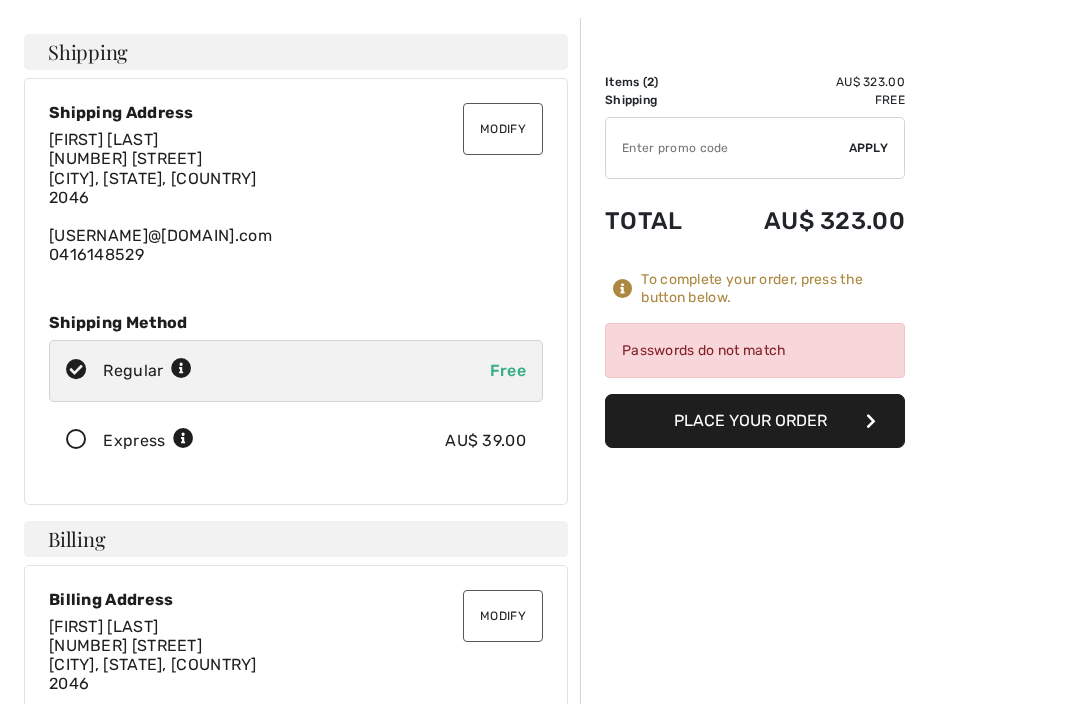 click on "Place Your Order" at bounding box center [755, 421] 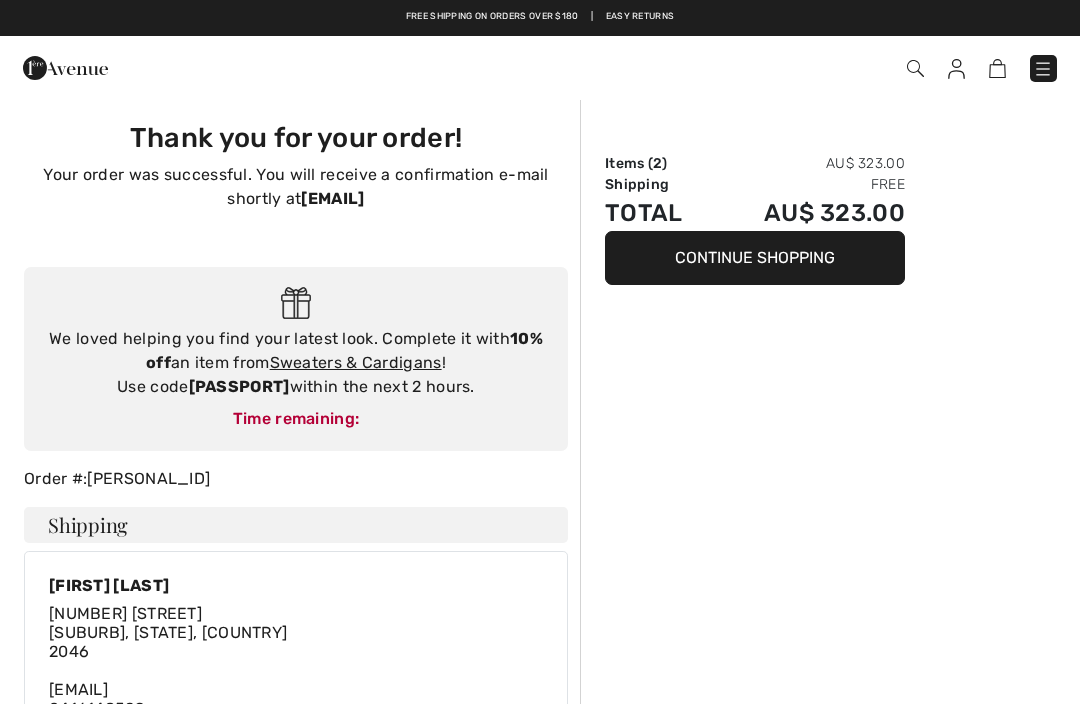 scroll, scrollTop: 0, scrollLeft: 0, axis: both 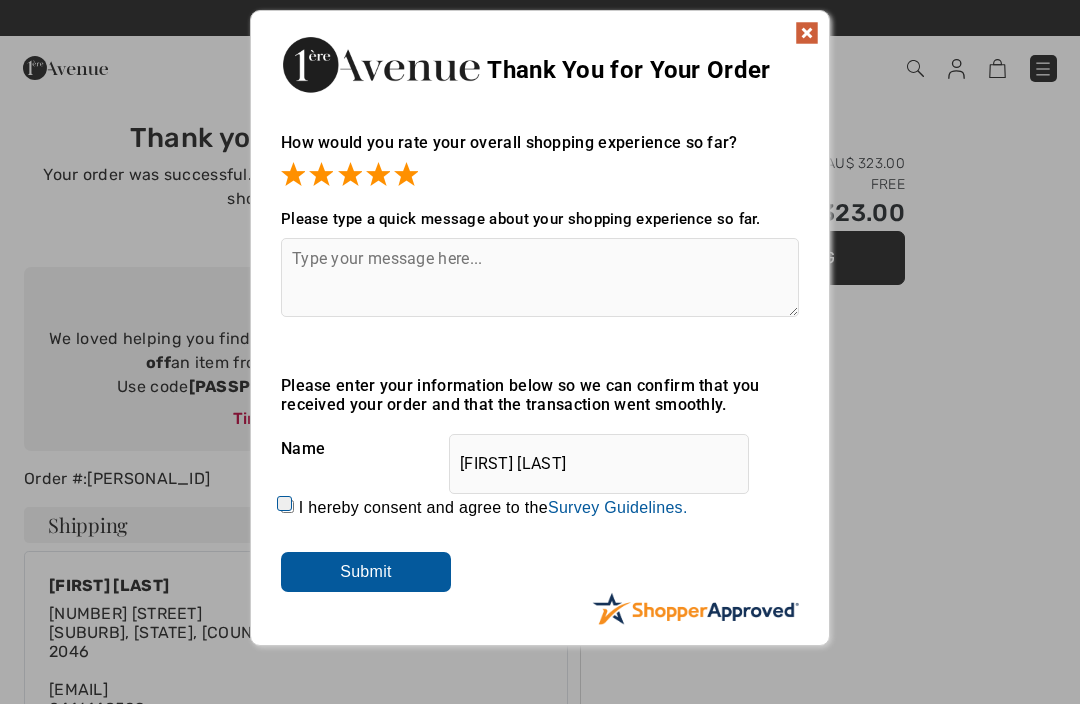 click at bounding box center [807, 33] 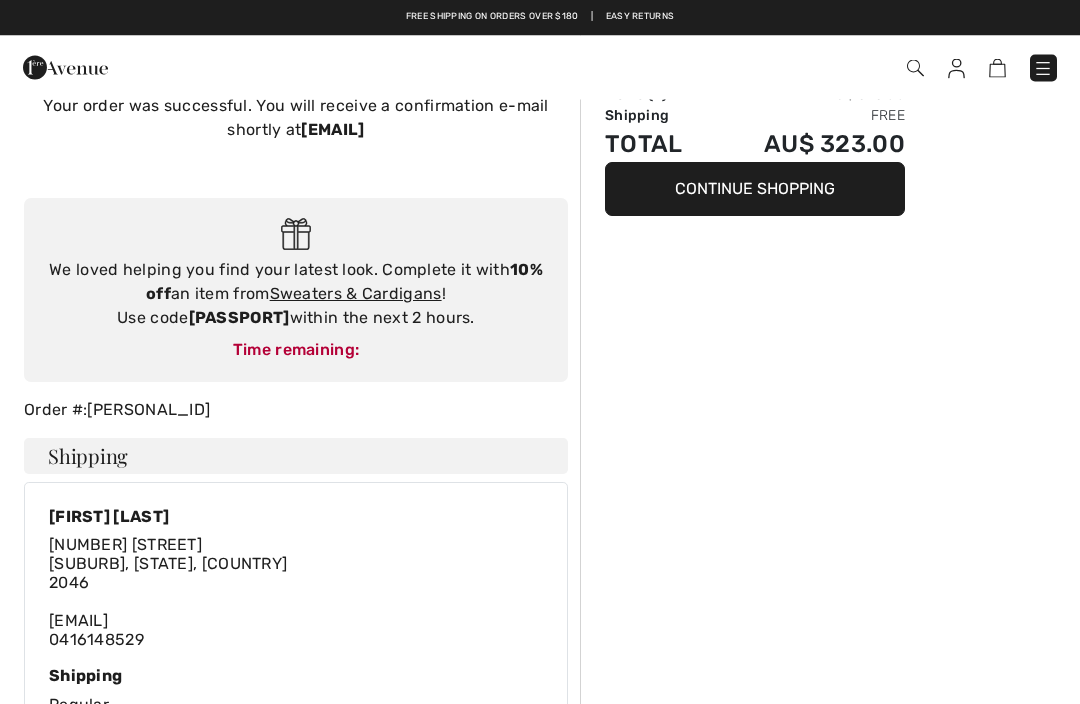 scroll, scrollTop: 0, scrollLeft: 0, axis: both 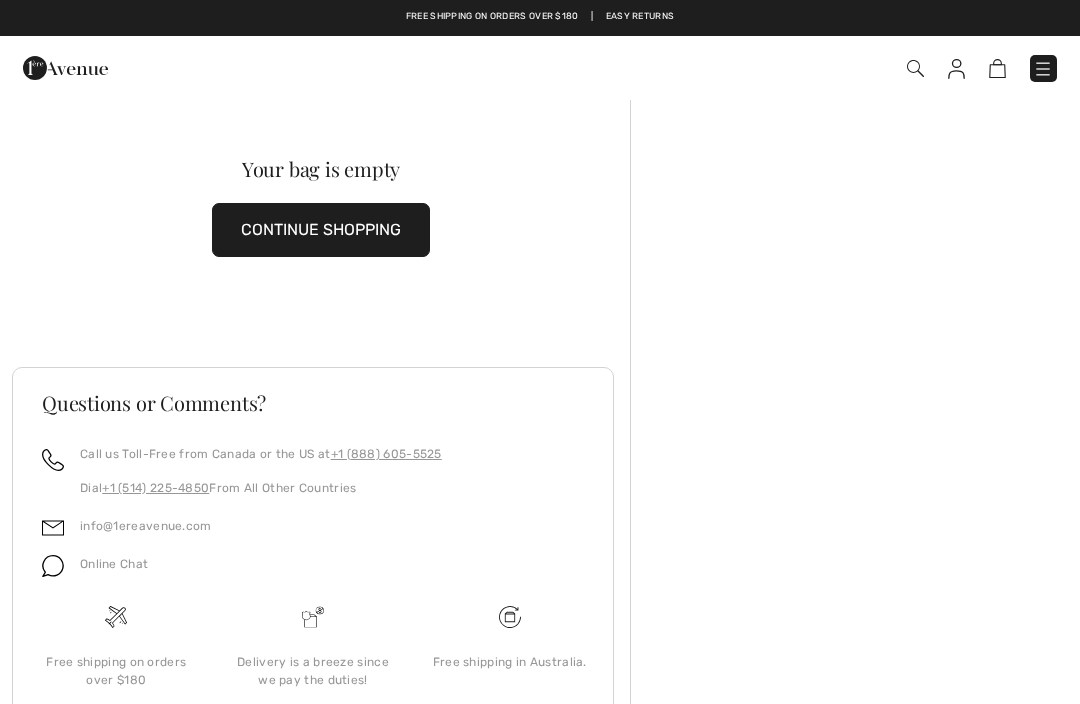 click at bounding box center (65, 68) 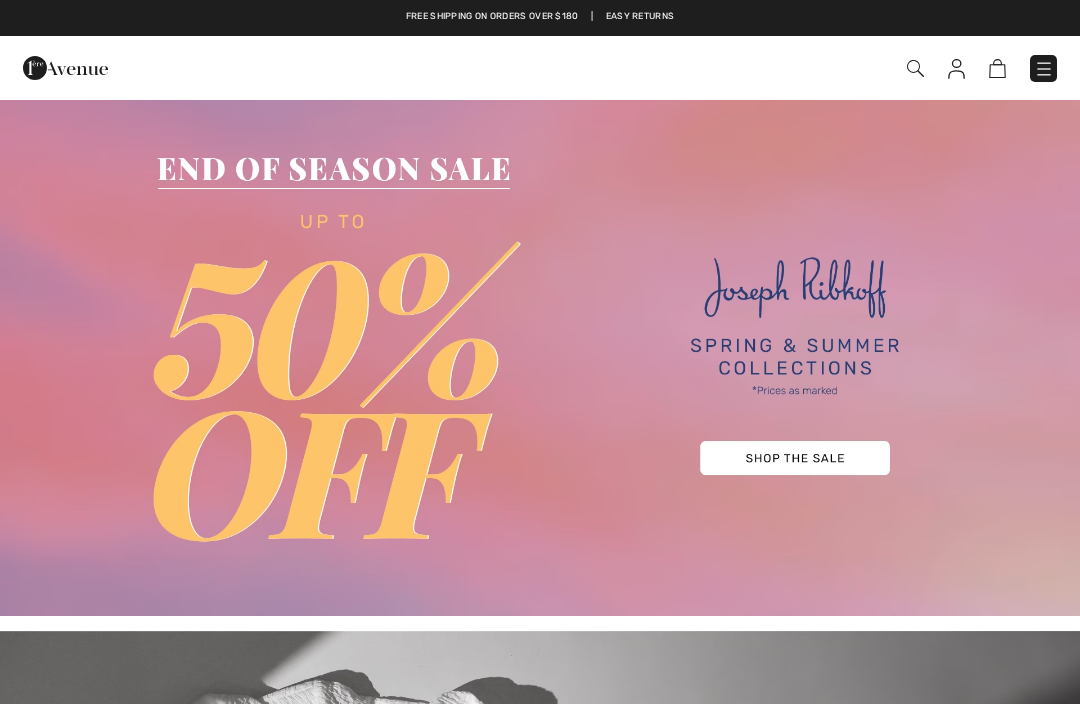 scroll, scrollTop: 0, scrollLeft: 0, axis: both 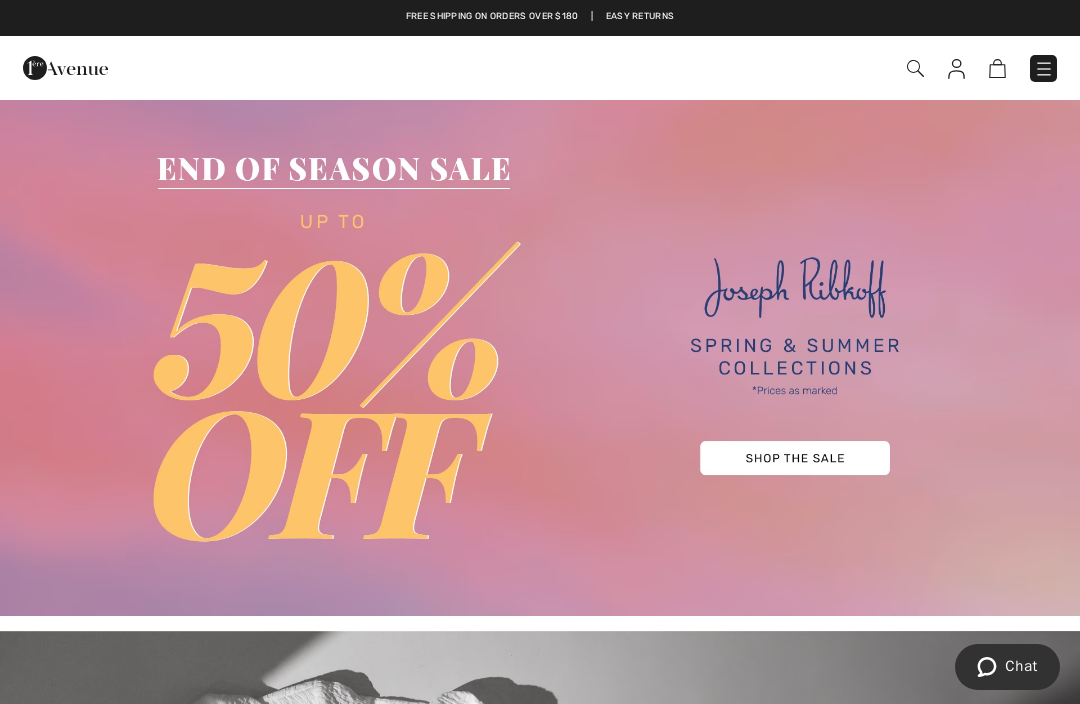 click at bounding box center (65, 68) 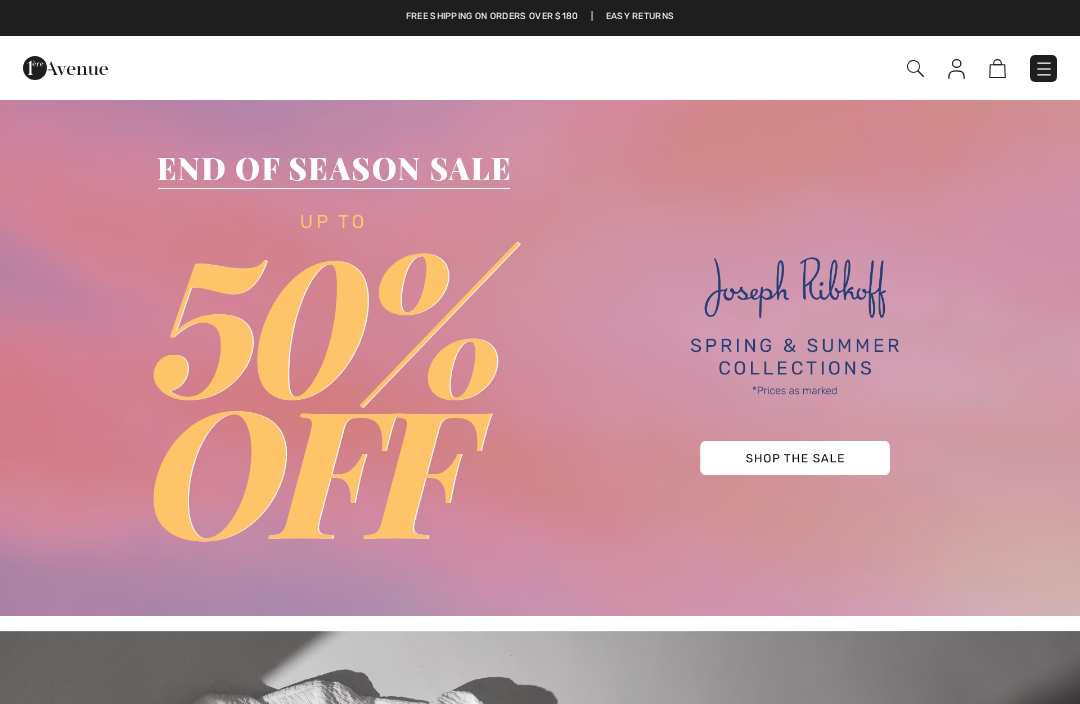 scroll, scrollTop: 0, scrollLeft: 0, axis: both 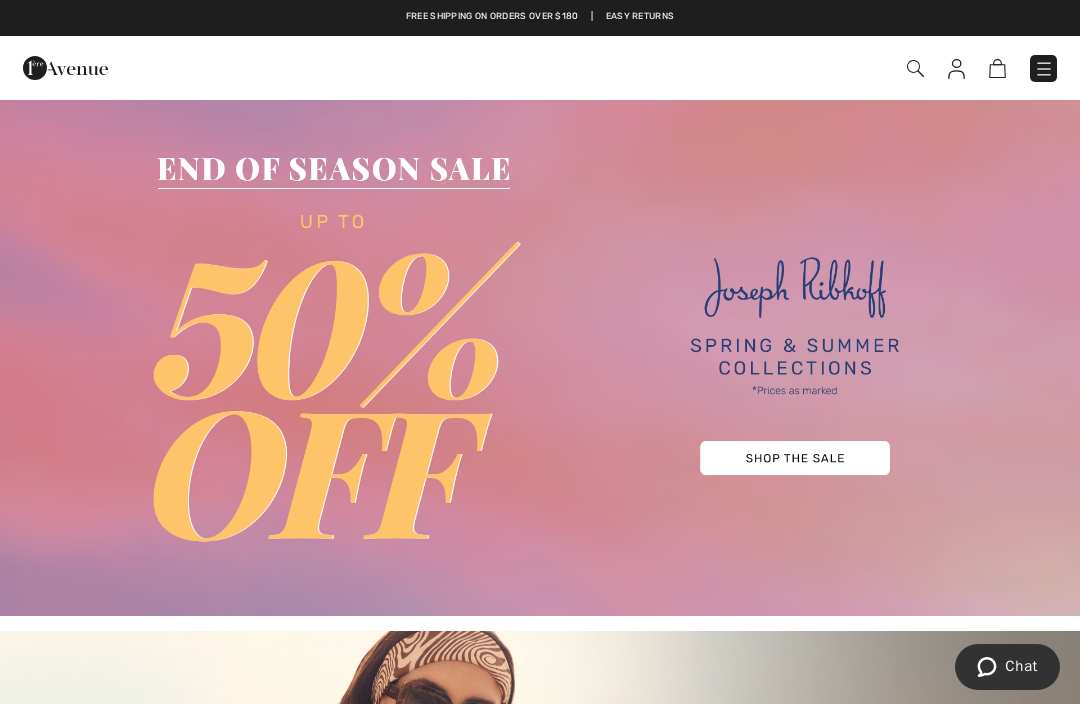 click at bounding box center (1044, 69) 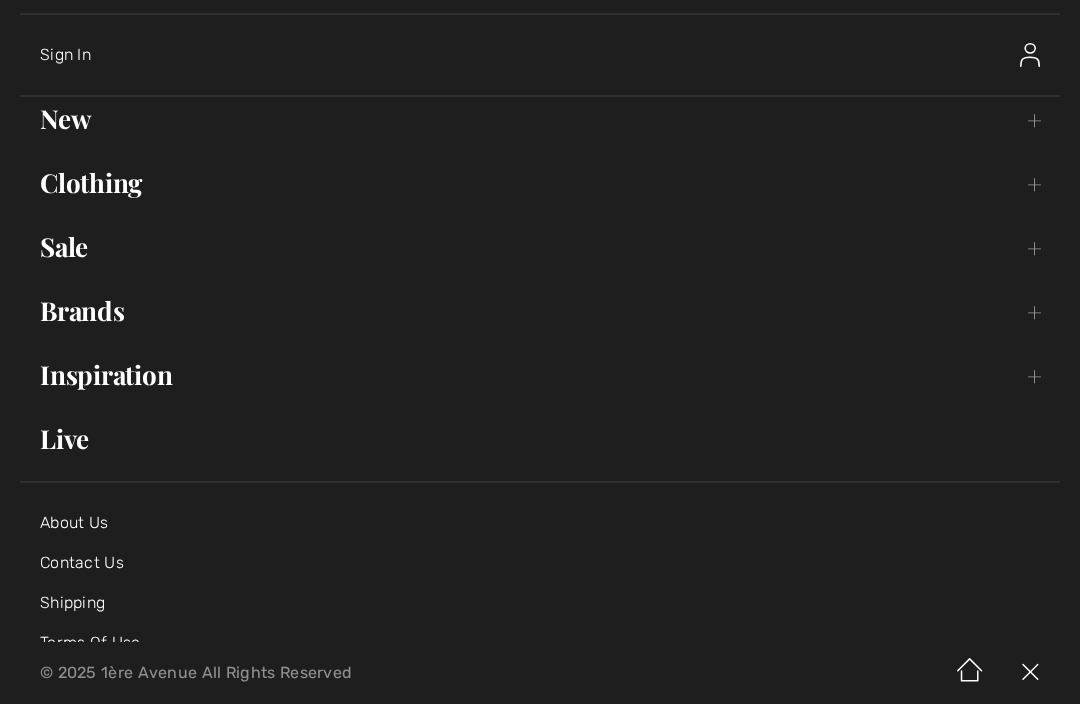 scroll, scrollTop: 76, scrollLeft: 0, axis: vertical 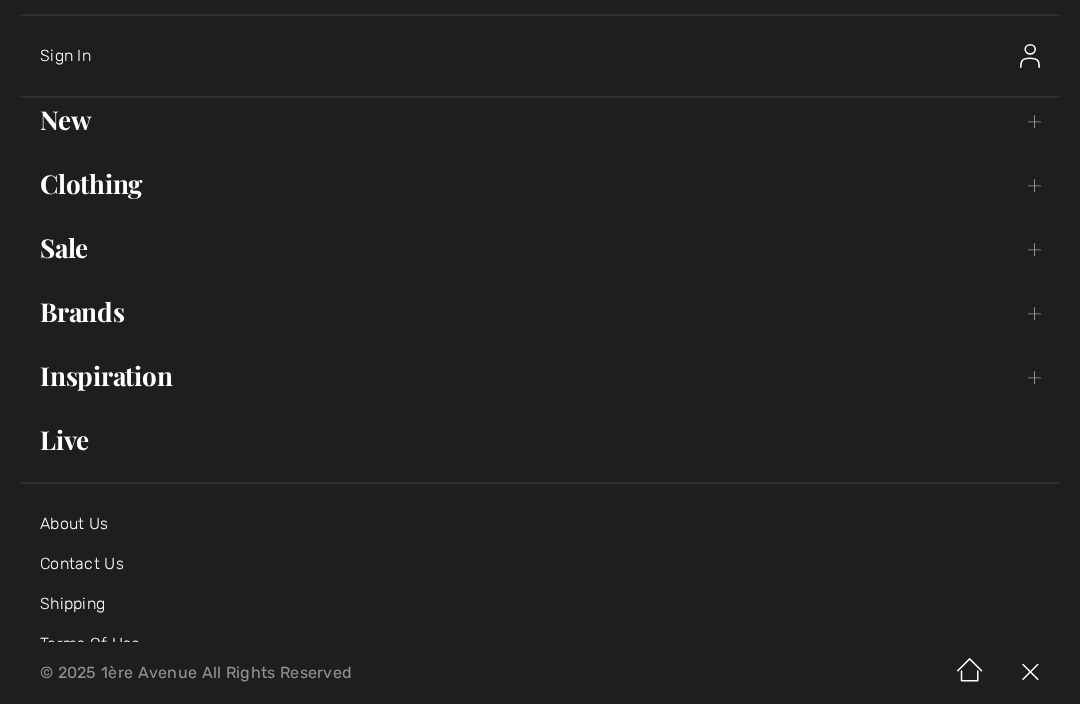 click on "Sign In" at bounding box center (422, 56) 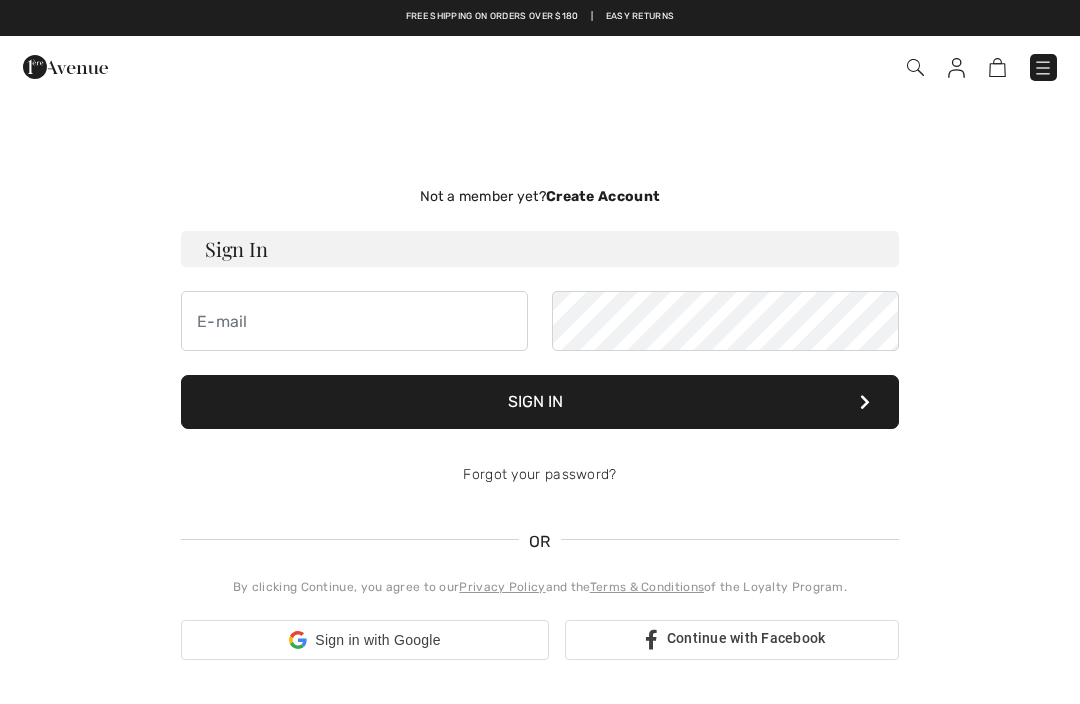 scroll, scrollTop: 0, scrollLeft: 0, axis: both 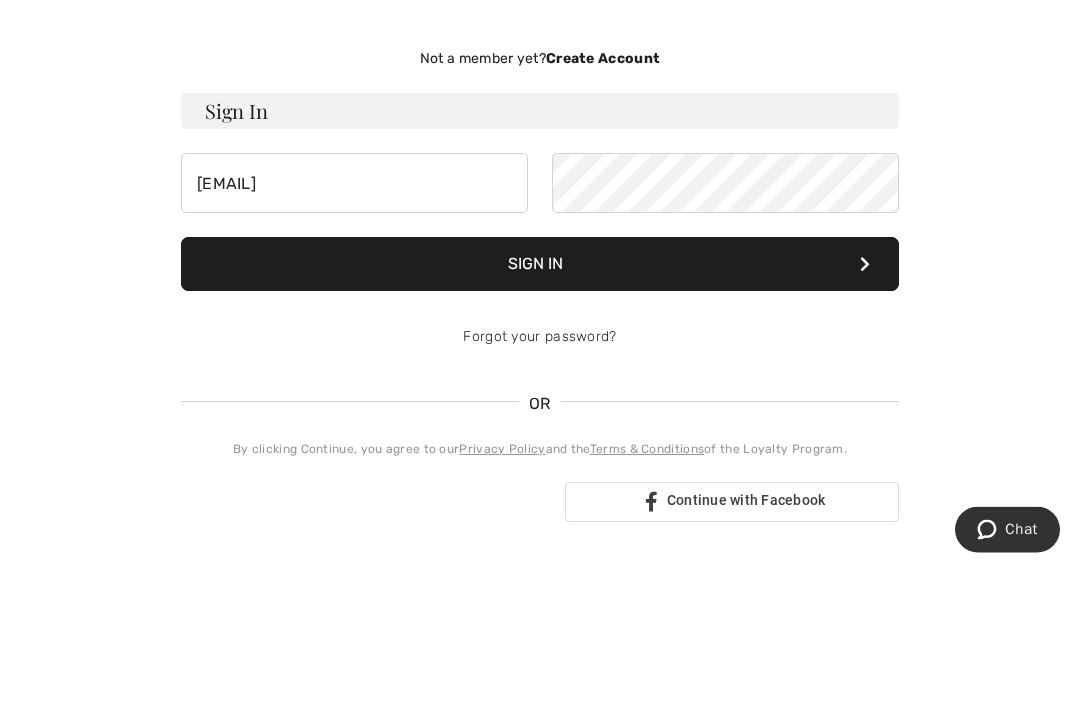 type on "[EMAIL]" 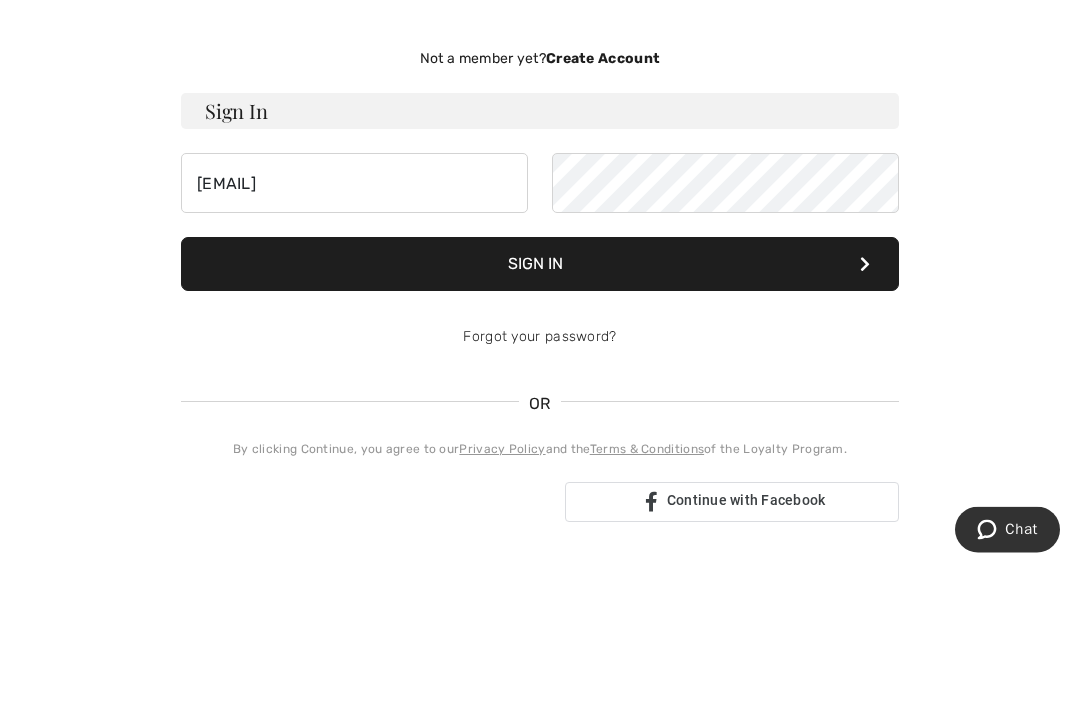 scroll, scrollTop: 138, scrollLeft: 0, axis: vertical 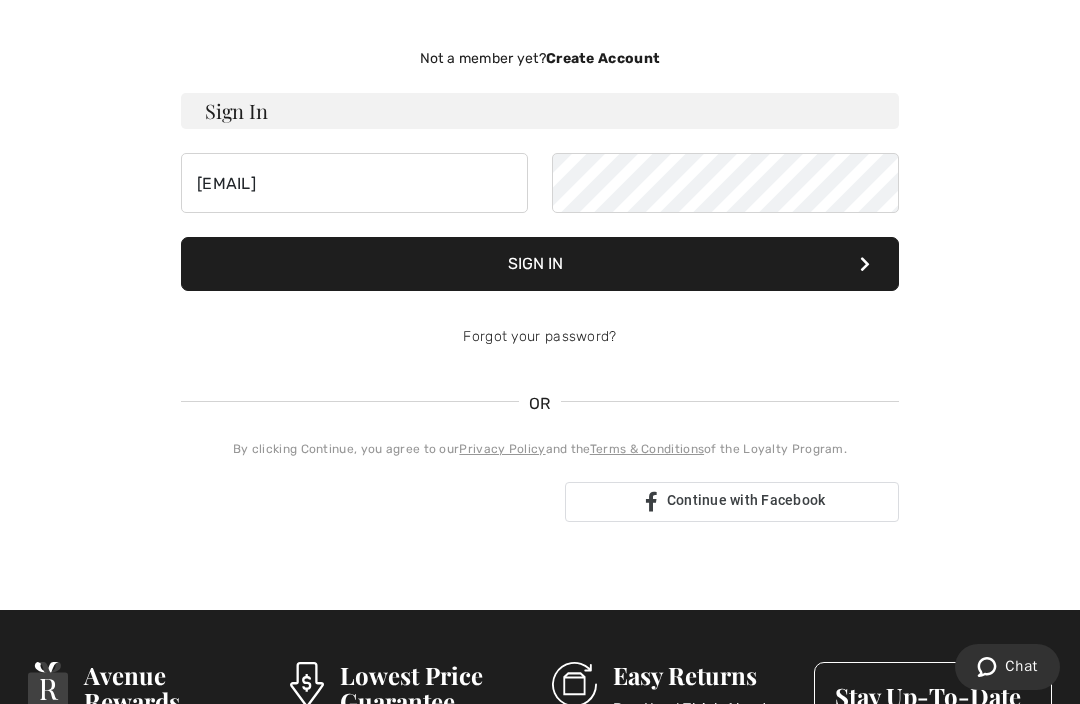 click on "Not a member yet?  Create Account
Sign In
[EMAIL]
Sign In
Forgot your password?" at bounding box center (540, 285) 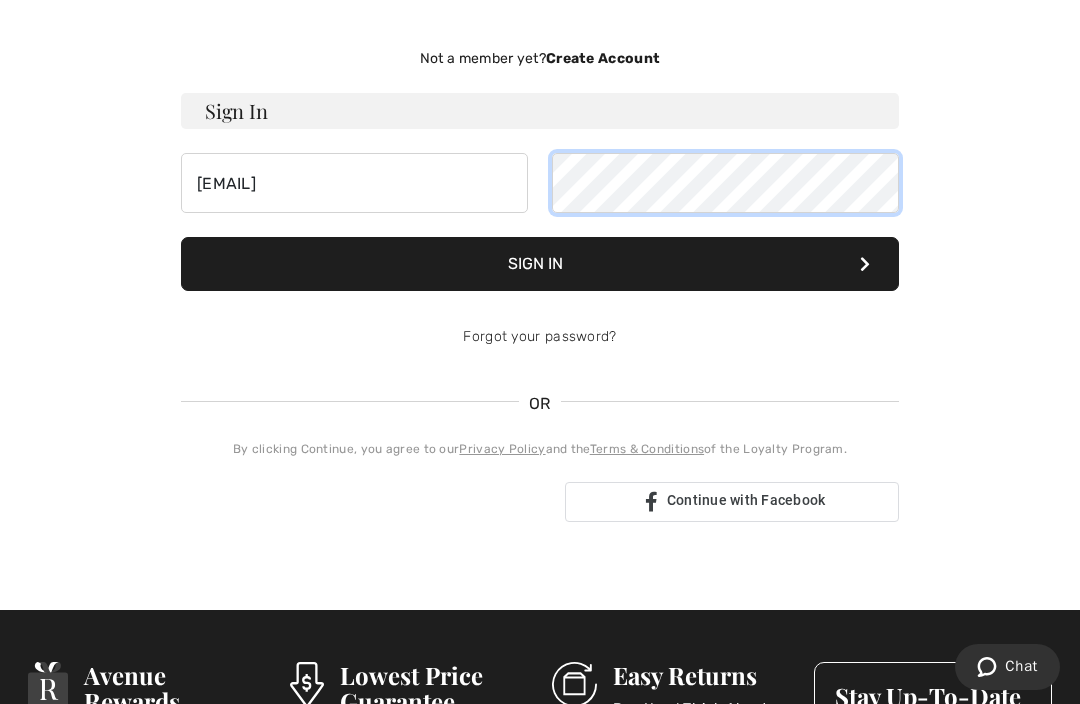 scroll, scrollTop: 137, scrollLeft: 0, axis: vertical 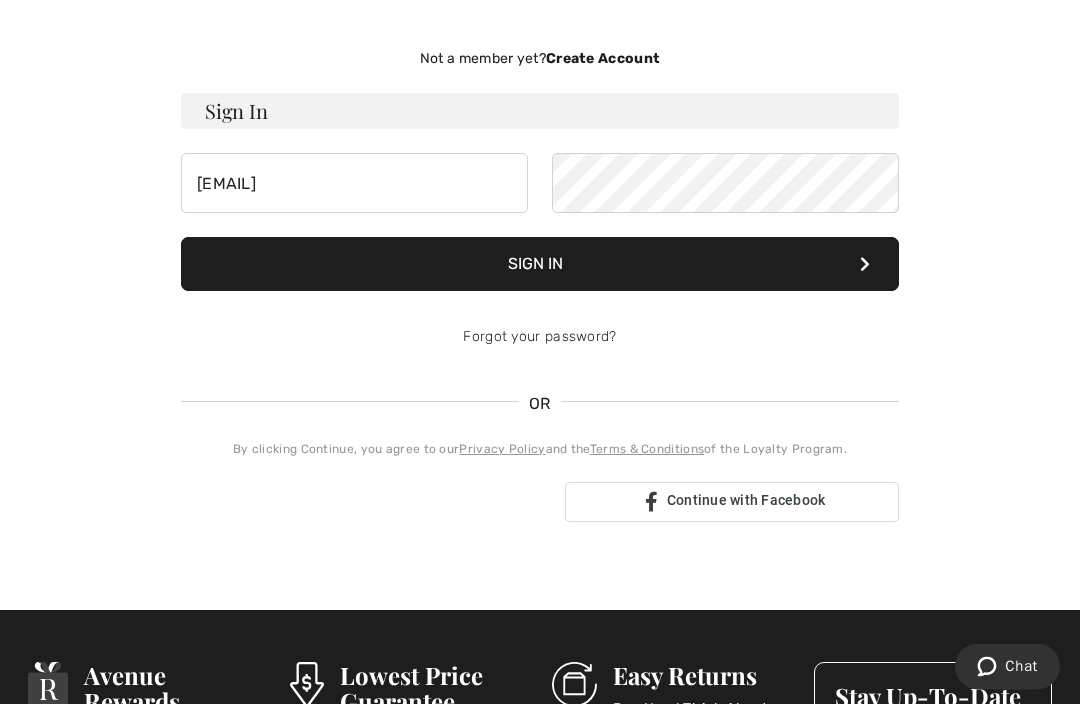 click on "Sign In" at bounding box center (540, 265) 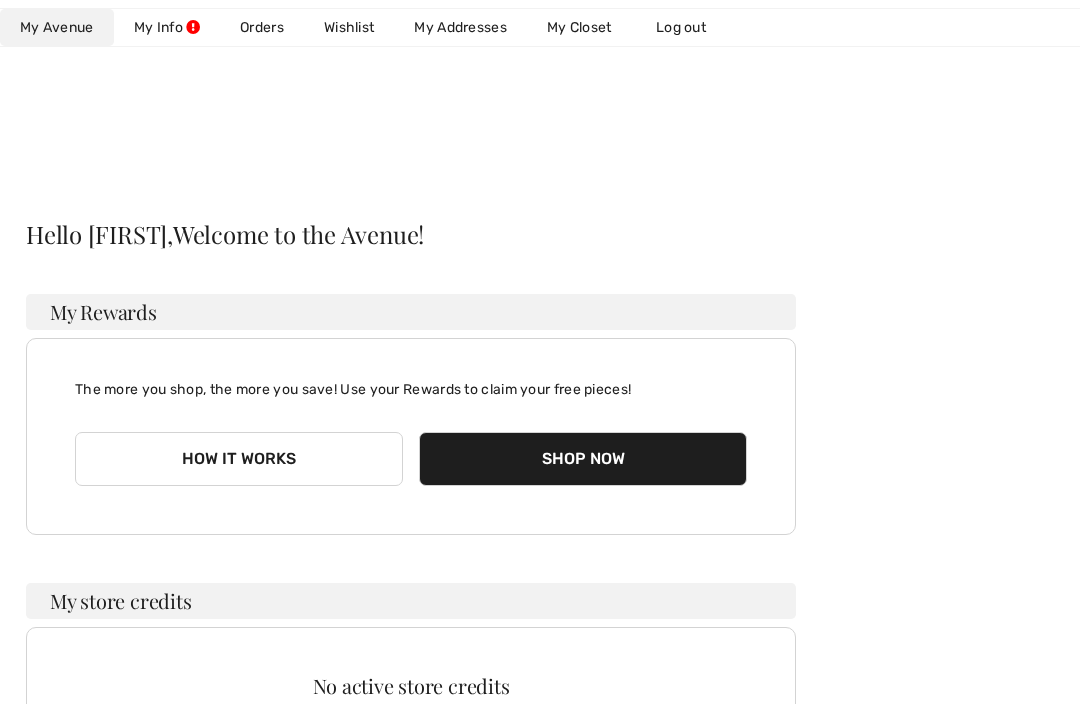 scroll, scrollTop: 138, scrollLeft: 0, axis: vertical 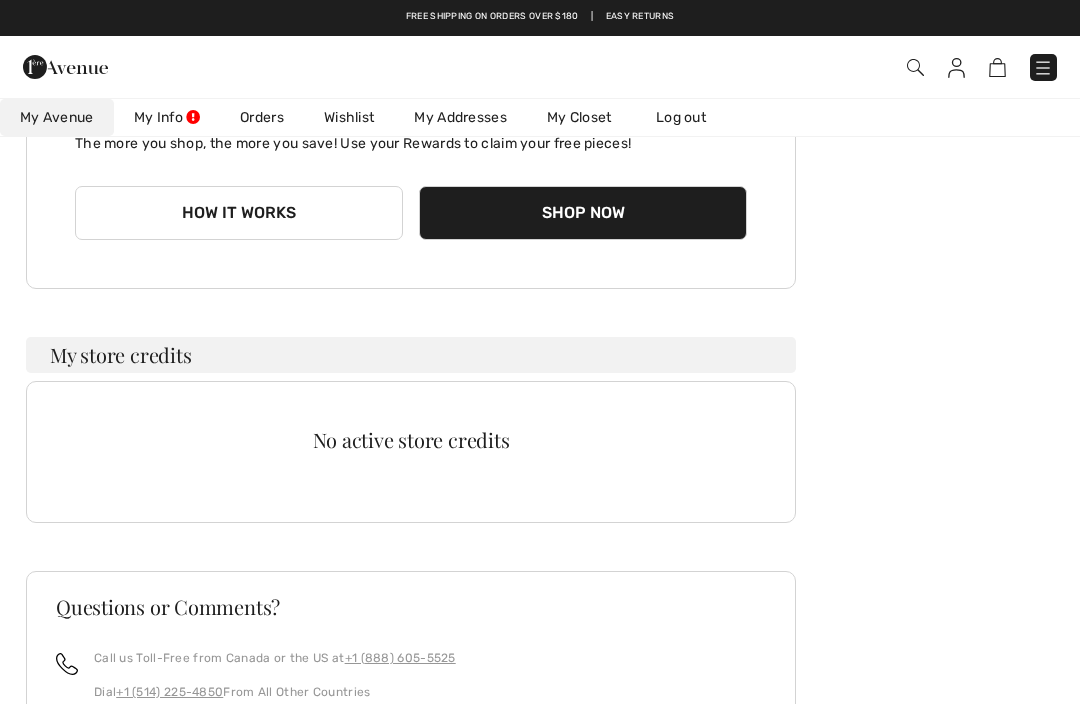 click on "Orders" at bounding box center [262, 117] 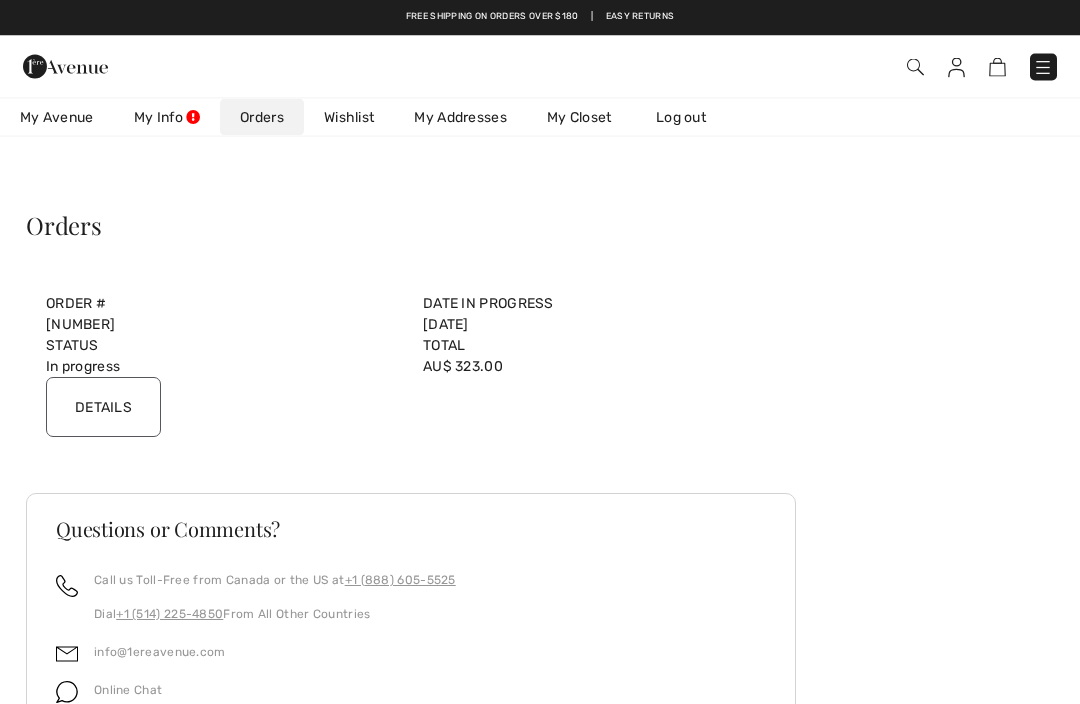 scroll, scrollTop: 0, scrollLeft: 0, axis: both 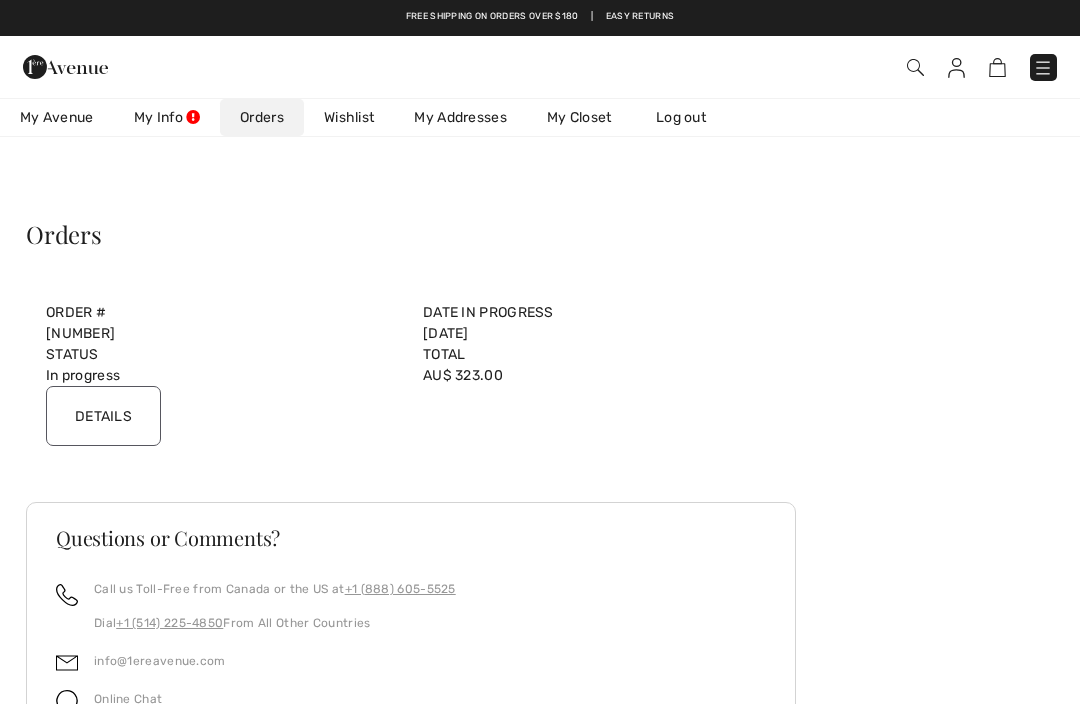 click on "Log out" at bounding box center [691, 117] 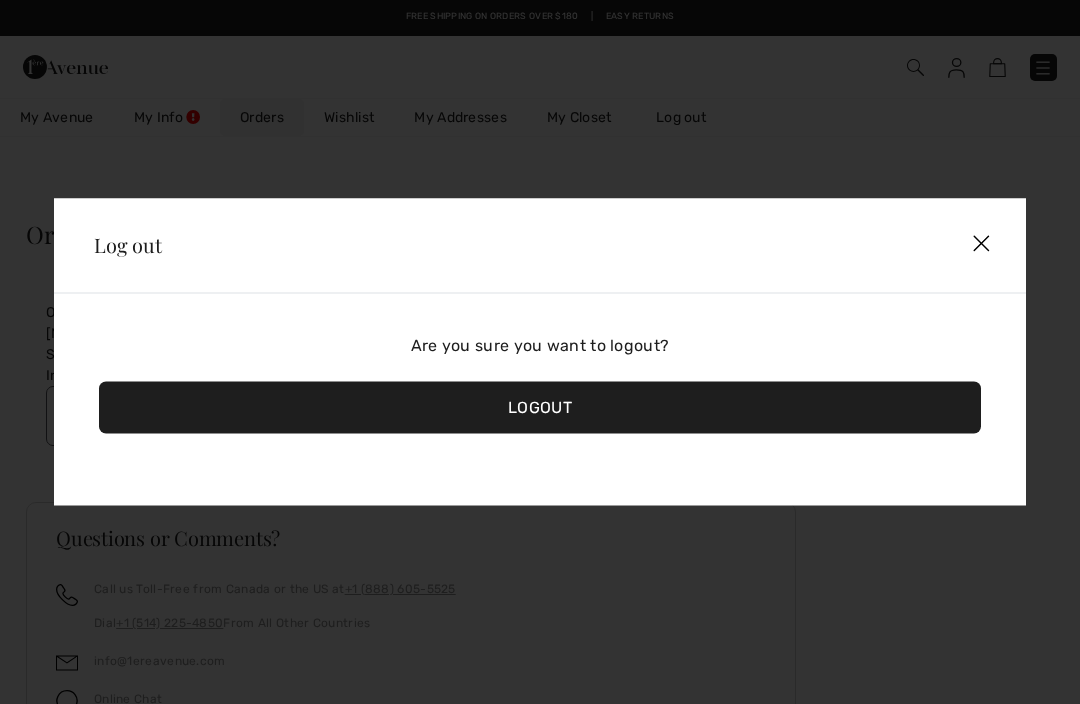 click at bounding box center [981, 245] 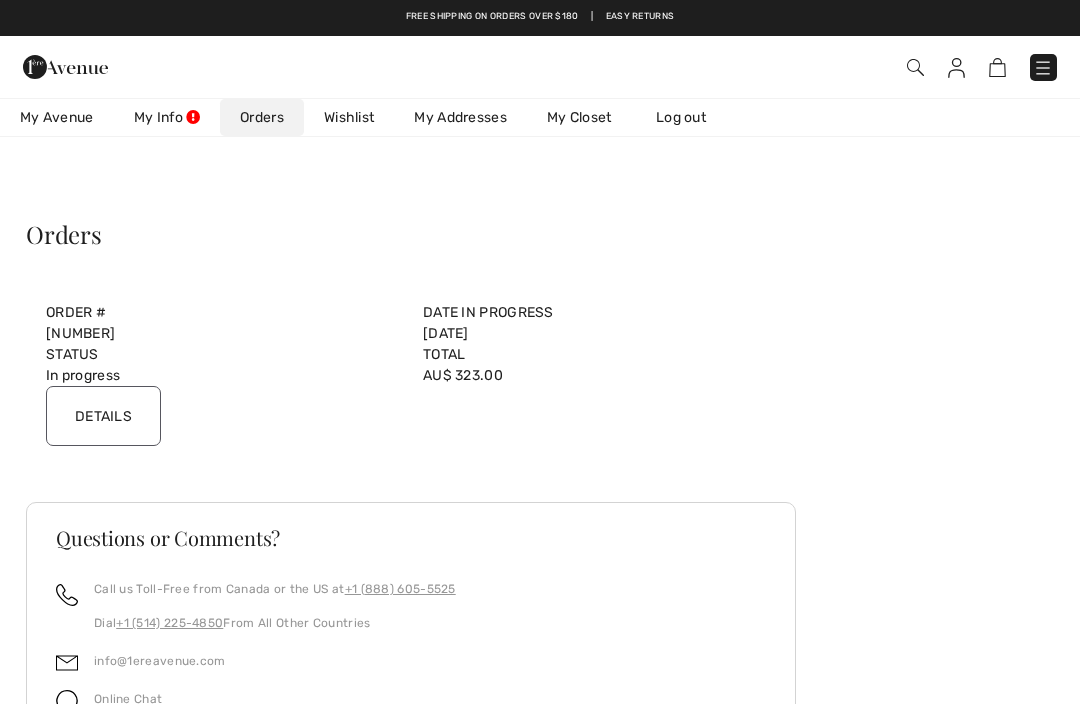click on "Log out" at bounding box center (691, 117) 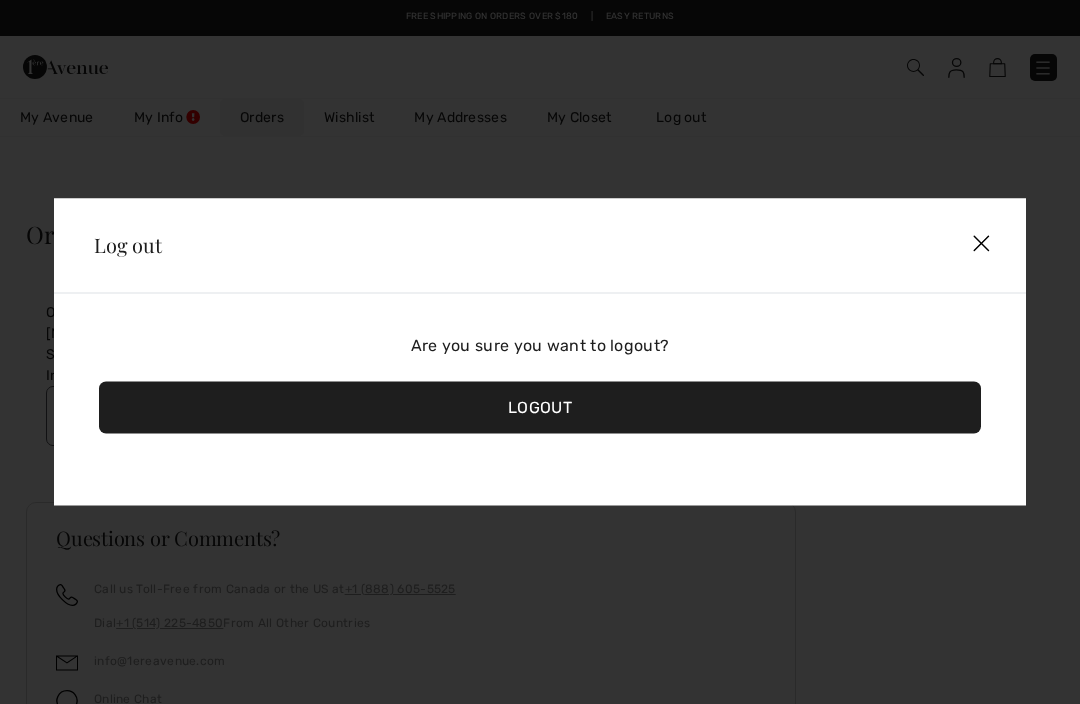 click on "Logout" at bounding box center [540, 408] 